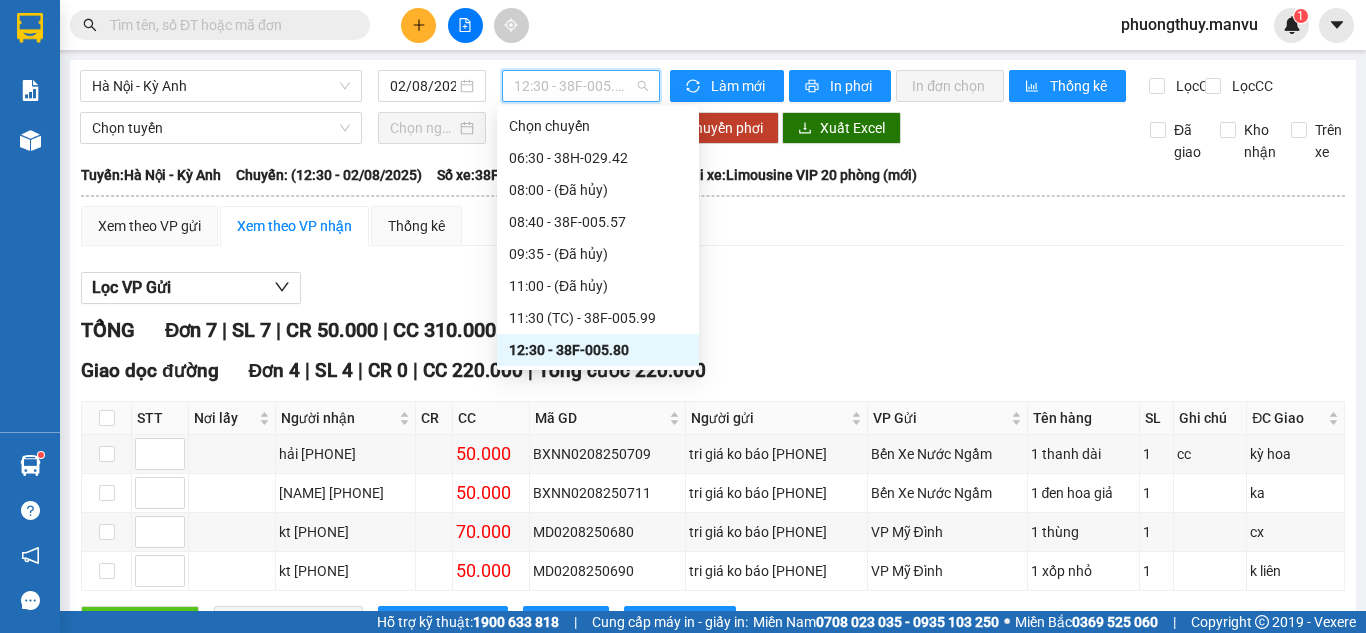 scroll, scrollTop: 0, scrollLeft: 0, axis: both 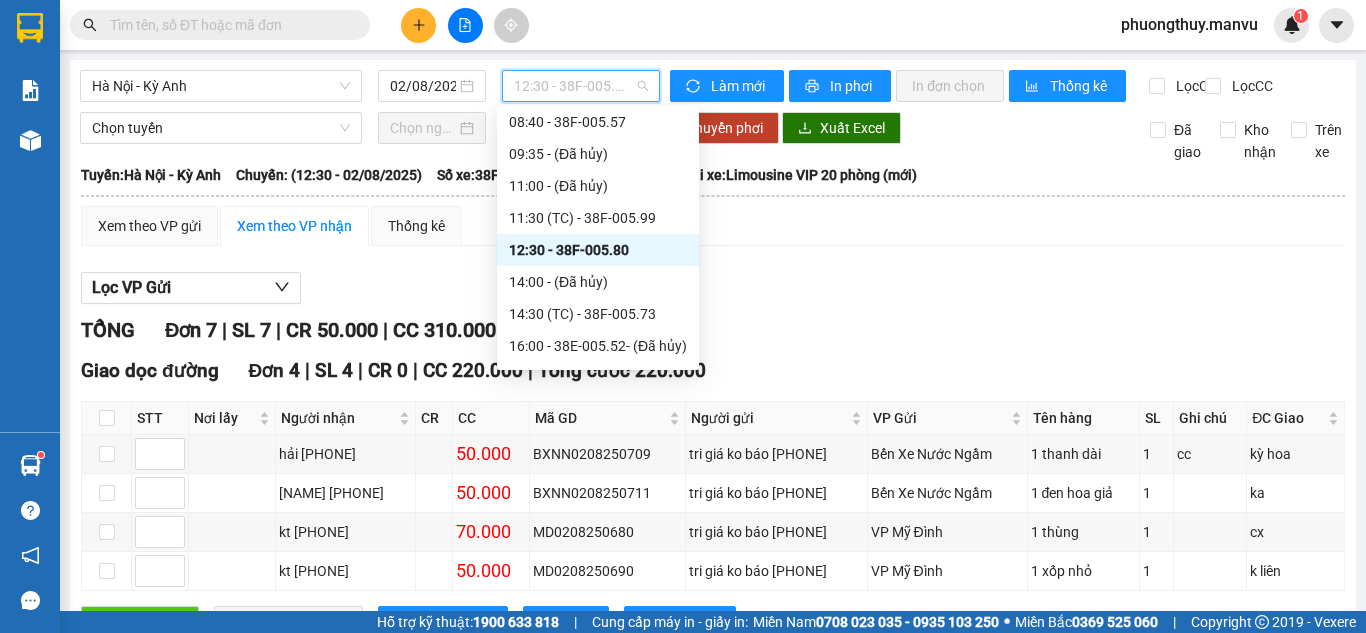 click on "[TIME]     - 38F-005.80" at bounding box center [598, 250] 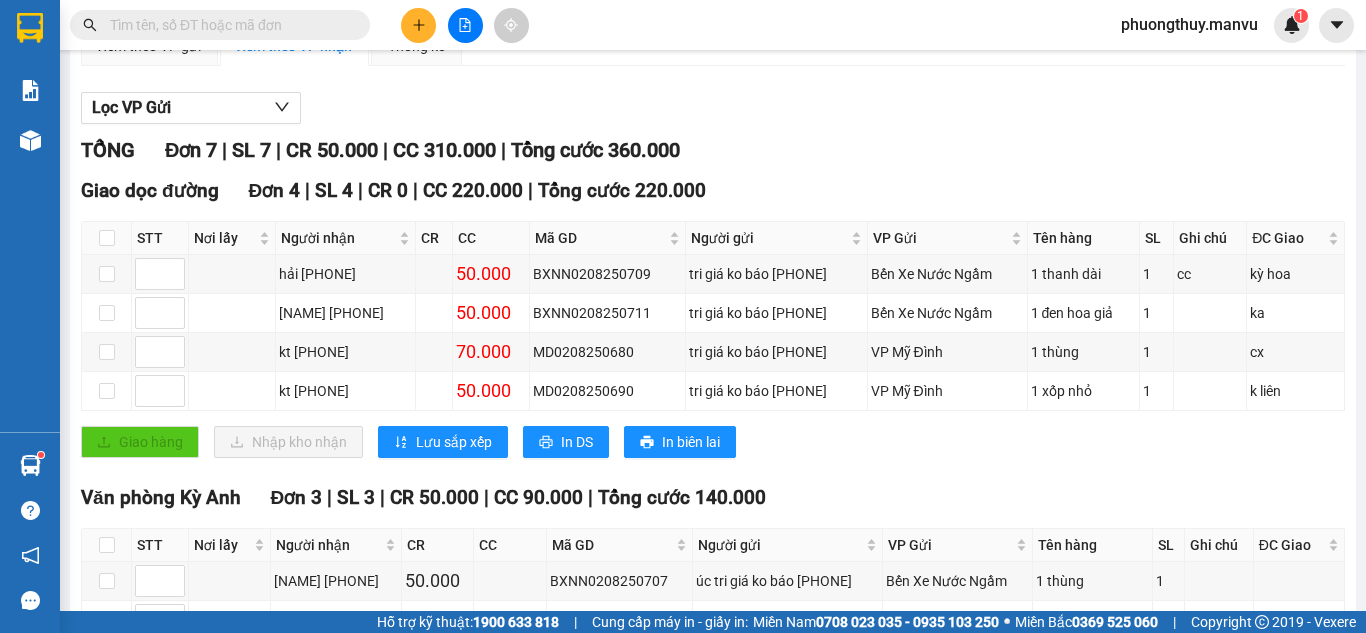 scroll, scrollTop: 0, scrollLeft: 0, axis: both 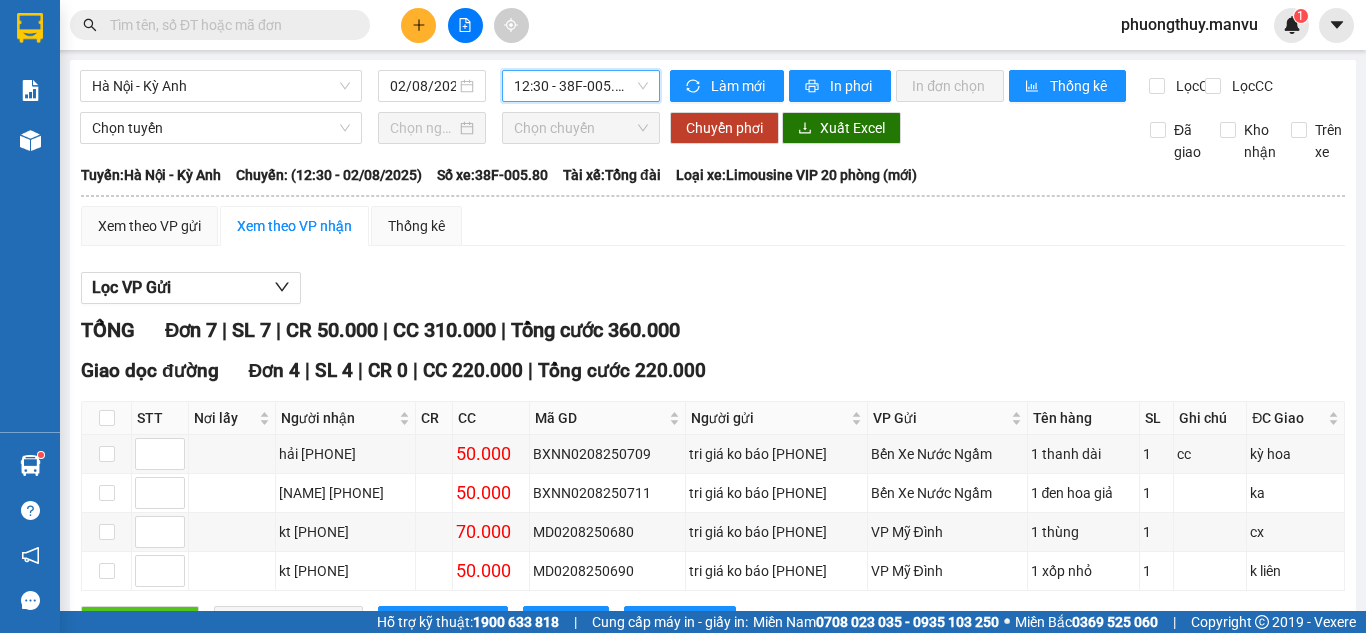 click on "[TIME]     - 38F-005.80" at bounding box center (581, 86) 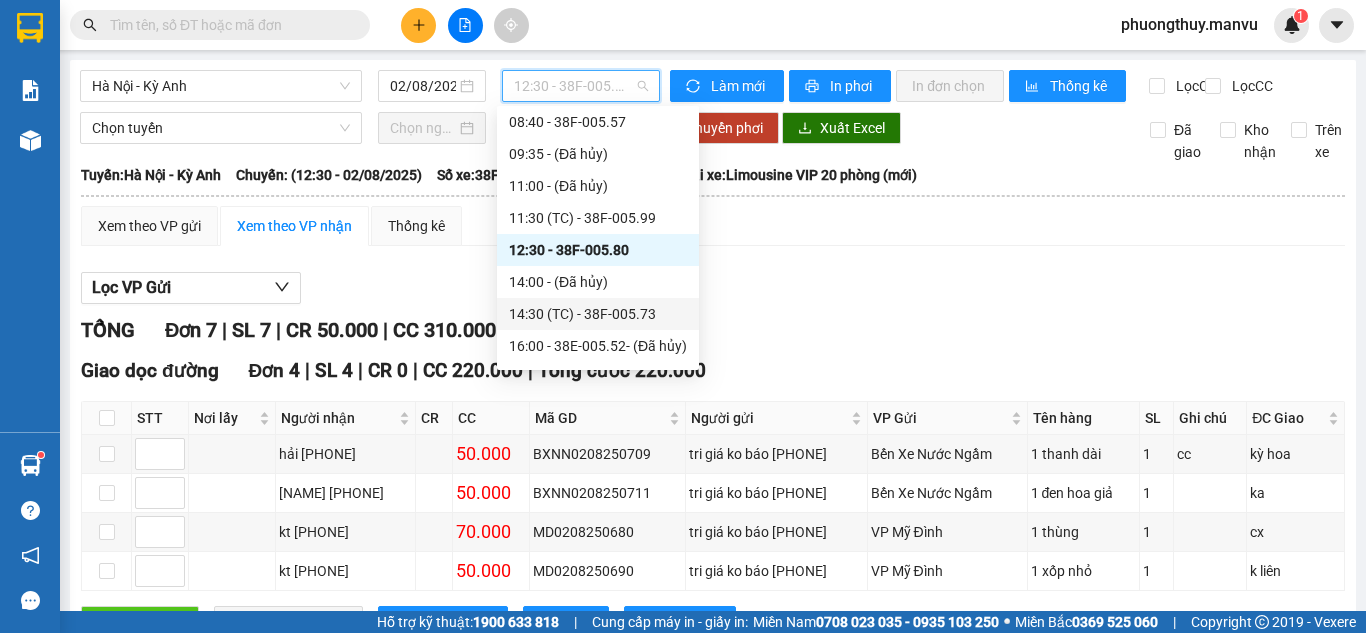 click on "[TIME]   (TC)   - 38F-005.73" at bounding box center [598, 314] 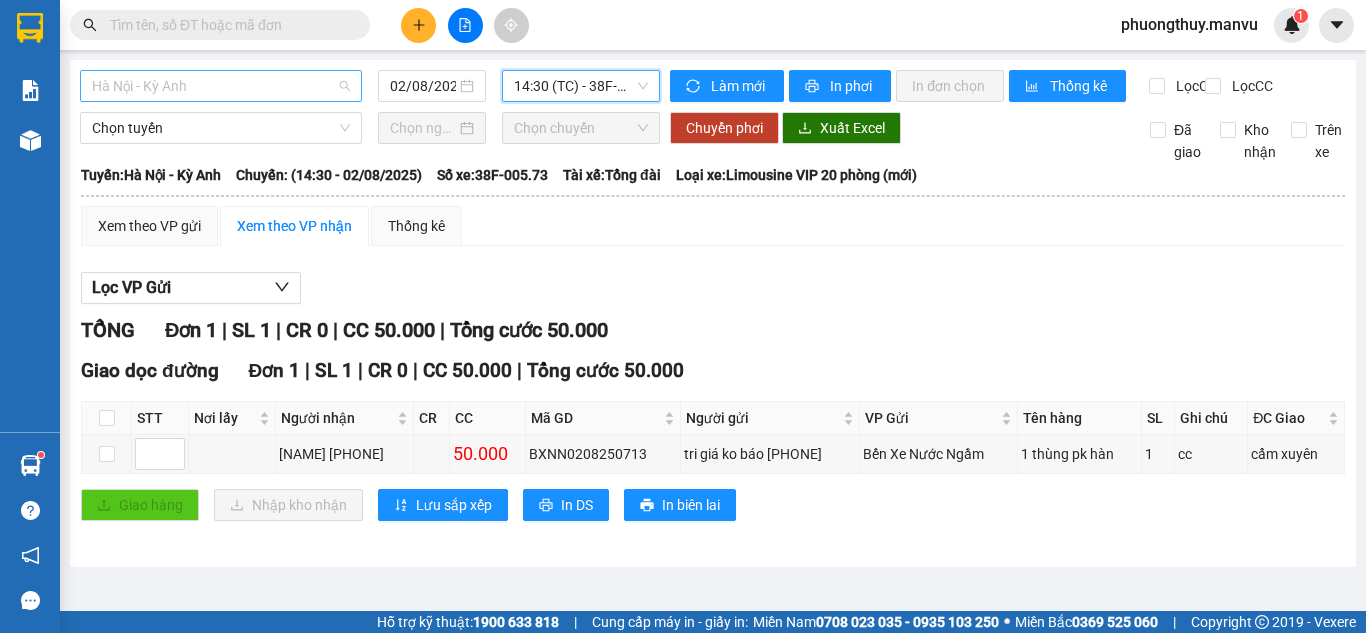 click on "Hà Nội - Kỳ Anh" at bounding box center (221, 86) 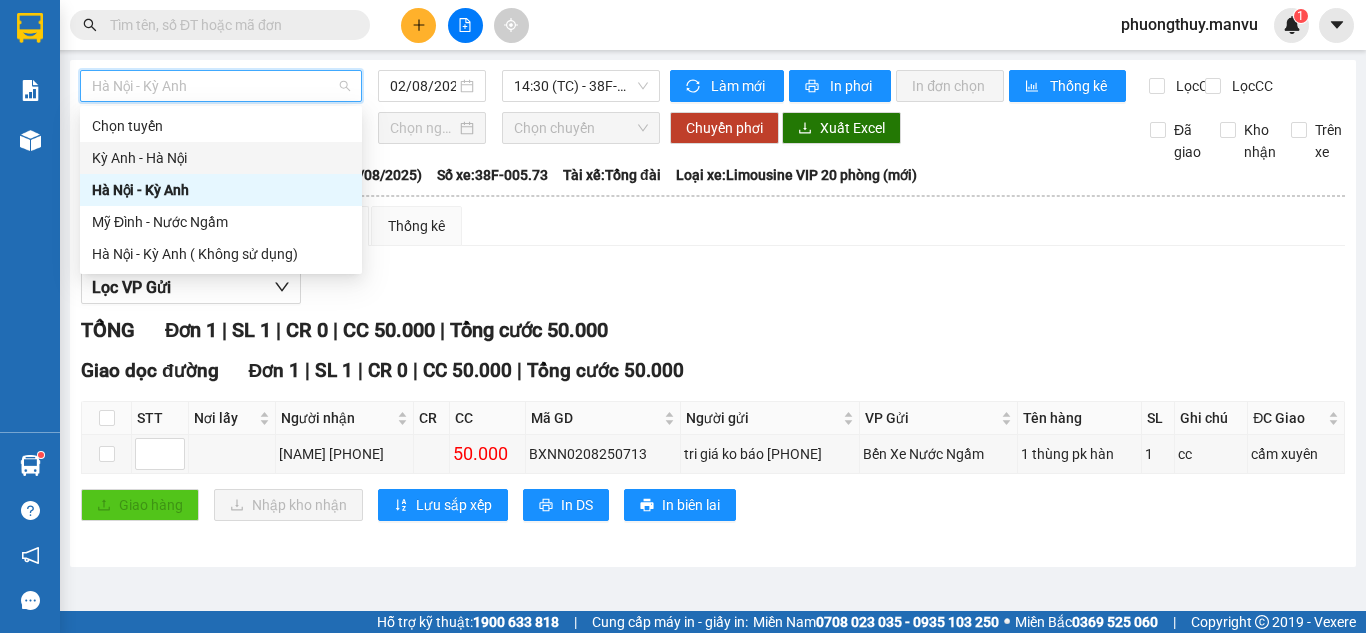 click on "Kỳ Anh - Hà Nội" at bounding box center [221, 158] 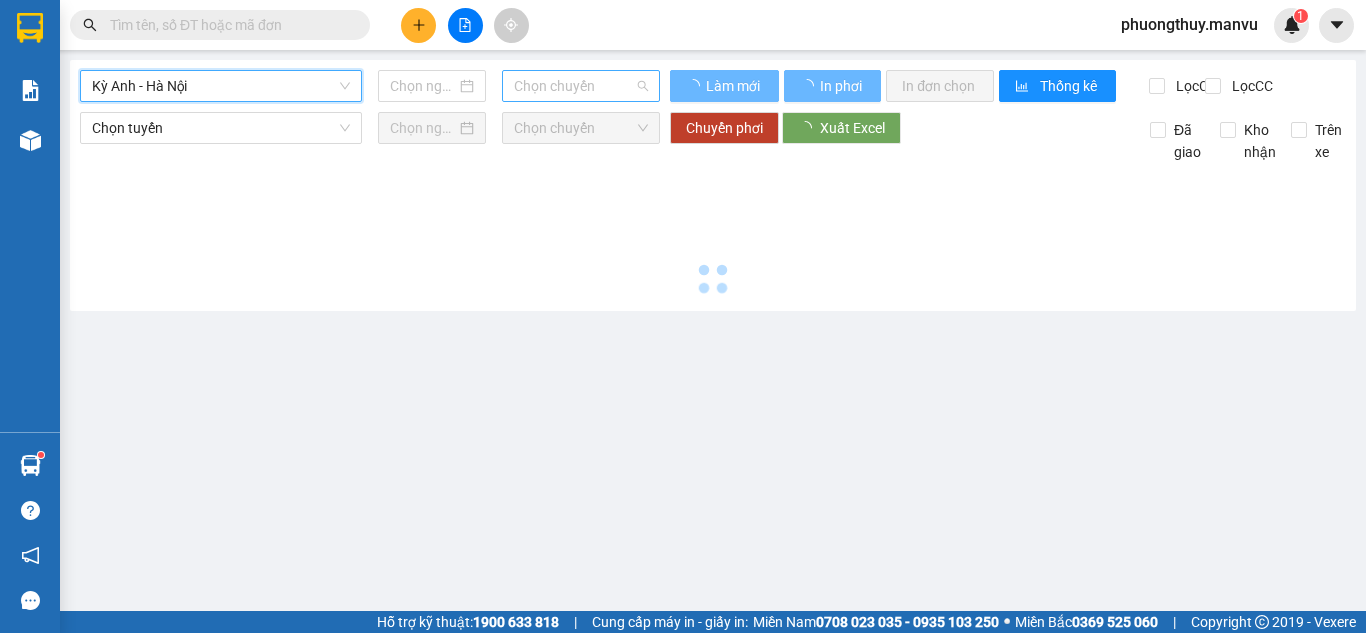 scroll, scrollTop: 0, scrollLeft: 0, axis: both 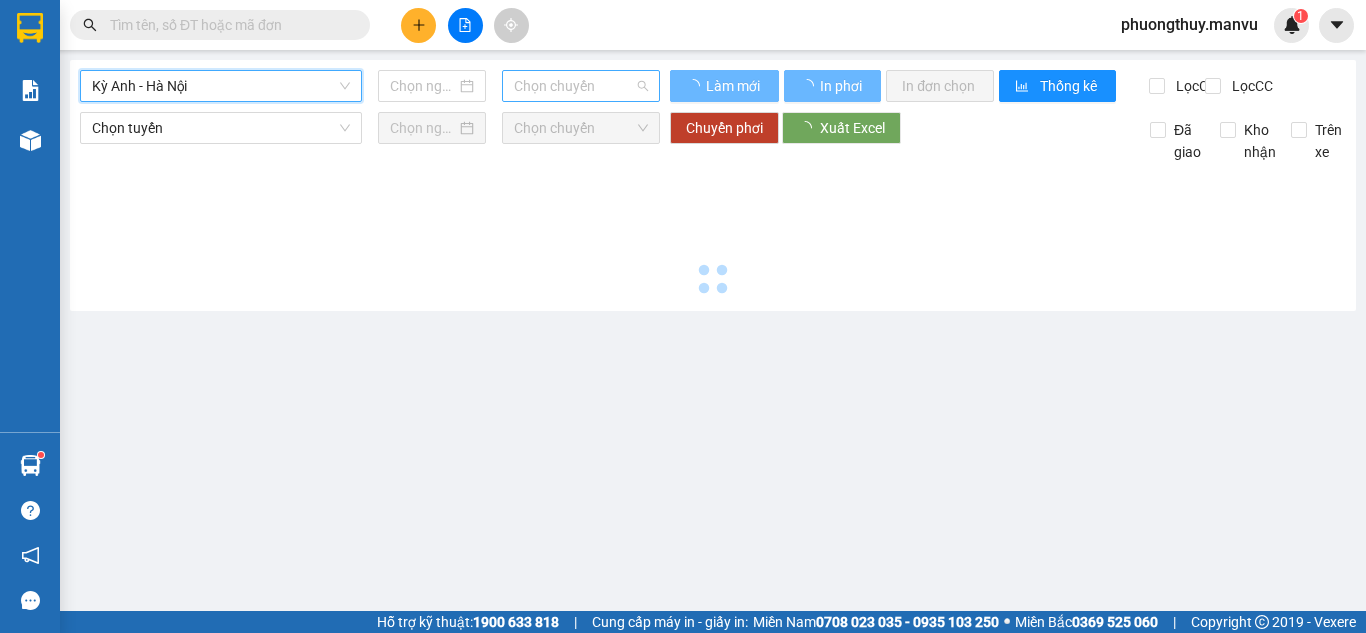 click on "Chọn chuyến" at bounding box center [581, 86] 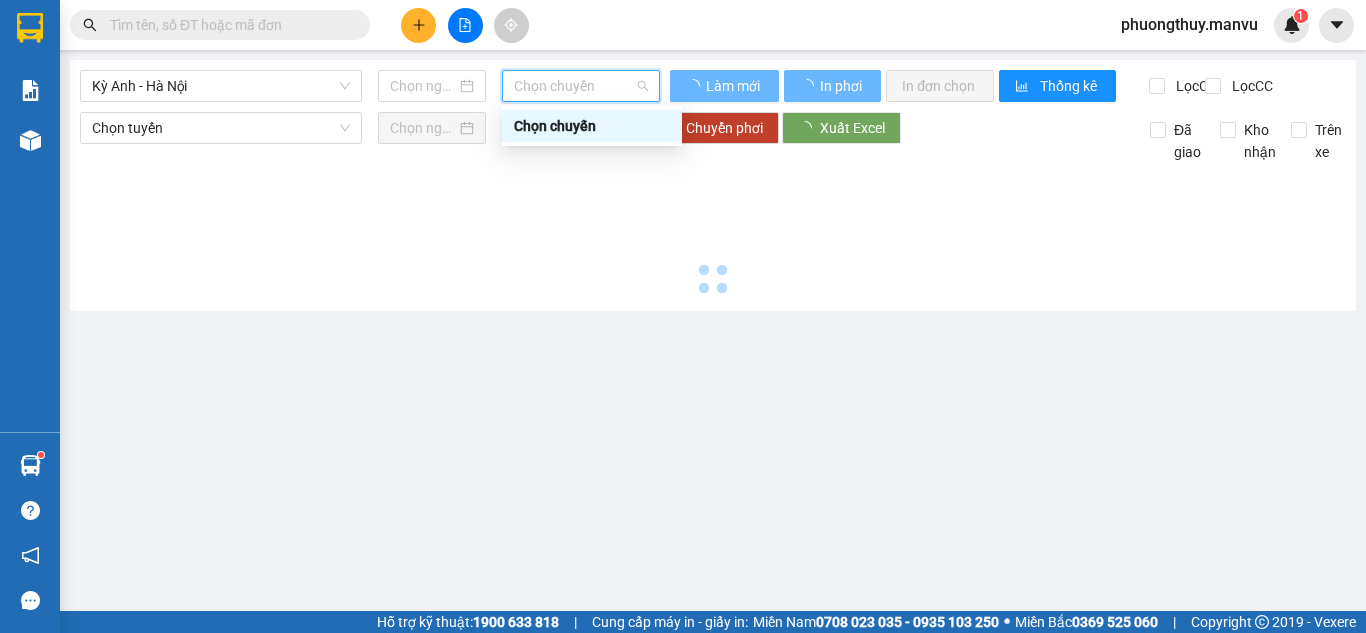 type on "02/08/2025" 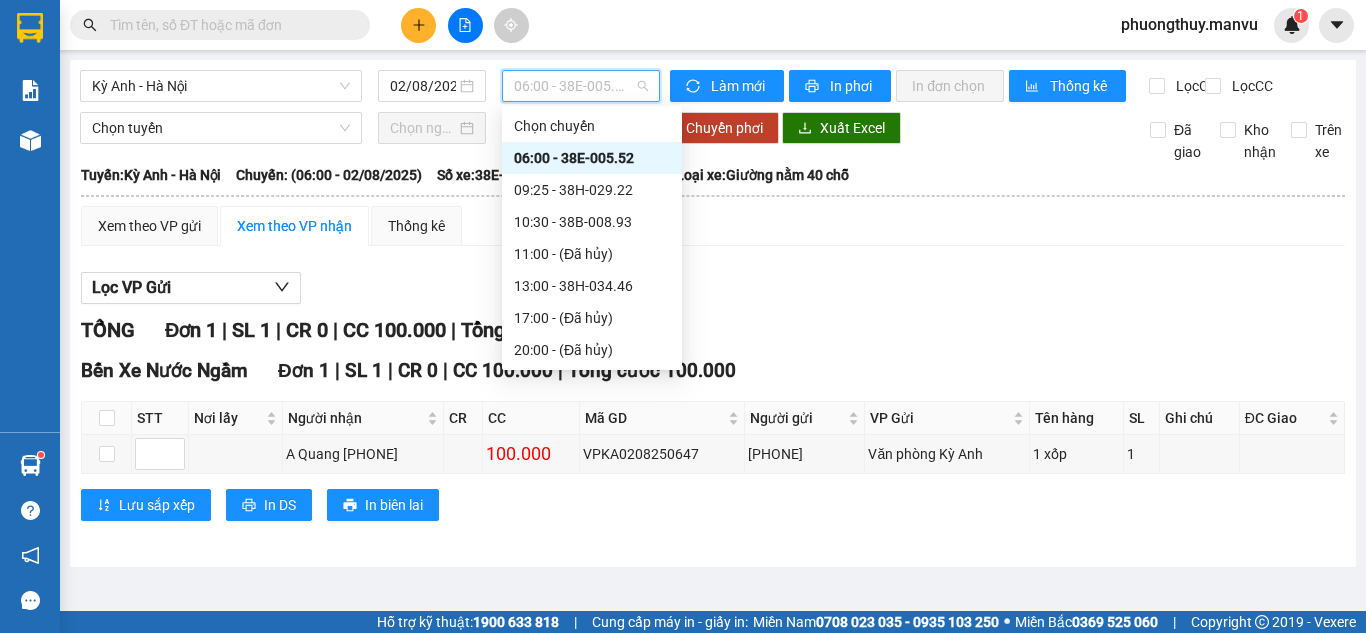 click on "Xem theo VP gửi Xem theo VP nhận Thống kê Lọc VP Gửi TỔNG Đơn   1 | SL   1 | CR   0 | CC   100.000 | Tổng cước   100.000 Bến Xe Nước Ngầm Đơn   1 | SL   1 | CR   0 | CC   100.000 | Tổng cước   100.000 STT Nơi lấy Người nhận CR CC Mã GD Người gửi VP Gửi Tên hàng SL Ghi chú ĐC Giao Ký nhận                             A Quang [PHONE] 100.000 VPKA0208250647  [PHONE] Văn phòng Kỳ Anh 1 xốp 1 Lưu sắp xếp In DS In biên lai Mận Vũ   [PHONE]   Cơ sở 1: Cạnh hiệu sách nhân dân Kỳ Anh - Cơ sở 2: Đối diện Ngã 3 đường Việt Lào, Thị trấn Kỳ Anh Văn phòng Kỳ Anh  -  19:29 - 02/08/2025 Tuyến:  Kỳ Anh - Hà Nội Chuyến:   (06:00 - 02/08/2025) Tài xế:  Tổng đài   Số xe:  38E-005.52   Loại xe:  Giường nằm 40 chỗ  STT Nơi lấy Người nhận CR CC Mã GD Người gửi VP Gửi Tên hàng SL Ghi chú ĐC Giao Ký nhận Bến Xe Nước Ngầm Đơn   1 | SL   1 | CR" at bounding box center [713, 376] 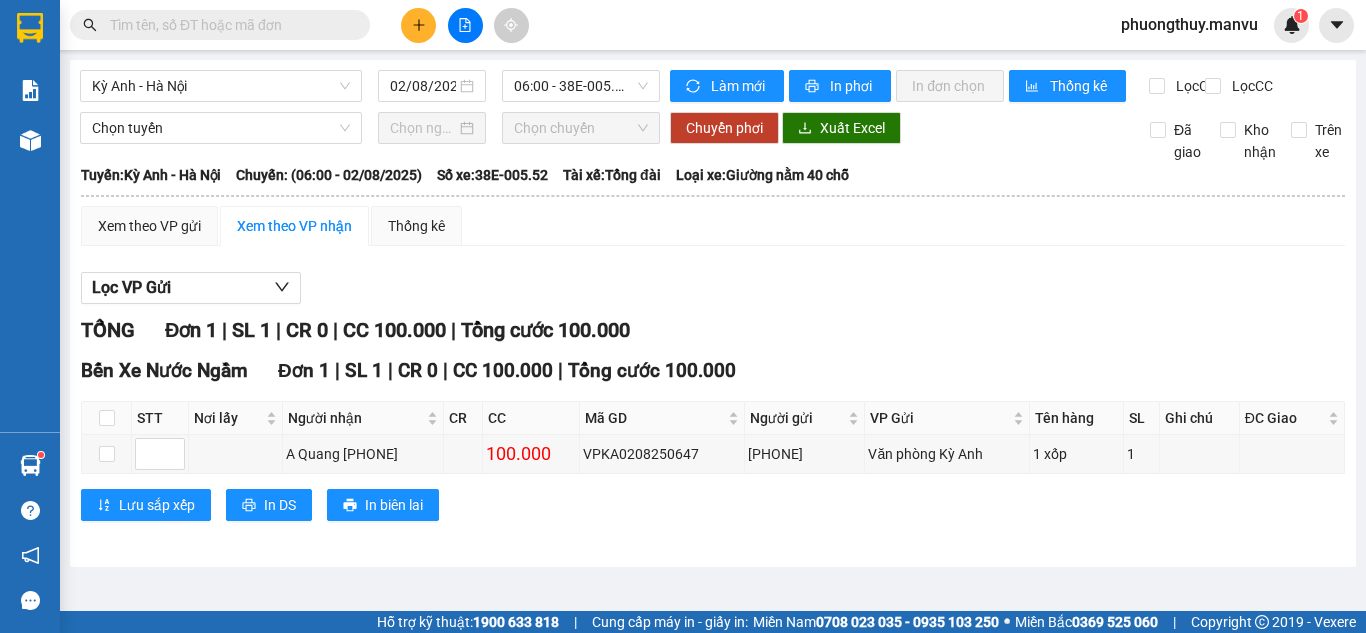 click on "Kỳ Anh - Hà Nội 02/08/2025 06:00     - 38E-005.52  Làm mới In phơi In đơn chọn Thống kê Lọc  CR Lọc  CC Chọn tuyến Chọn chuyến Chuyển phơi Xuất Excel Đã giao Kho nhận Trên xe Mận Vũ   [PHONE]   Cơ sở 1: Cạnh hiệu sách nhân dân Kỳ Anh - Cơ sở 2: Đối diện Ngã 3 đường Việt Lào, Thị trấn Kỳ Anh 19:29 - 02/08/2025 Tuyến:  Kỳ Anh - Hà Nội Chuyến:   (06:00 - 02/08/2025) Tài xế:  Tổng đài   Số xe:  38E-005.52 Loại xe:  Giường nằm 40 chỗ  Tuyến:  Kỳ Anh - Hà Nội Chuyến:   (06:00 - 02/08/2025) Số xe:  38E-005.52 Tài xế:  Tổng đài Loại xe:  Giường nằm 40 chỗ  Xem theo VP gửi Xem theo VP nhận Thống kê Lọc VP Gửi TỔNG Đơn   1 | SL   1 | CR   0 | CC   100.000 | Tổng cước   100.000 Bến Xe Nước Ngầm Đơn   1 | SL   1 | CR   0 | CC   100.000 | Tổng cước   100.000 STT Nơi lấy Người nhận CR CC Mã GD Người gửi VP Gửi Tên hàng SL Ghi chú ĐC Giao" at bounding box center [713, 313] 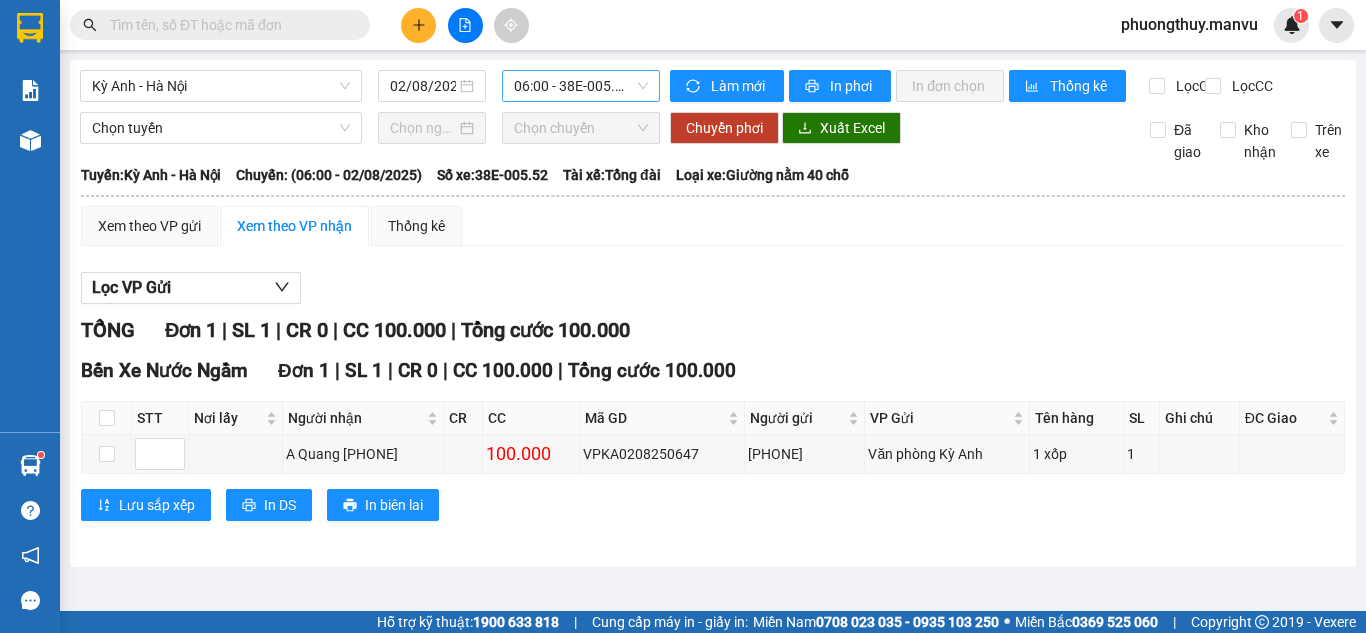 click on "Kỳ Anh - Hà Nội [DATE] [TIME]     - 38E-005.52" at bounding box center (370, 86) 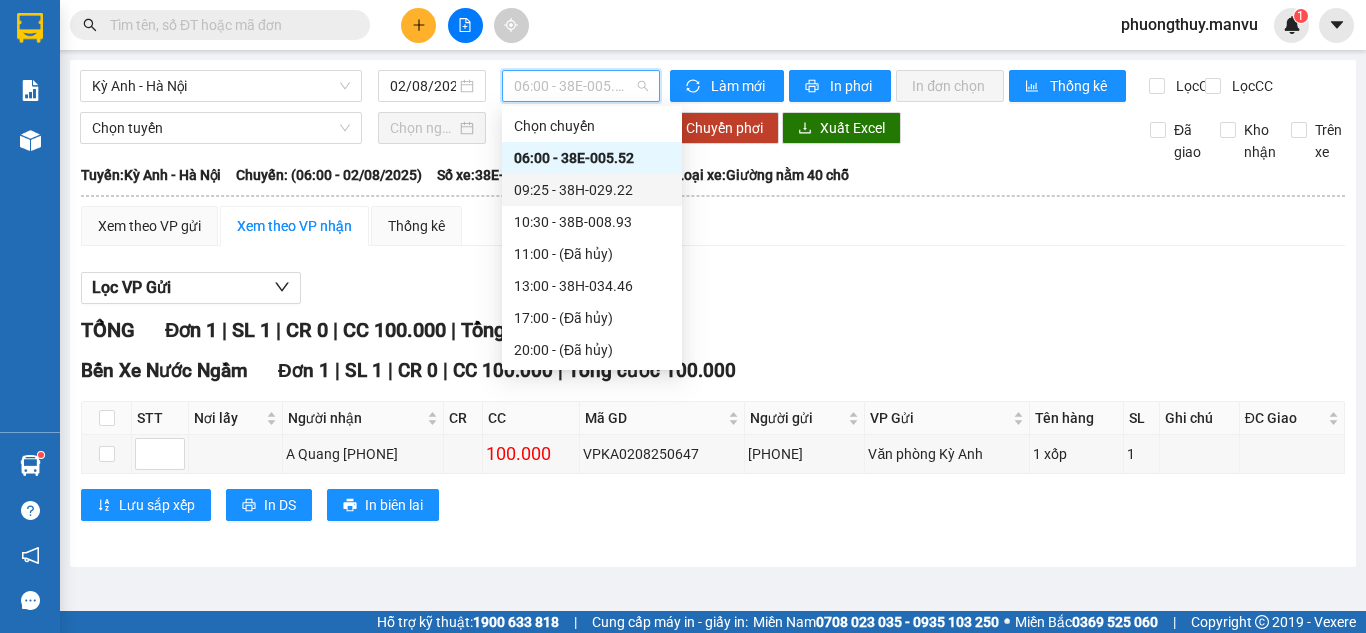 click on "09:25     - 38H-029.22" at bounding box center [592, 190] 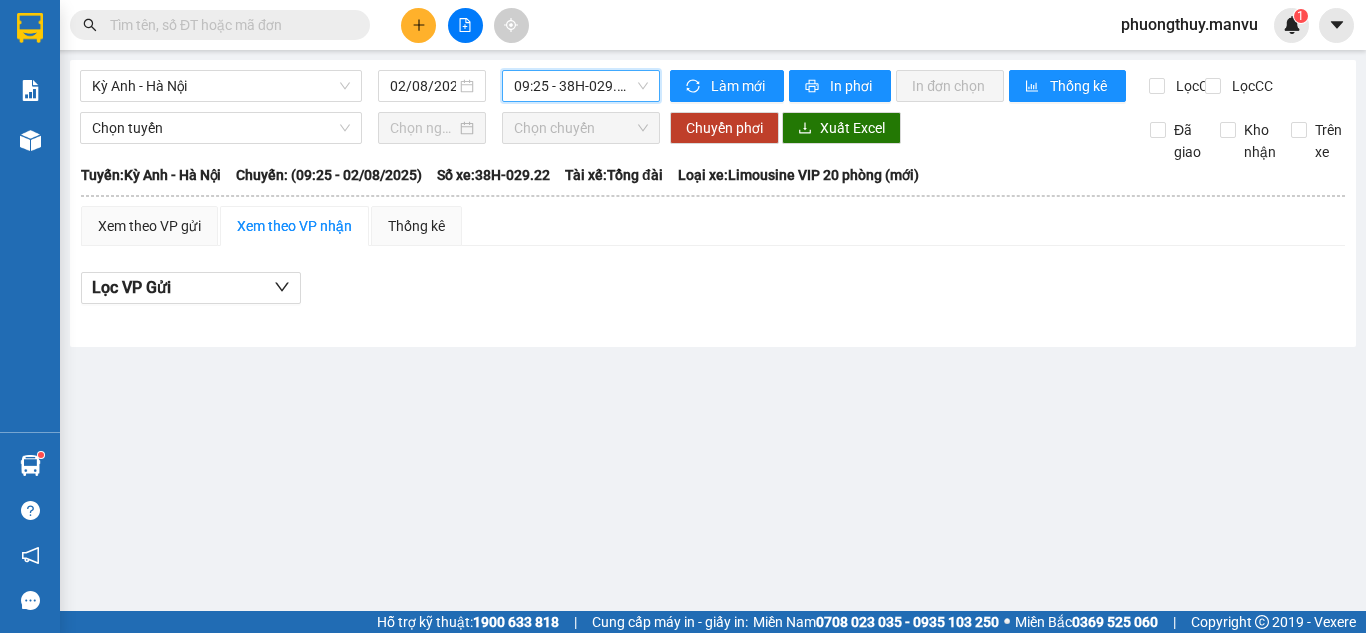 click on "09:25     - 38H-029.22" at bounding box center [581, 86] 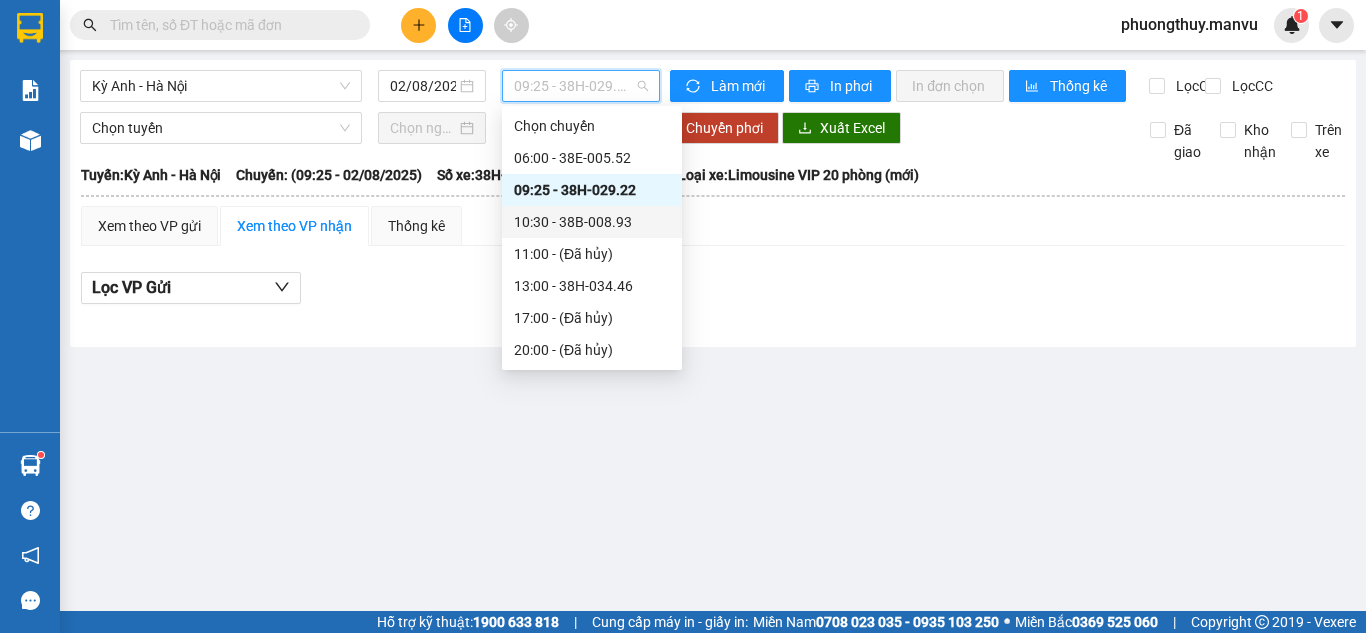 click on "10:30     - 38B-008.93" at bounding box center (592, 222) 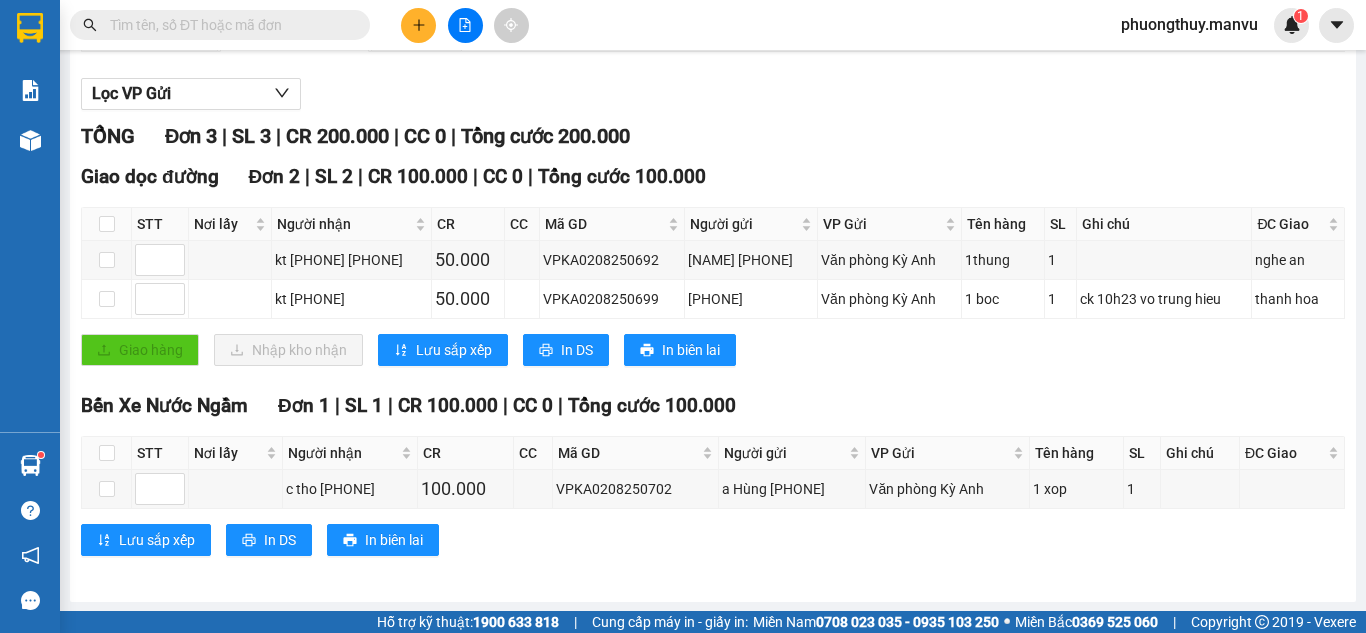 scroll, scrollTop: 212, scrollLeft: 0, axis: vertical 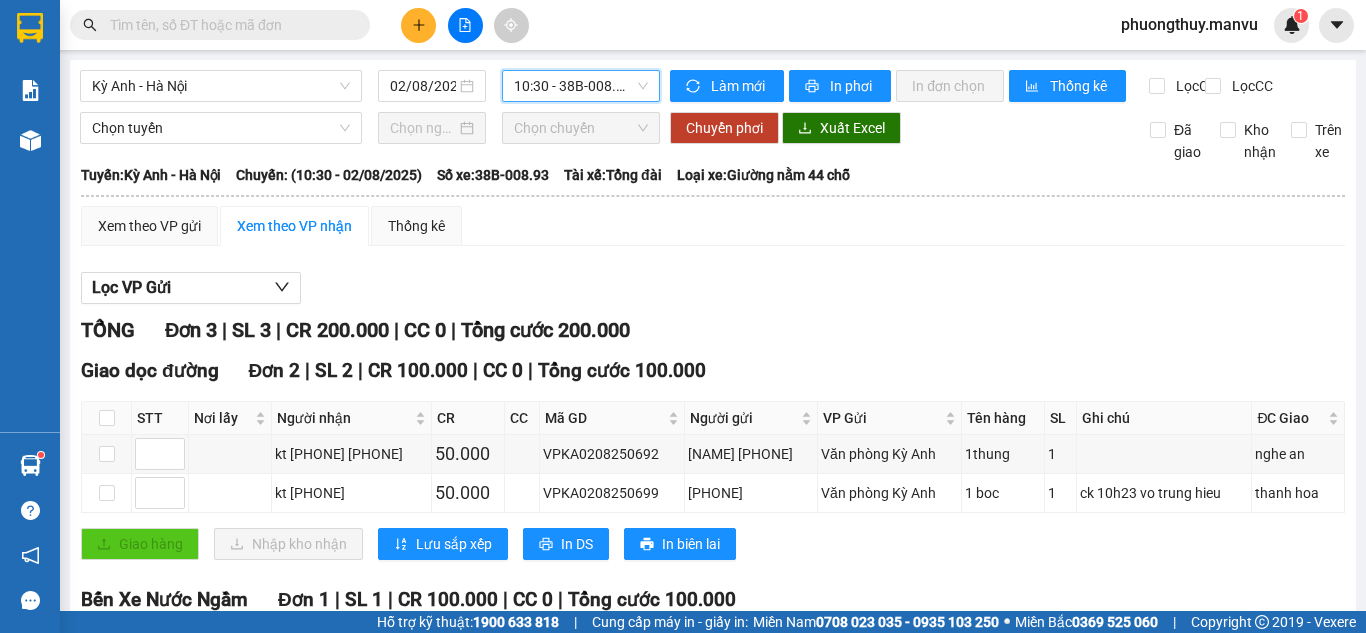 click on "10:30     - 38B-008.93" at bounding box center (581, 86) 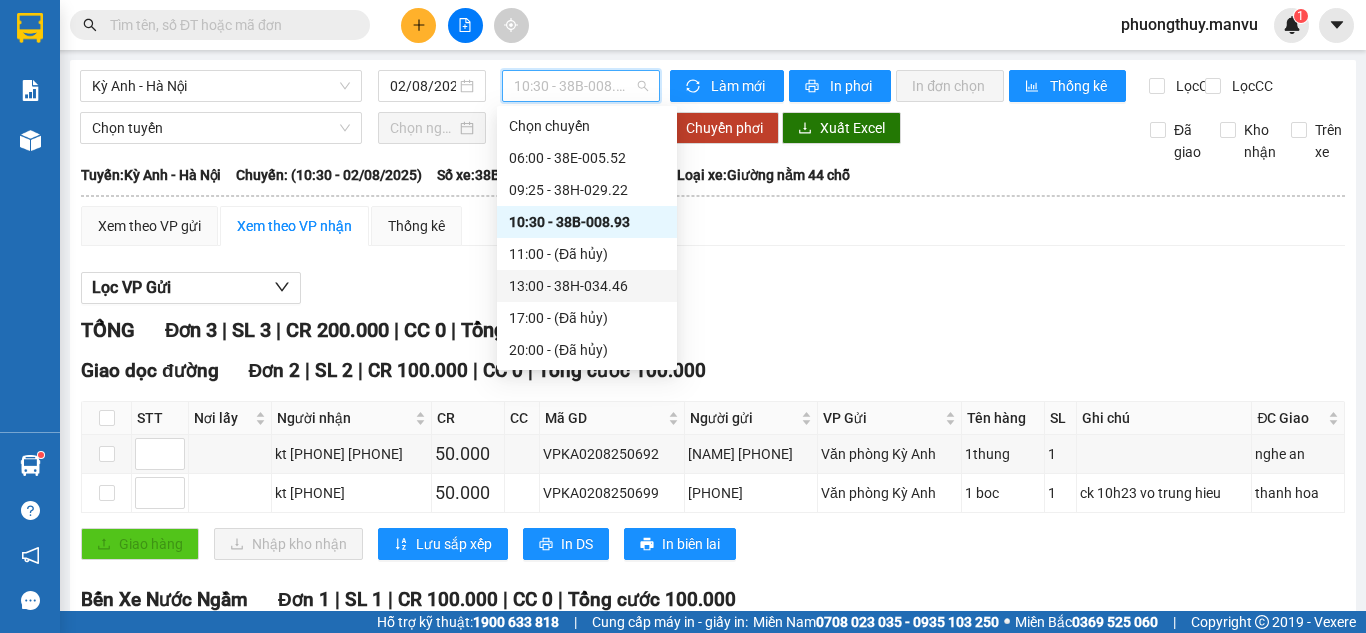 click on "13:00     - 38H-034.46" at bounding box center (587, 286) 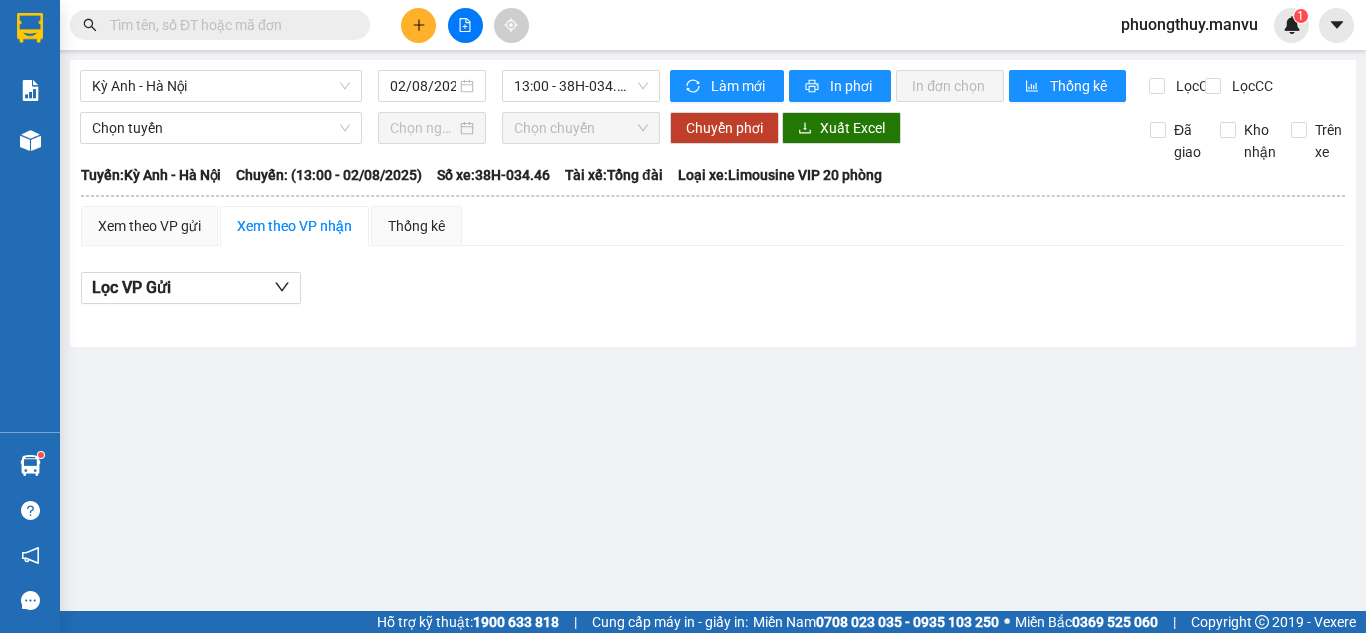 click at bounding box center [228, 25] 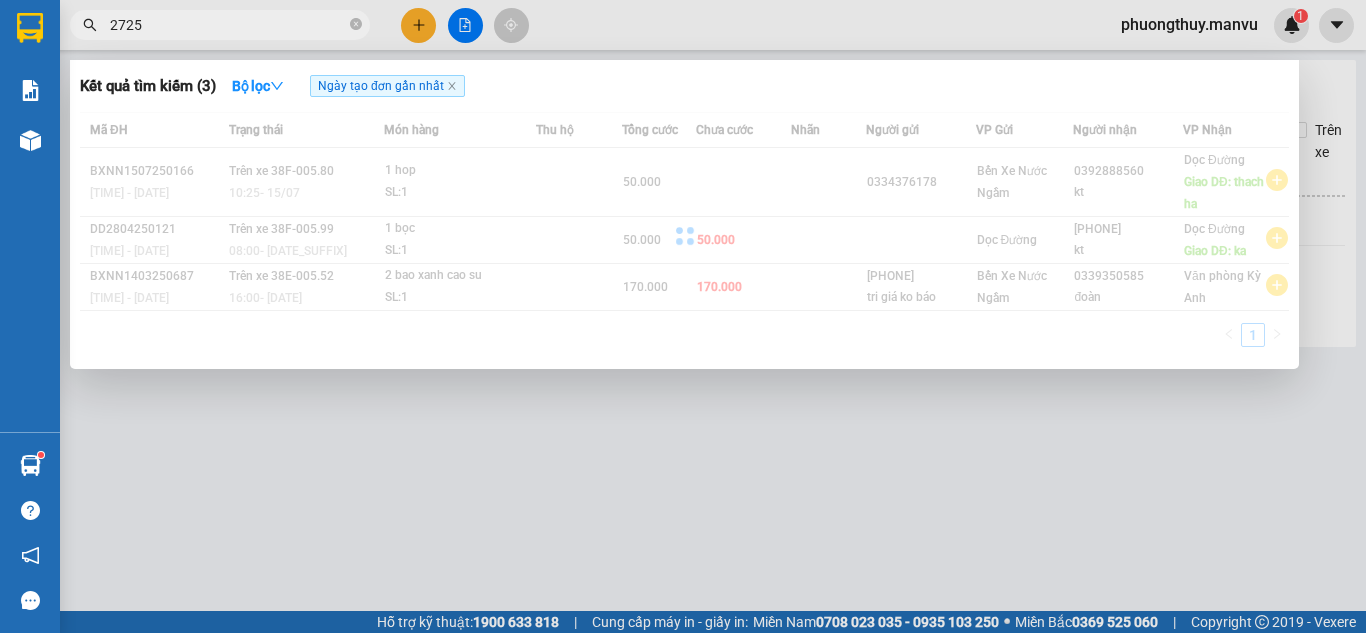 type on "2725" 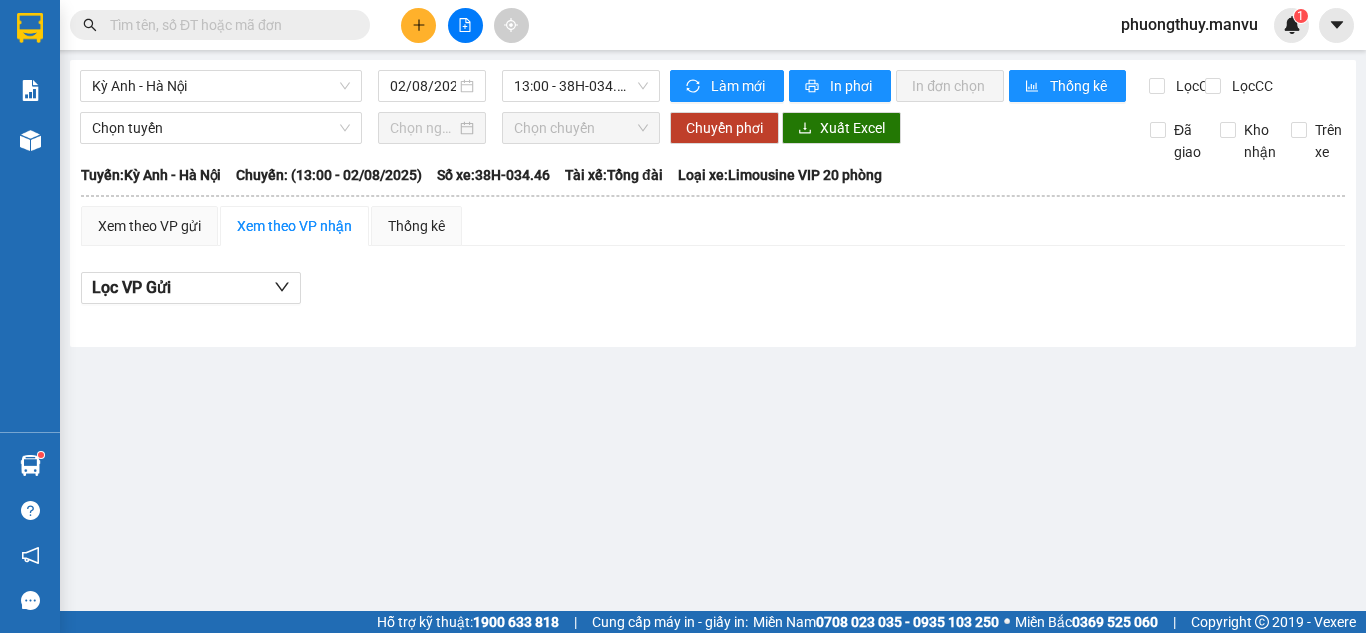 type 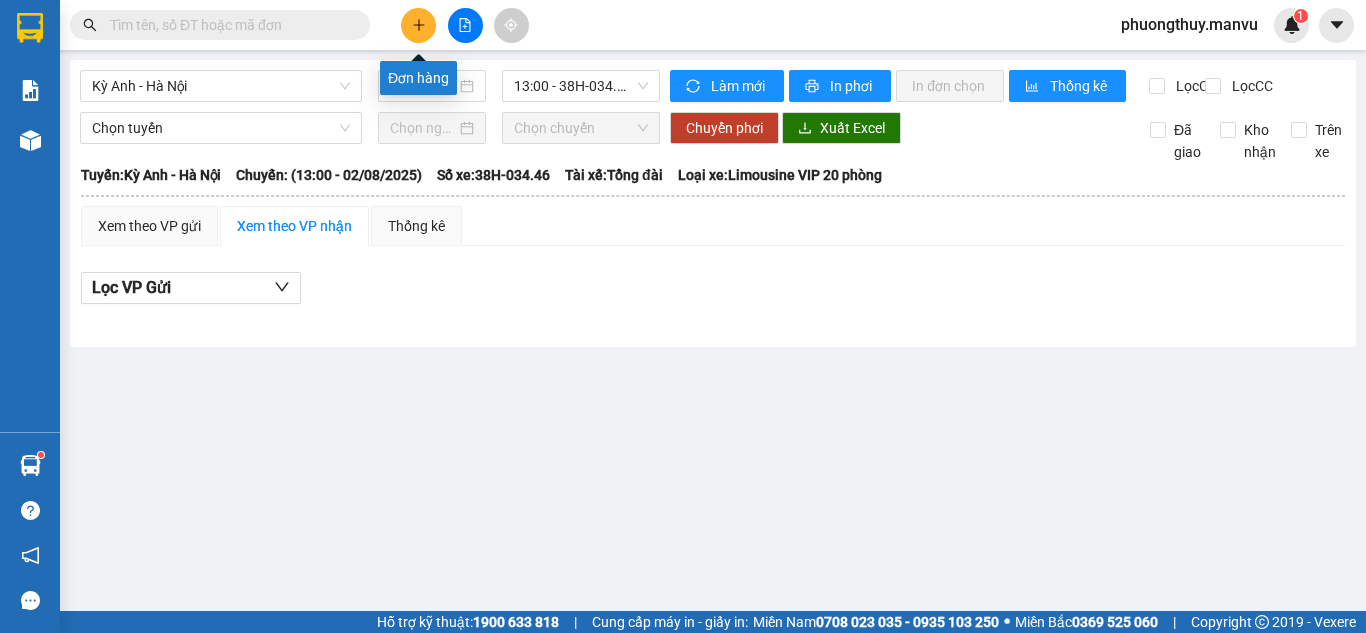 click at bounding box center [418, 25] 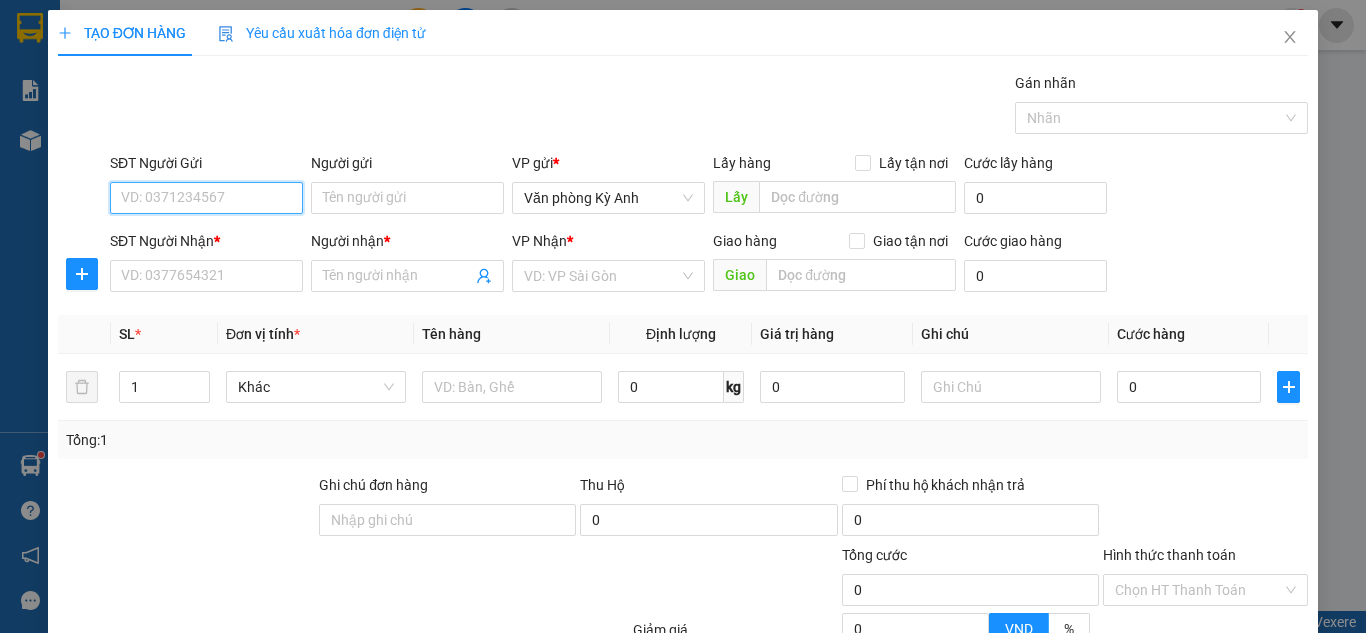 click on "SĐT Người Gửi" at bounding box center [206, 198] 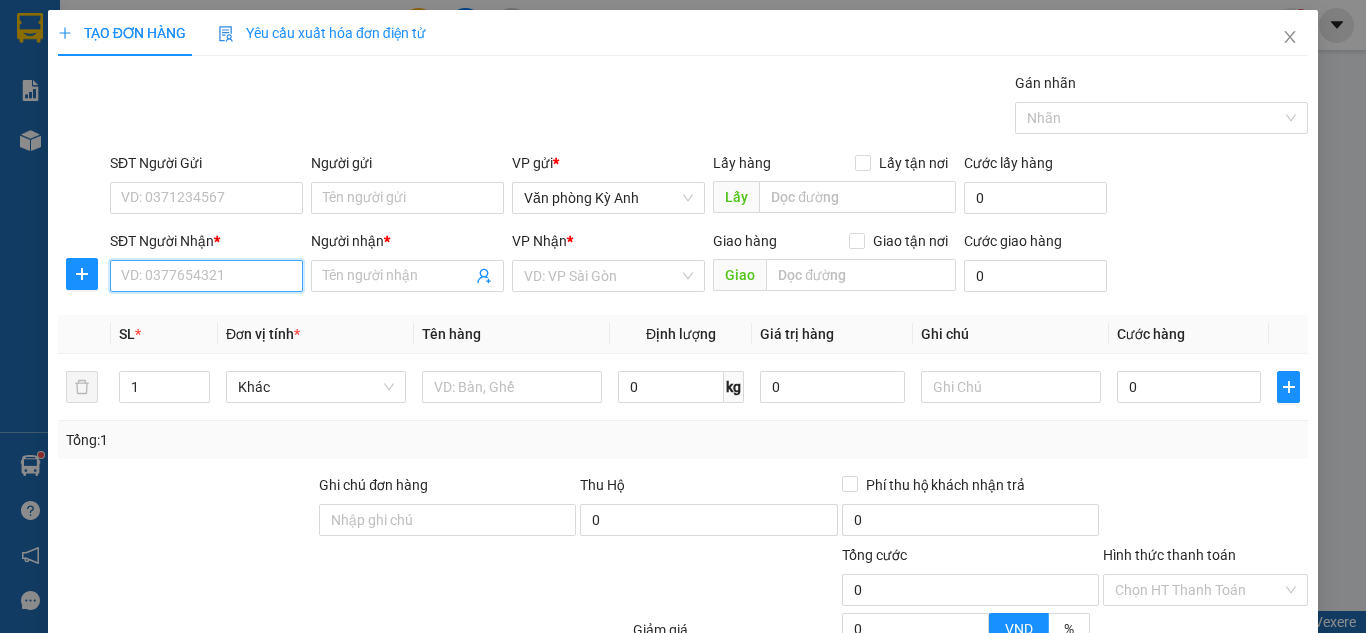 click on "SĐT Người Nhận  *" at bounding box center [206, 276] 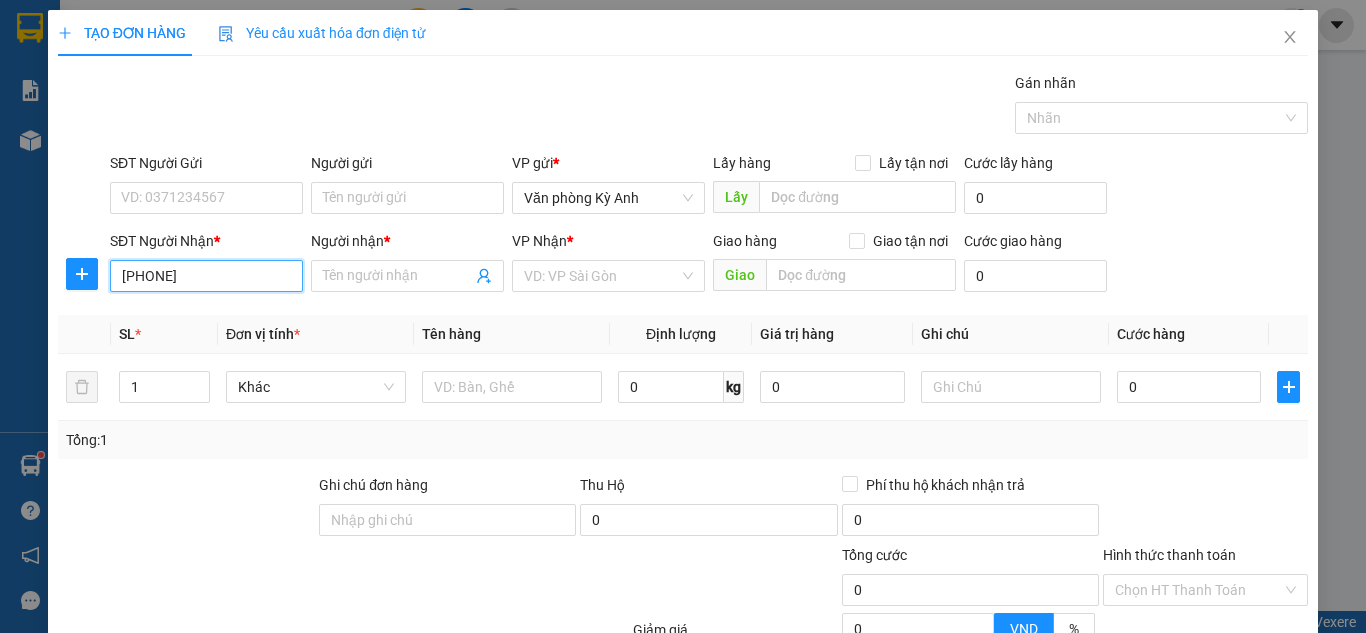 type on "[PHONE]" 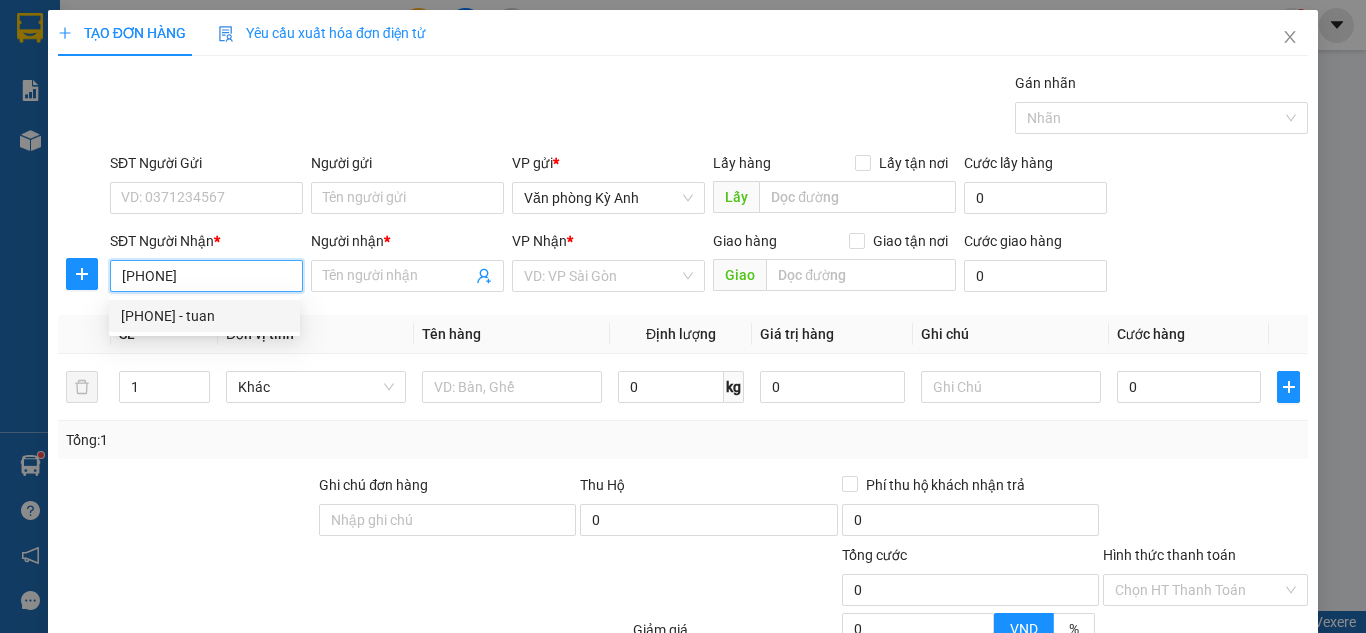click on "[PHONE] - tuan" at bounding box center [204, 316] 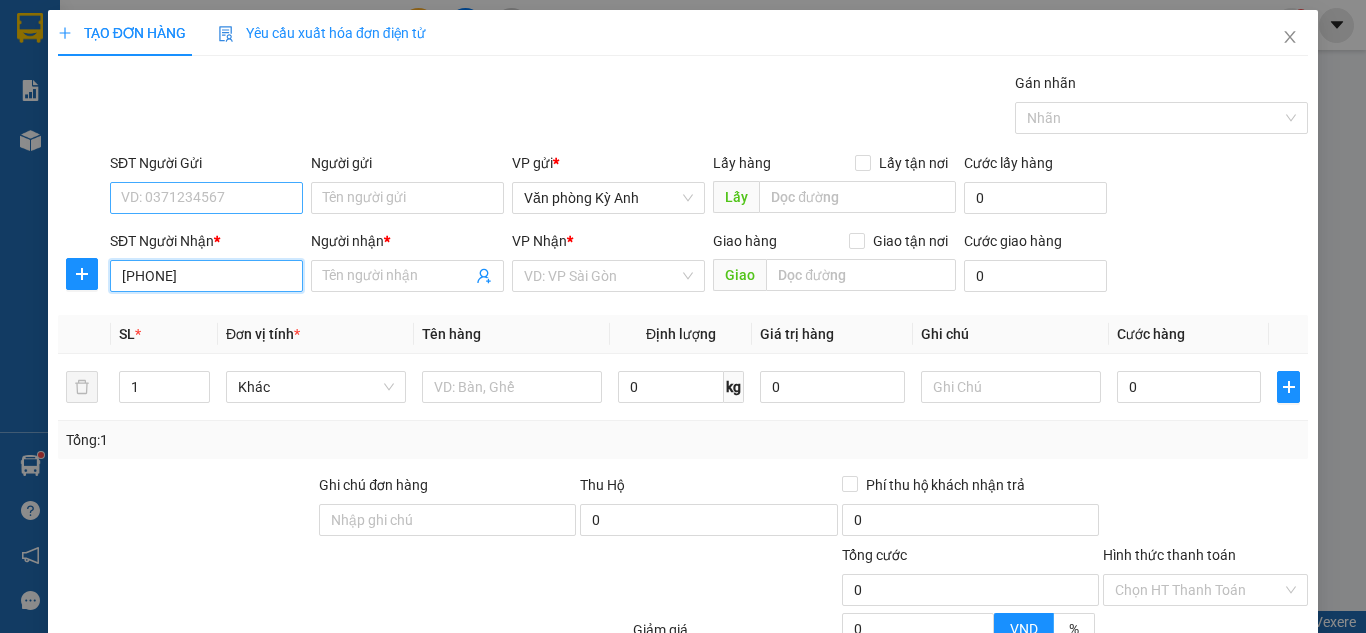 type on "tuan" 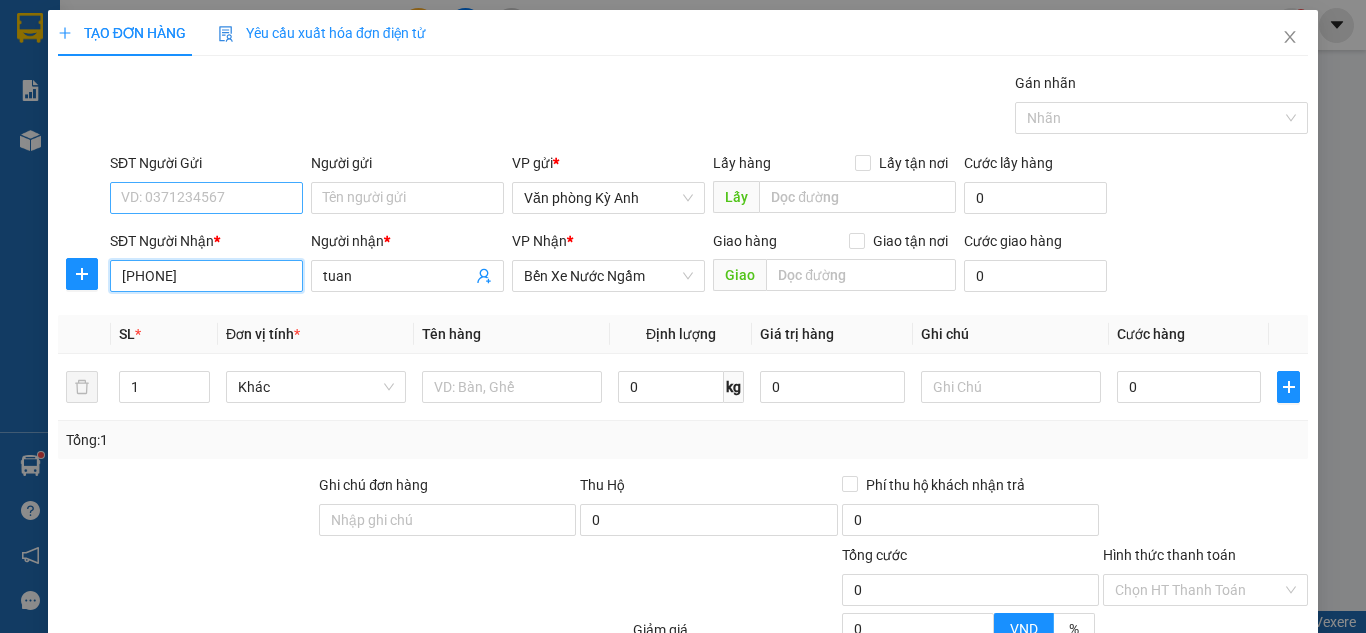 type on "[PHONE]" 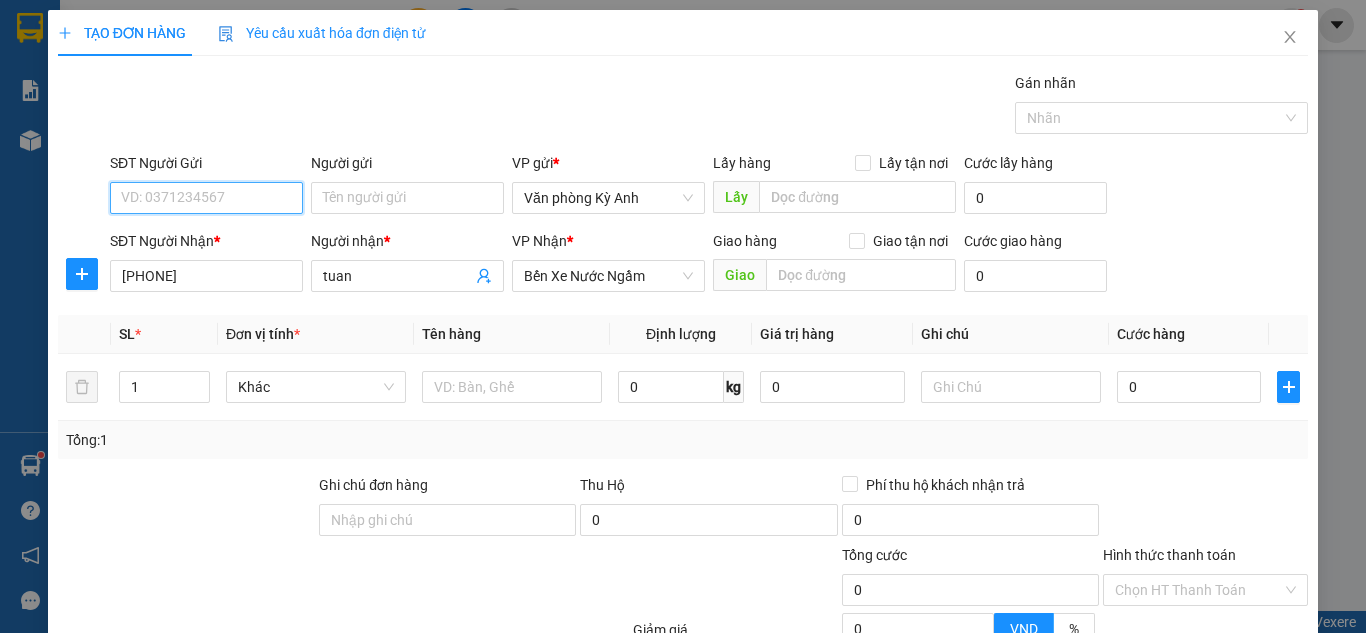 click on "SĐT Người Gửi" at bounding box center (206, 198) 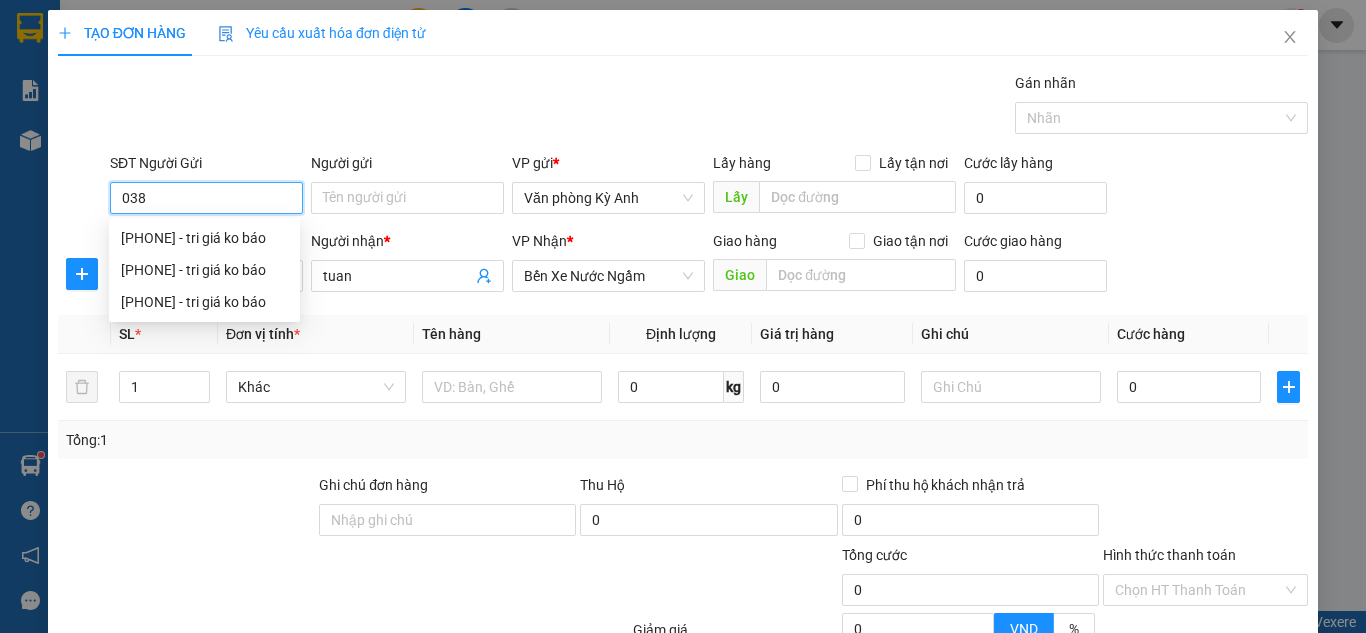 click on "[PHONE] - tri giá ko báo" at bounding box center (204, 238) 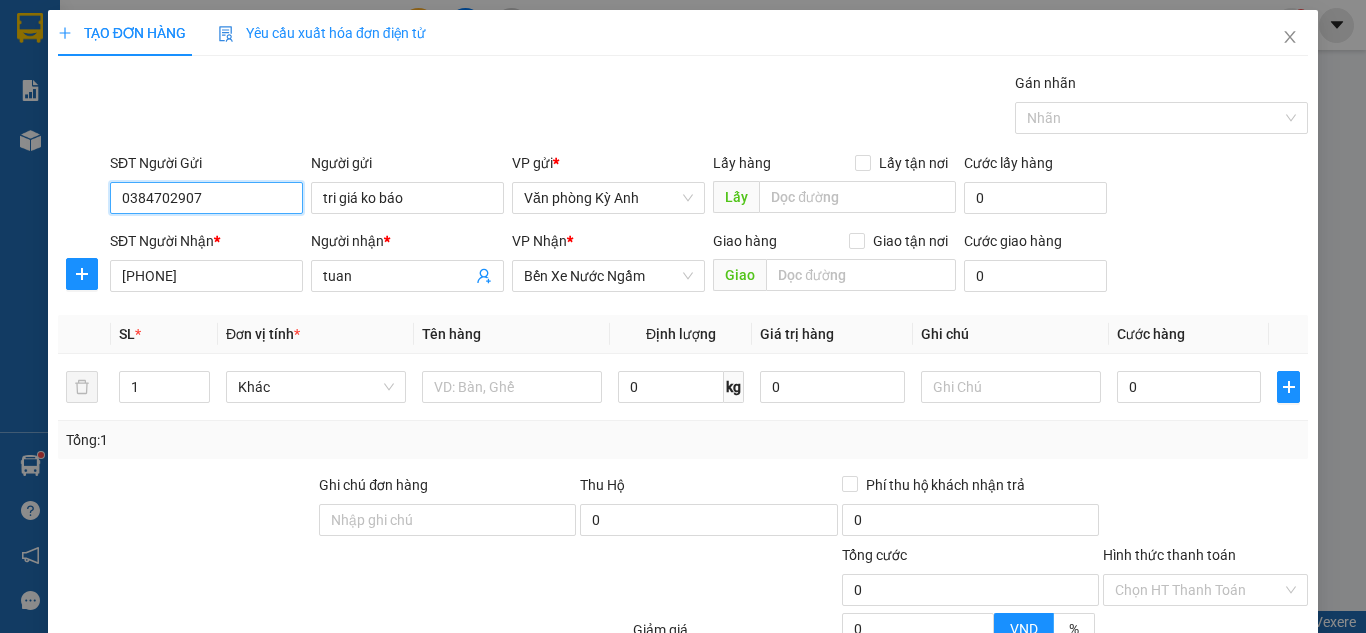 click on "0384702907" at bounding box center (206, 198) 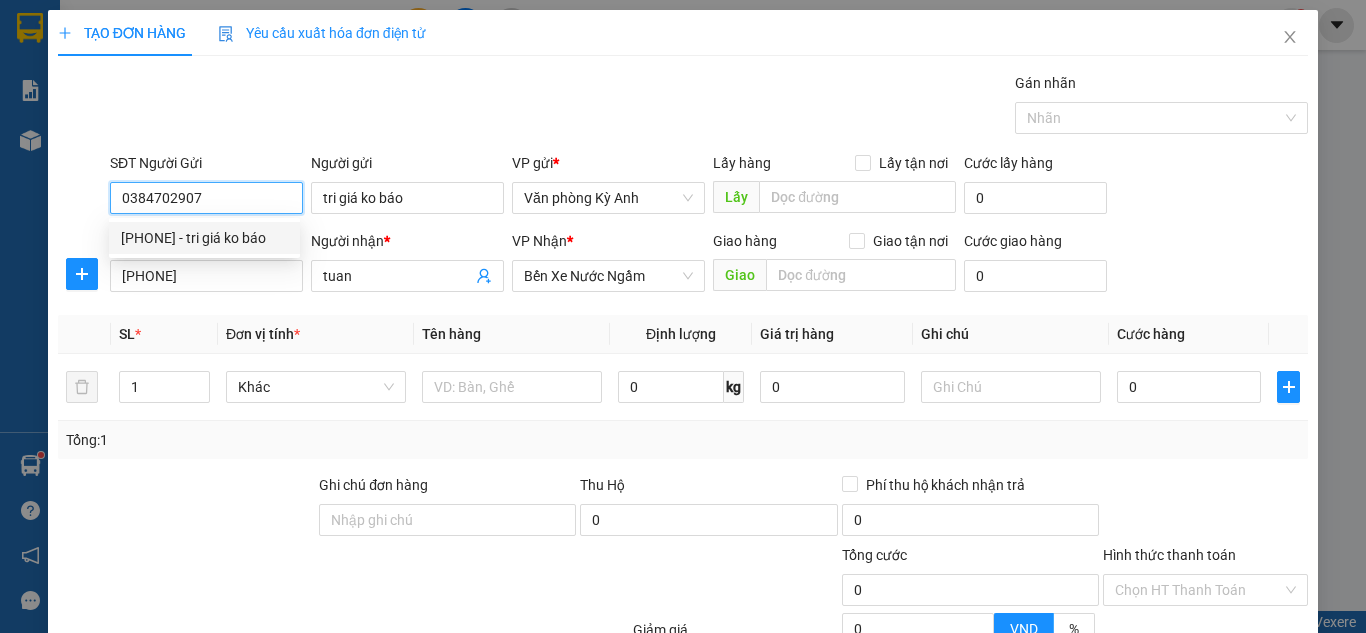 click on "0384702907" at bounding box center (206, 198) 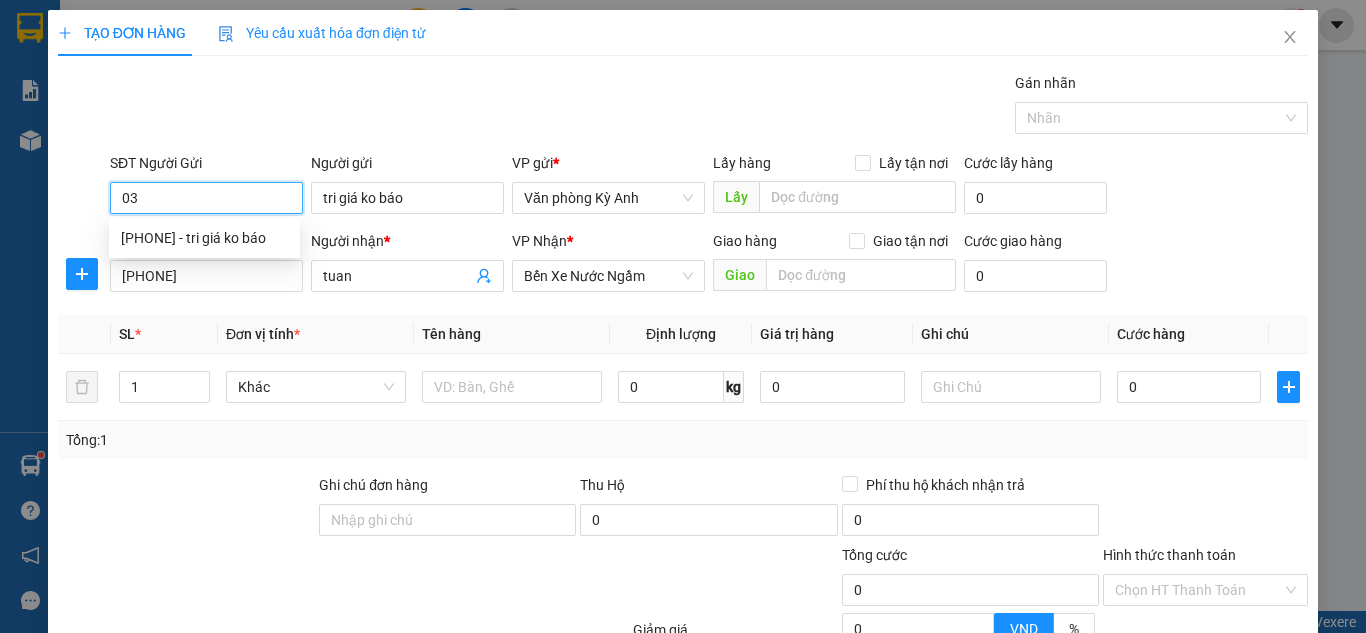 type on "0" 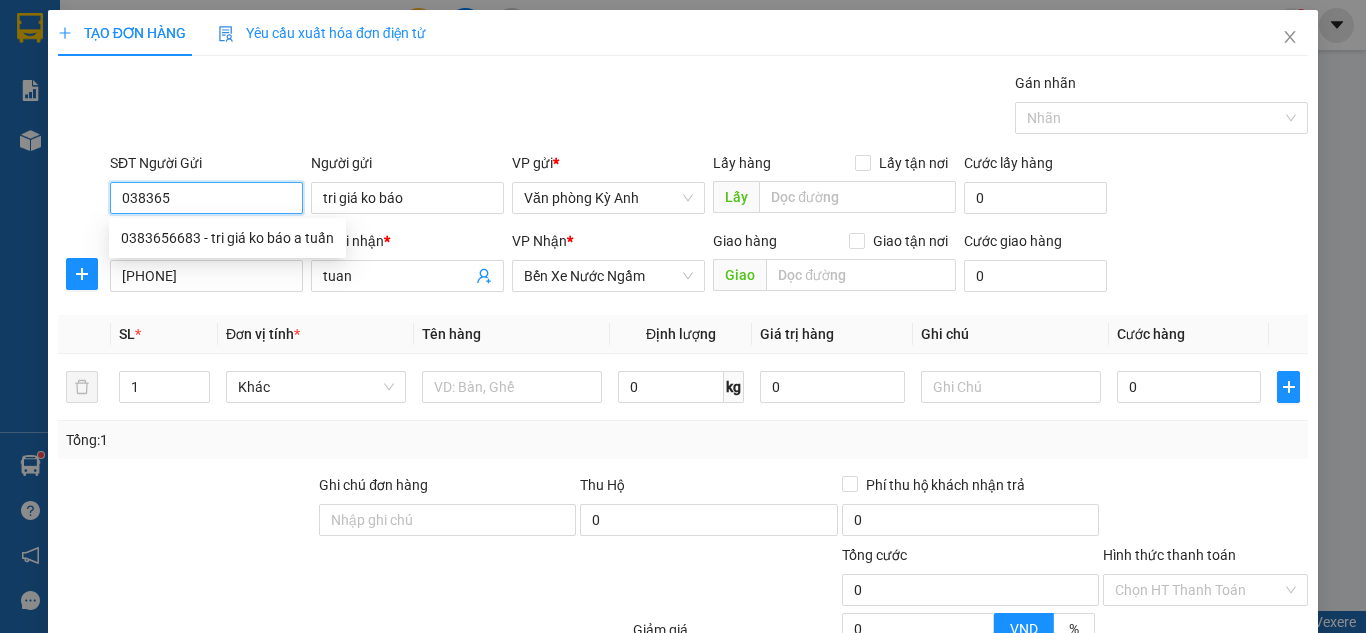 click on "0383656683 - tri giá ko báo  a tuấn" at bounding box center [227, 238] 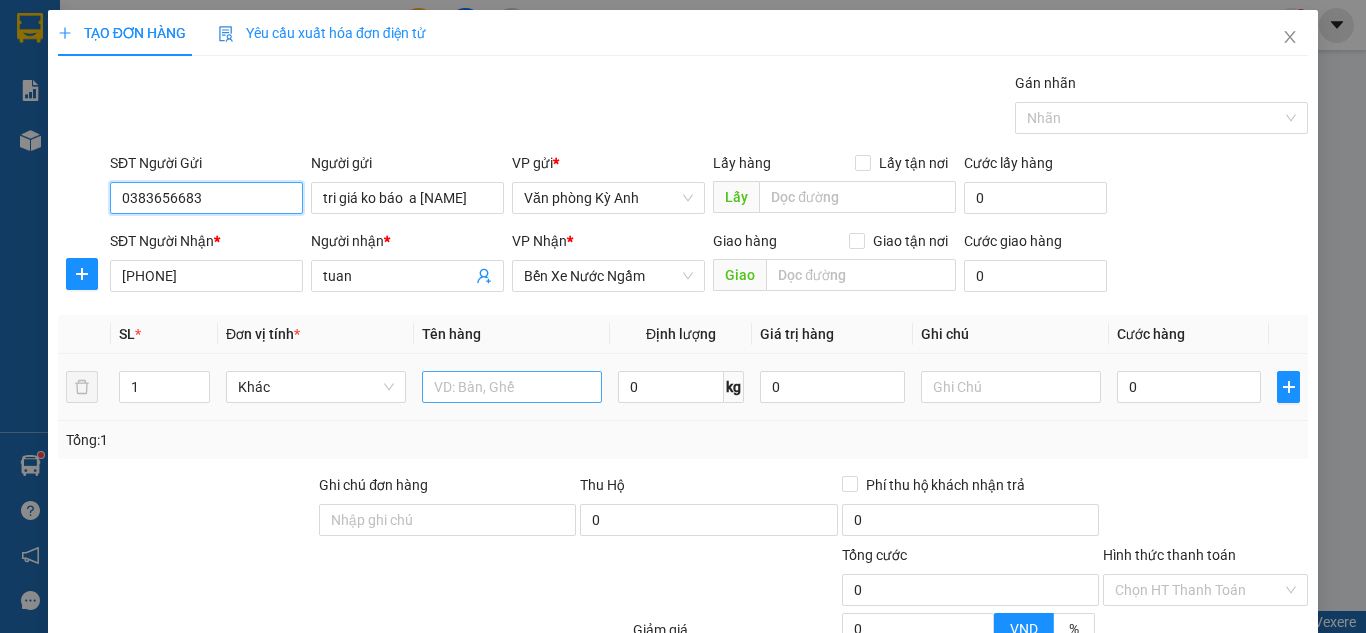 type on "0383656683" 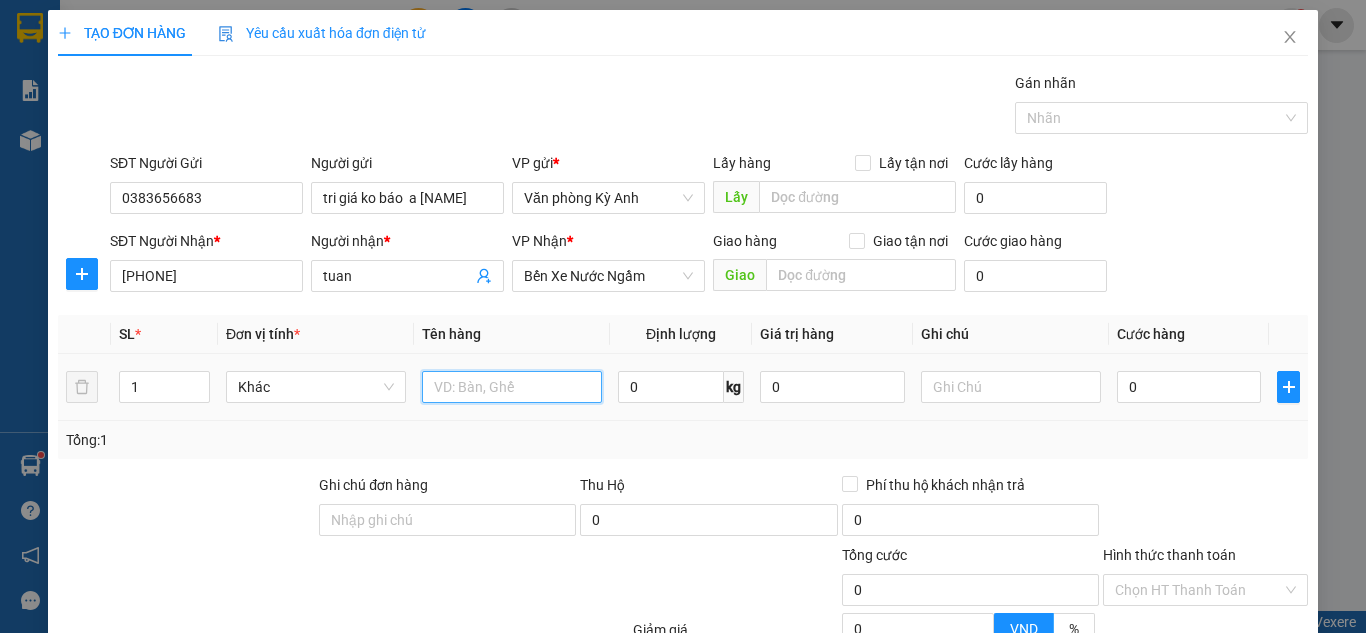 drag, startPoint x: 500, startPoint y: 383, endPoint x: 514, endPoint y: 383, distance: 14 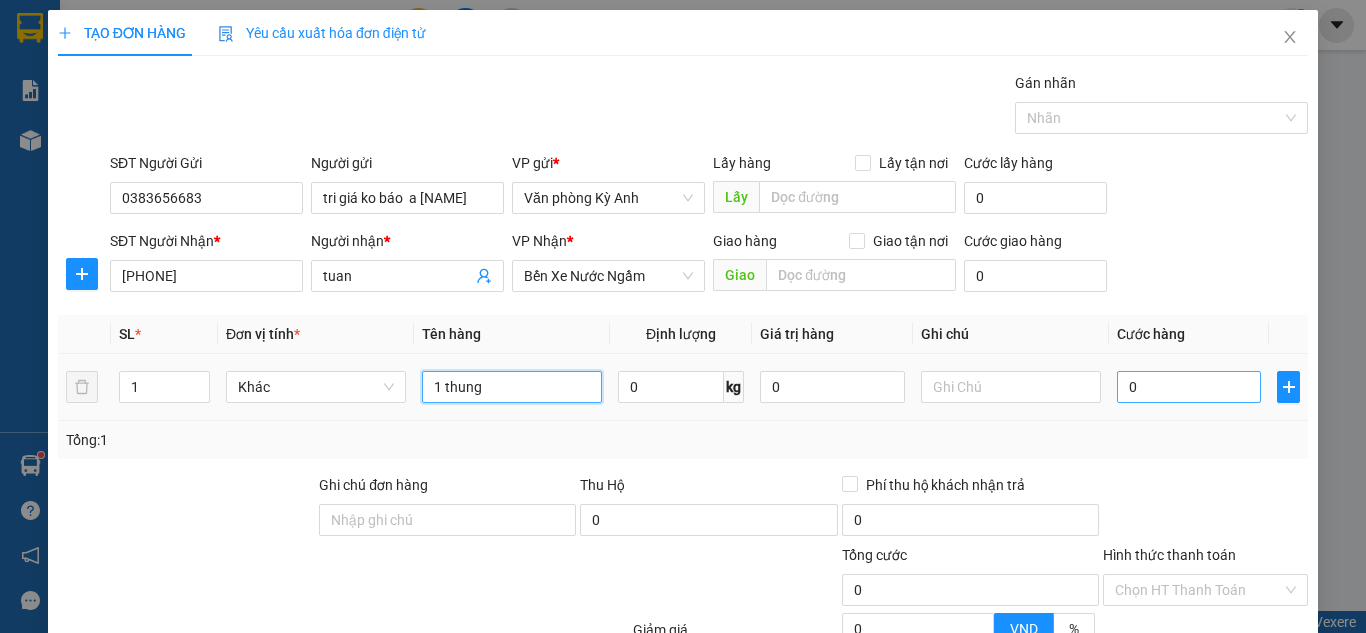type on "1 thung" 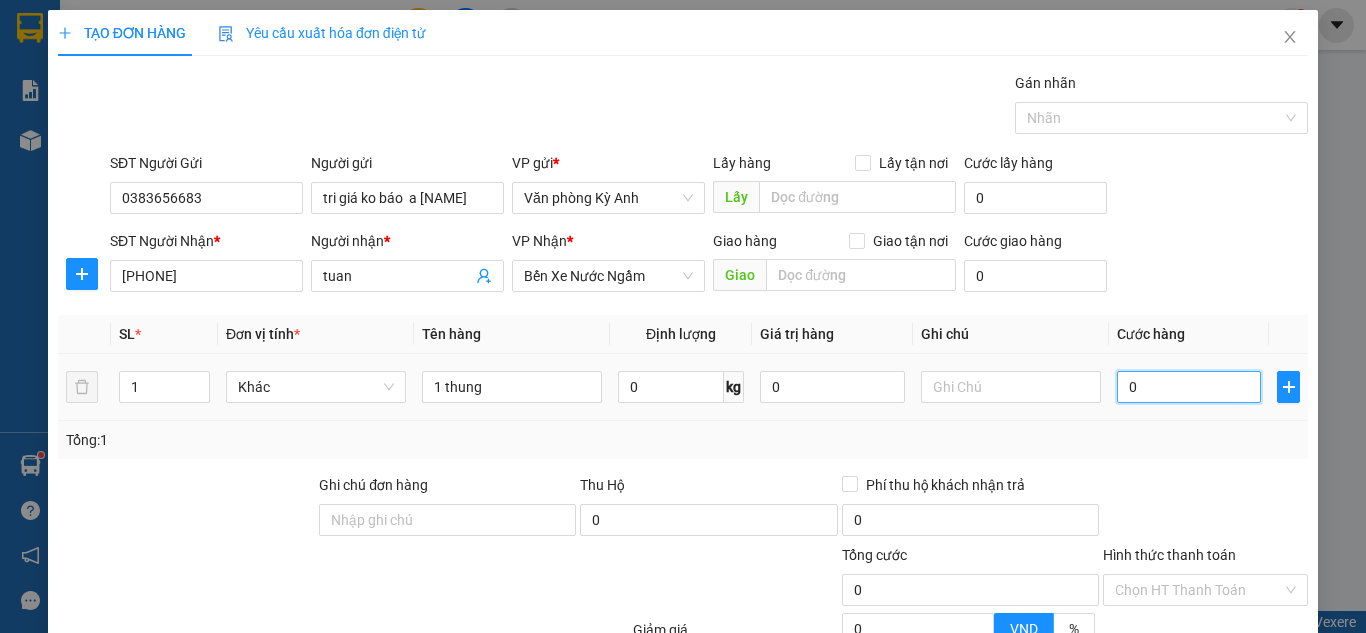 click on "0" at bounding box center [1189, 387] 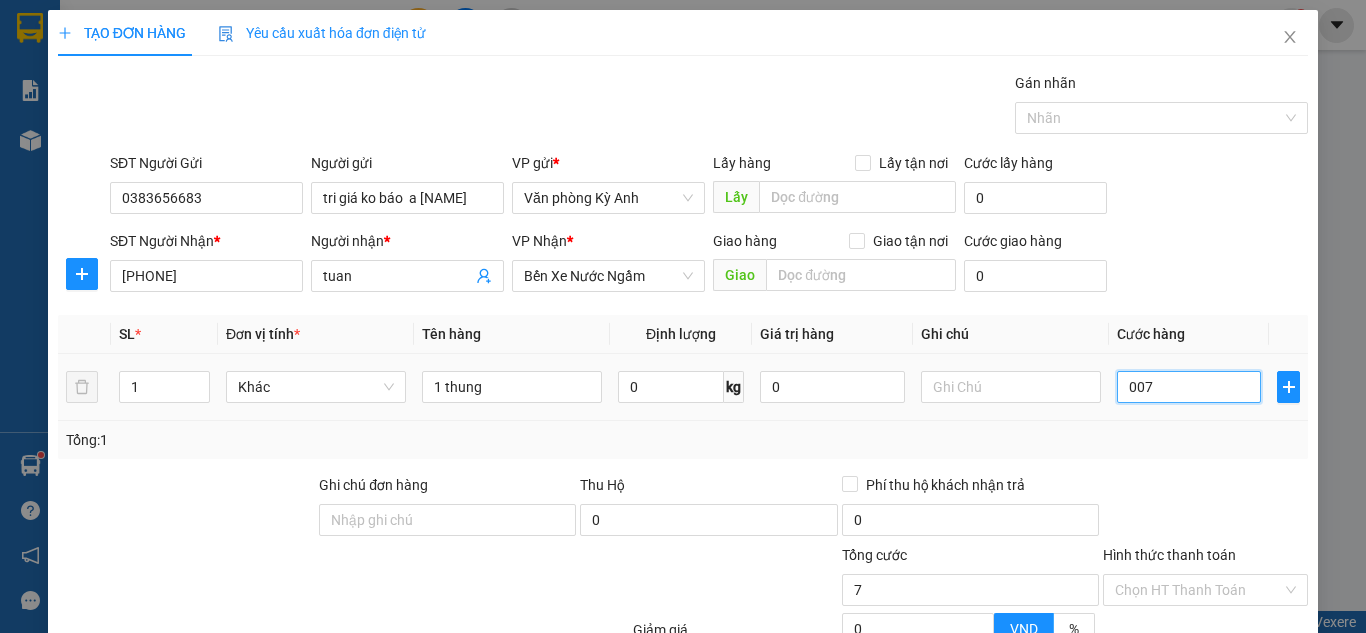 type on "0.070" 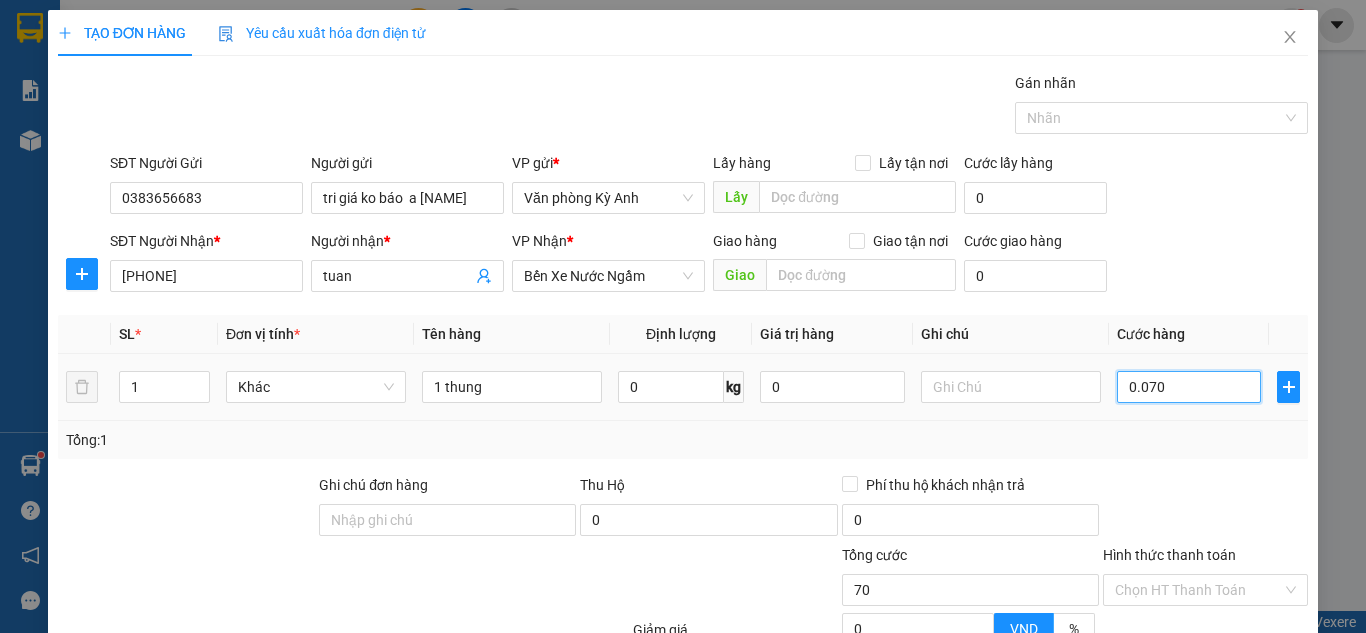 type on "[PRICE]" 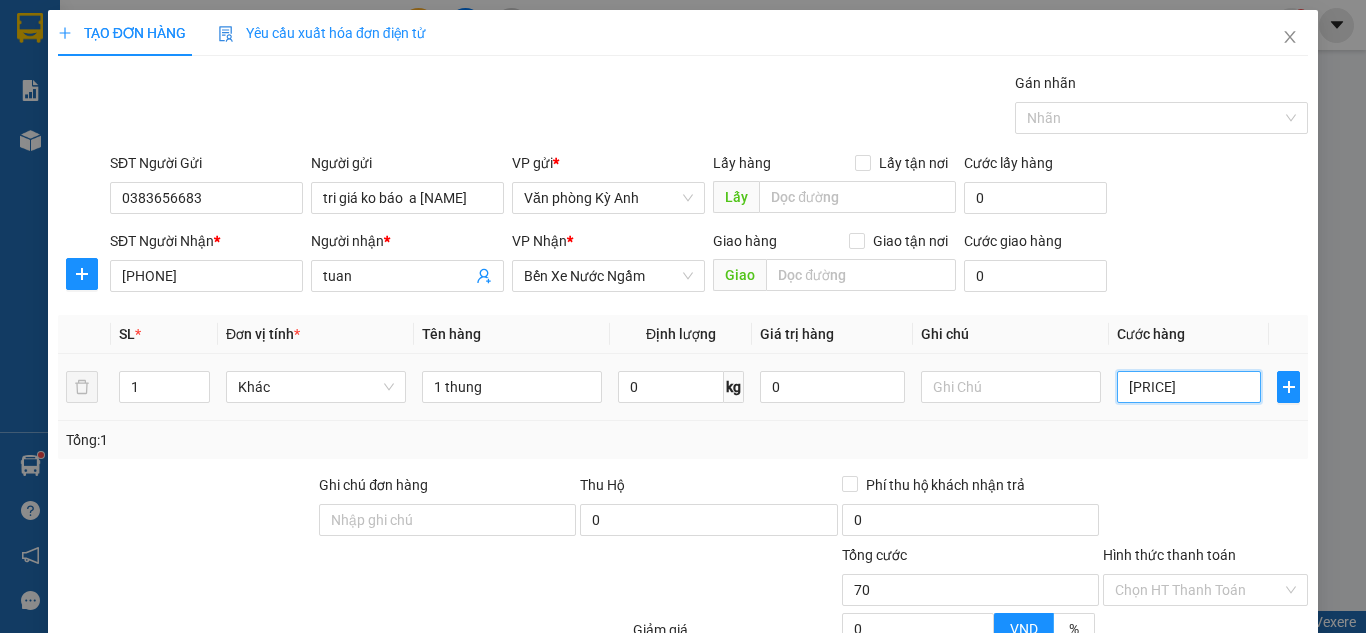 type on "700" 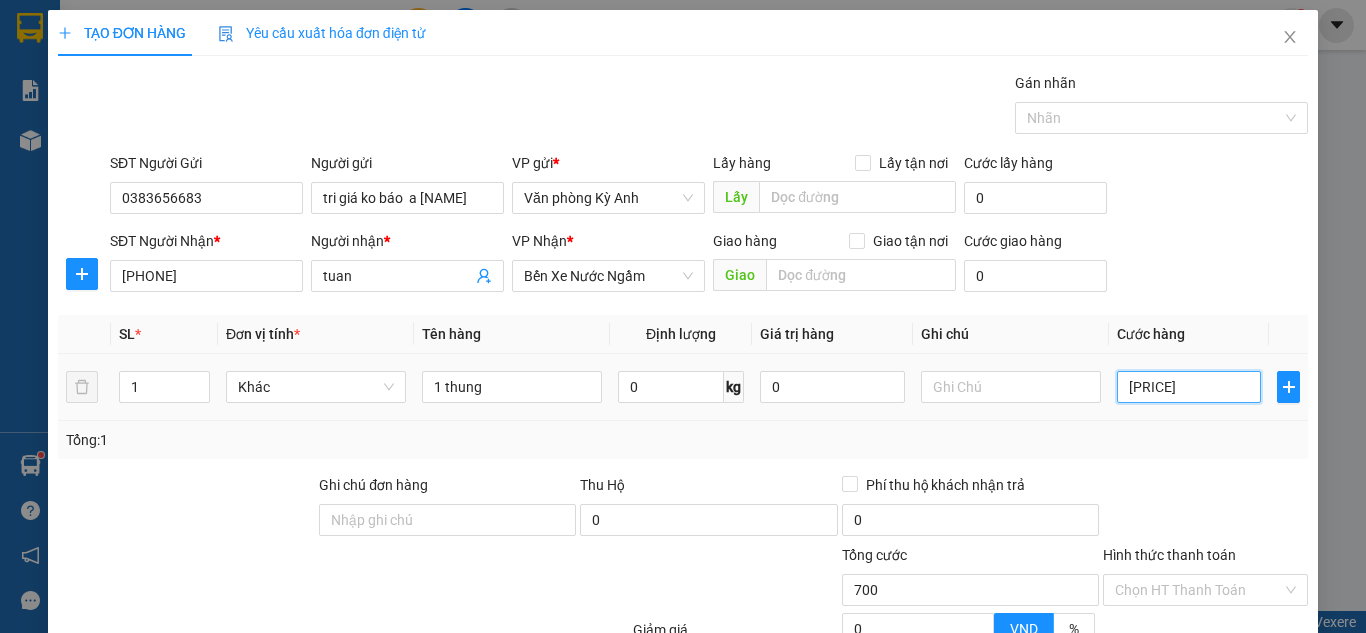 type on "[PRICE]" 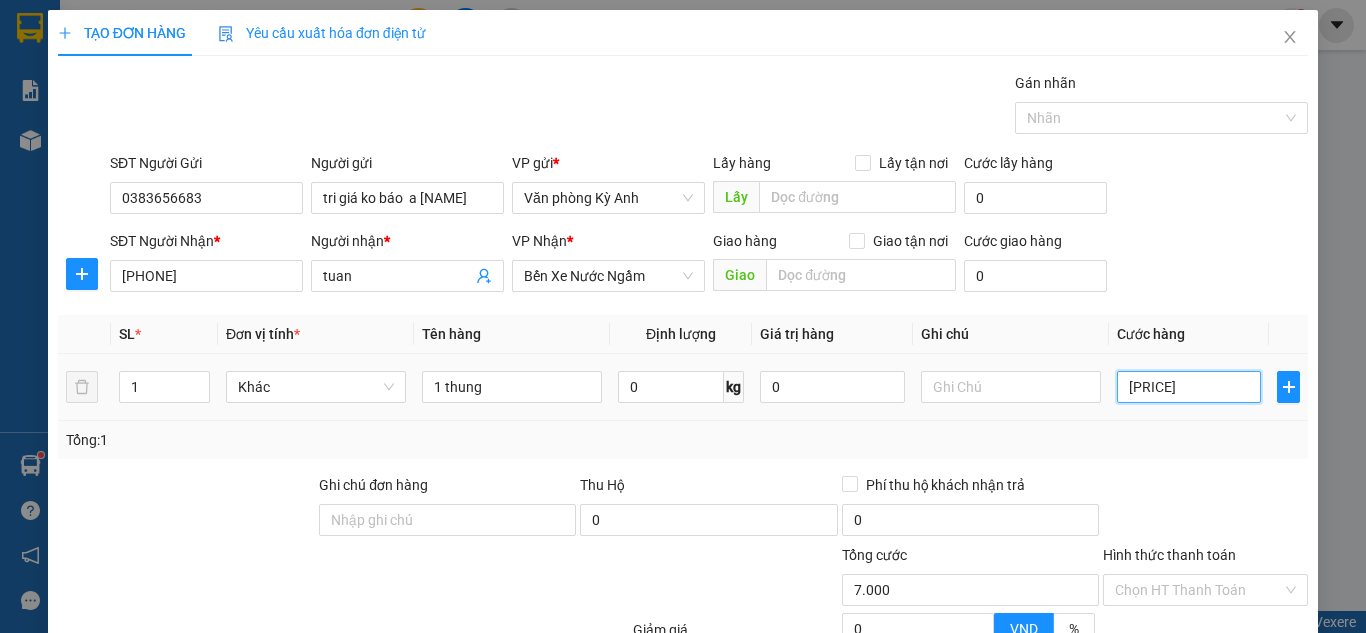 type on "000.070.000" 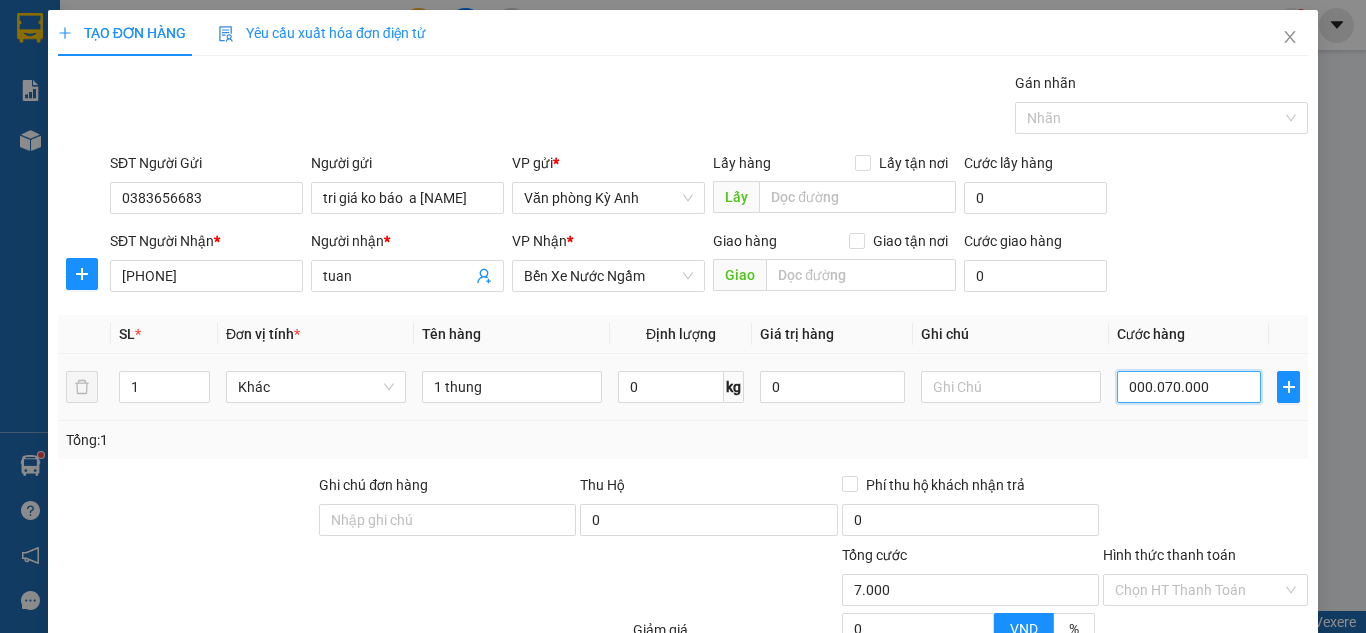type on "70.000" 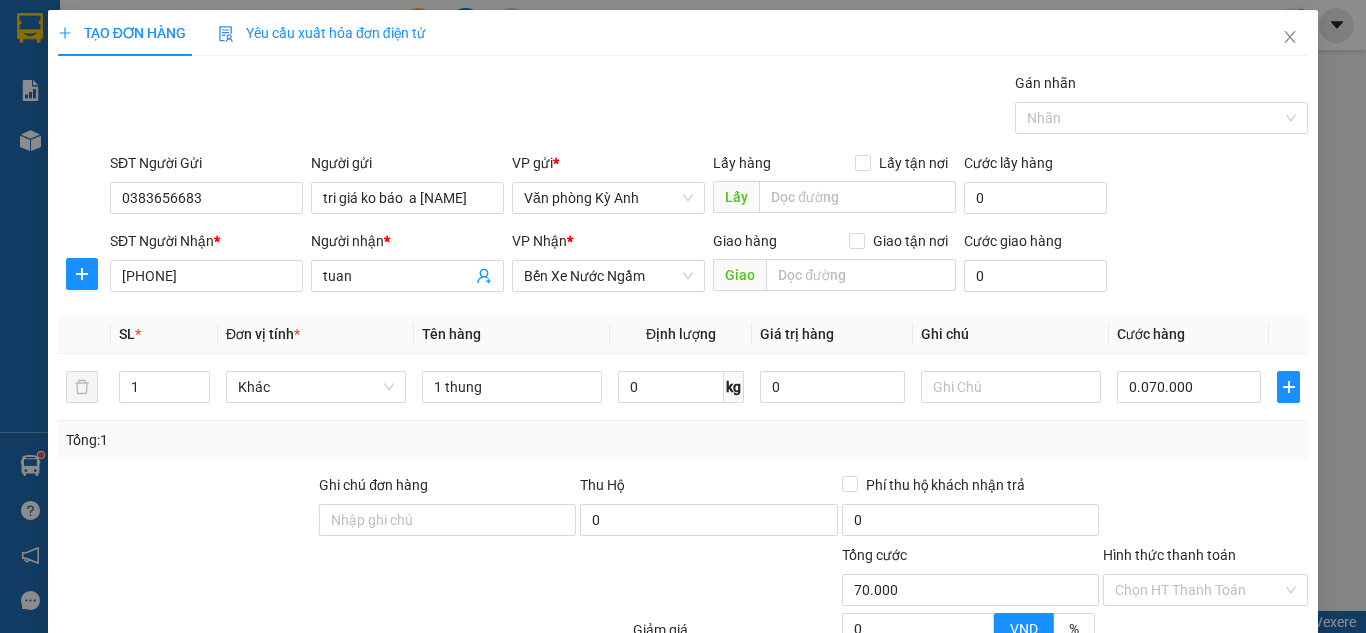 click on "Transit Pickup Surcharge Ids Transit Deliver Surcharge Ids Transit Deliver Surcharge Transit Deliver Surcharge Gán nhãn   Nhãn SĐT Người Gửi [PHONE] Người gửi tri giá ko báo  a tuấn VP gửi  * Văn phòng Kỳ Anh Lấy hàng Lấy tận nơi Lấy Cước lấy hàng 0 SĐT Người Nhận  * [PHONE] Người nhận  * tuan VP Nhận  * Bến Xe Nước Ngầm Giao hàng Giao tận nơi Giao Cước giao hàng 0 SL  * Đơn vị tính  * Tên hàng  Định lượng Giá trị hàng Ghi chú Cước hàng                   1 Khác 1 thung 0 kg 0 0.070.000 Tổng:  1 Ghi chú đơn hàng Thu Hộ 0 Phí thu hộ khách nhận trả 0 Tổng cước 70.000 Hình thức thanh toán Chọn HT Thanh Toán Giảm giá 0 VND % Discount 0 Số tiền thu trước 0 Chưa thanh toán 70.000 Chọn HT Thanh Toán Ghi chú nội bộ nhà xe Chi phí nội bộ 0 Lưu nháp Xóa Thông tin Lưu Lưu và In 1 thung" at bounding box center [683, 437] 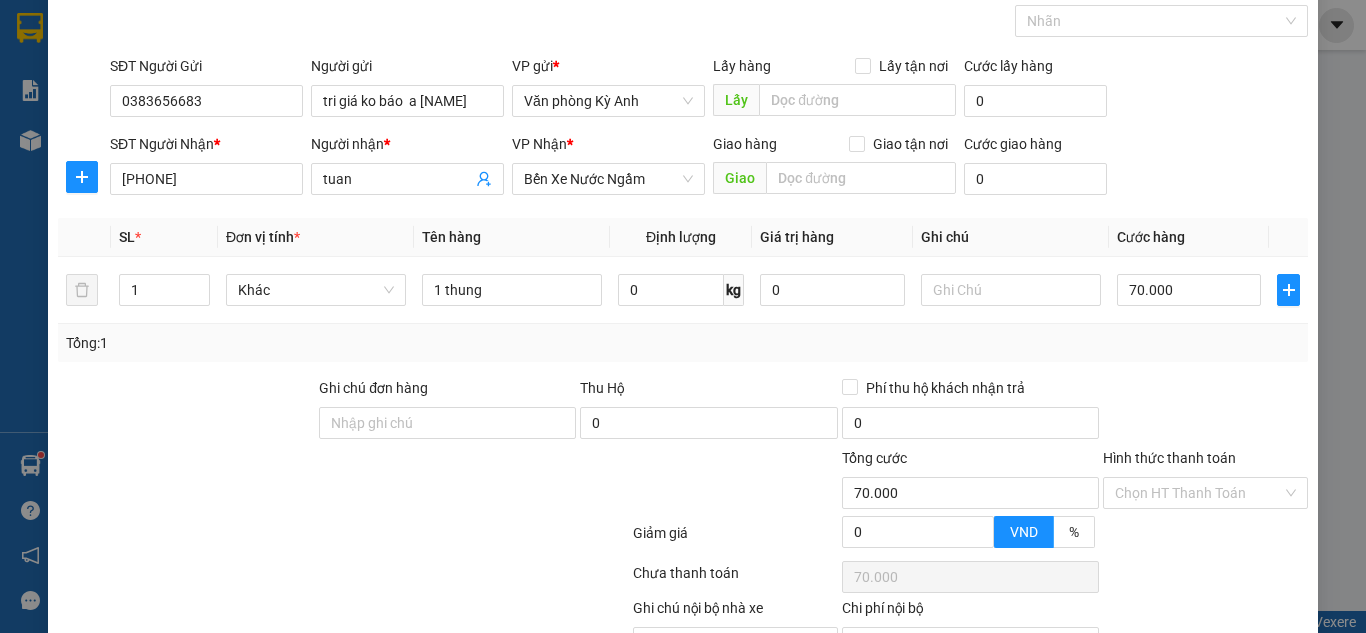 scroll, scrollTop: 209, scrollLeft: 0, axis: vertical 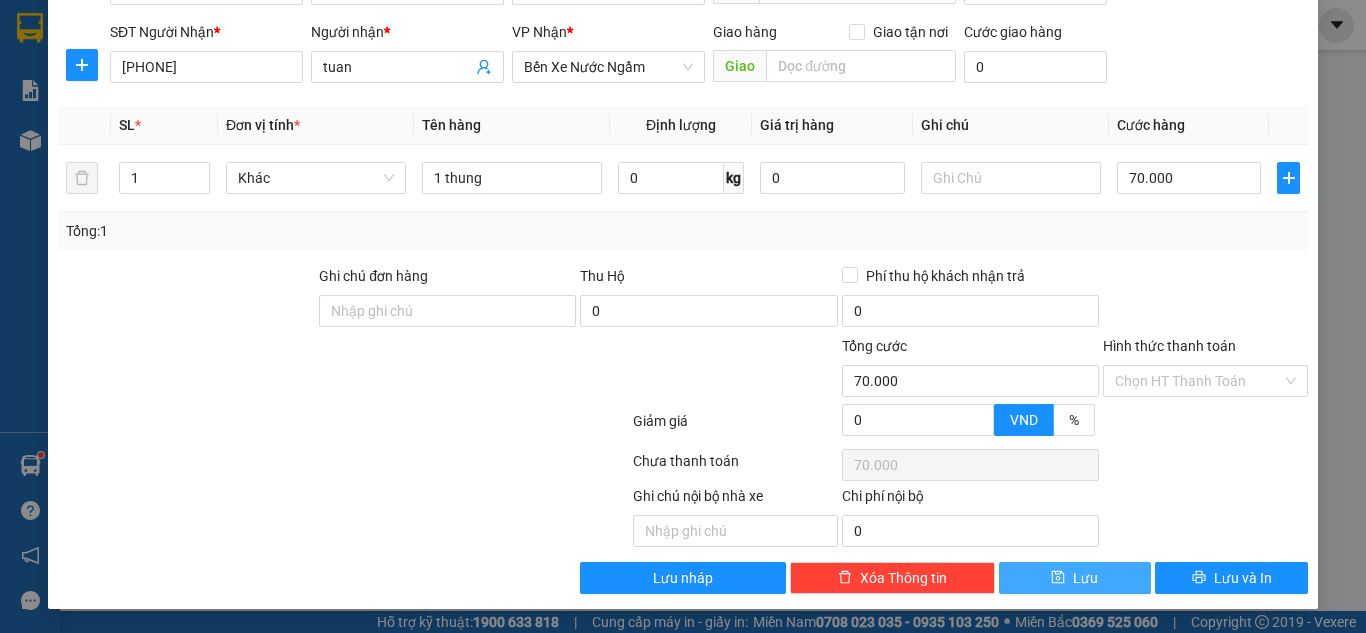 click on "Lưu" at bounding box center (1085, 578) 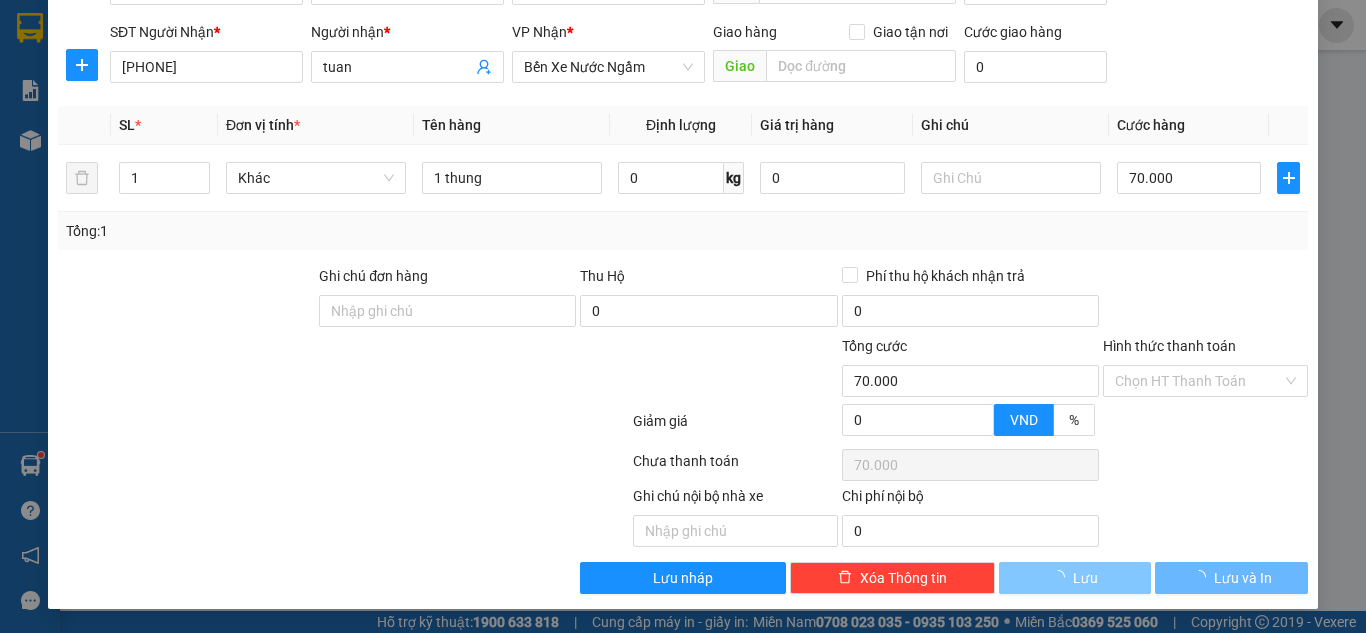 type 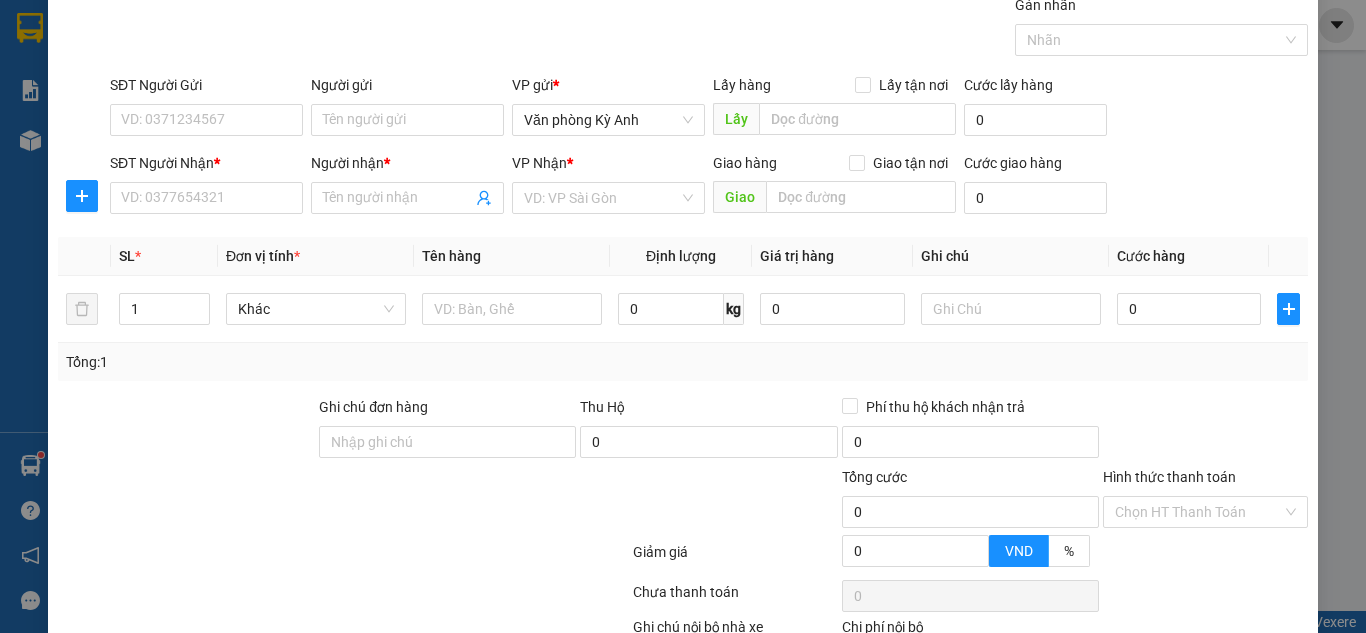 scroll, scrollTop: 0, scrollLeft: 0, axis: both 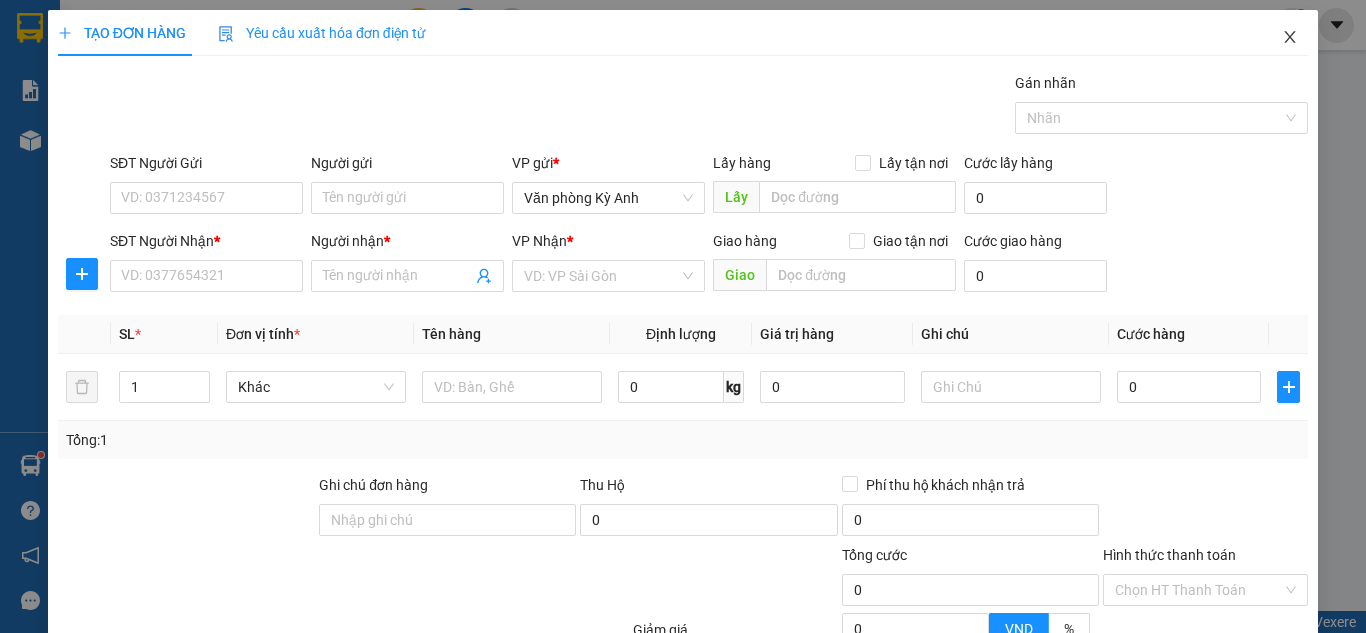 click at bounding box center (1290, 38) 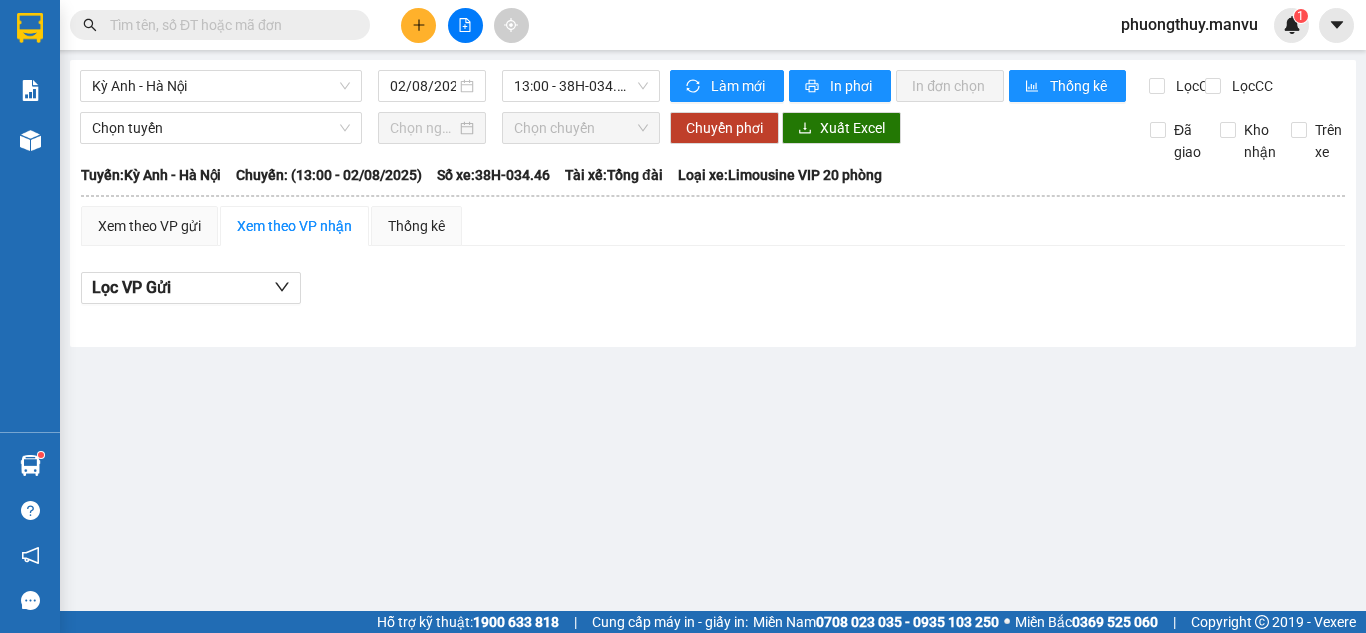 click at bounding box center (228, 25) 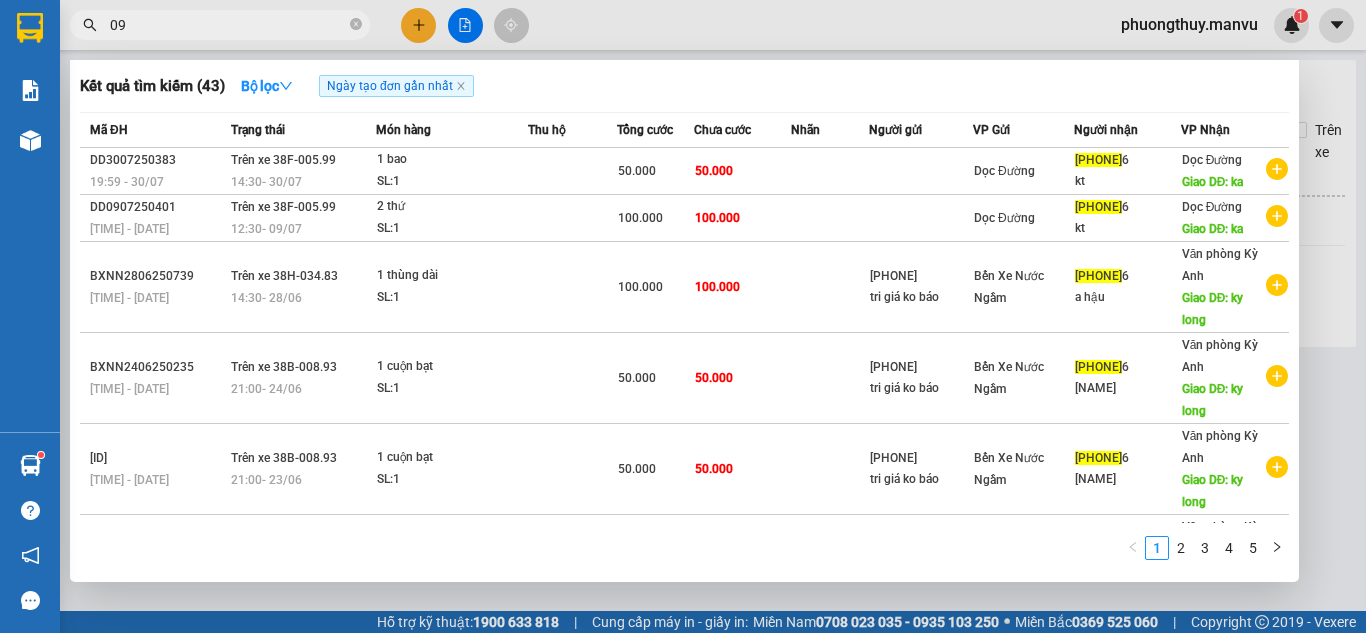 type on "0" 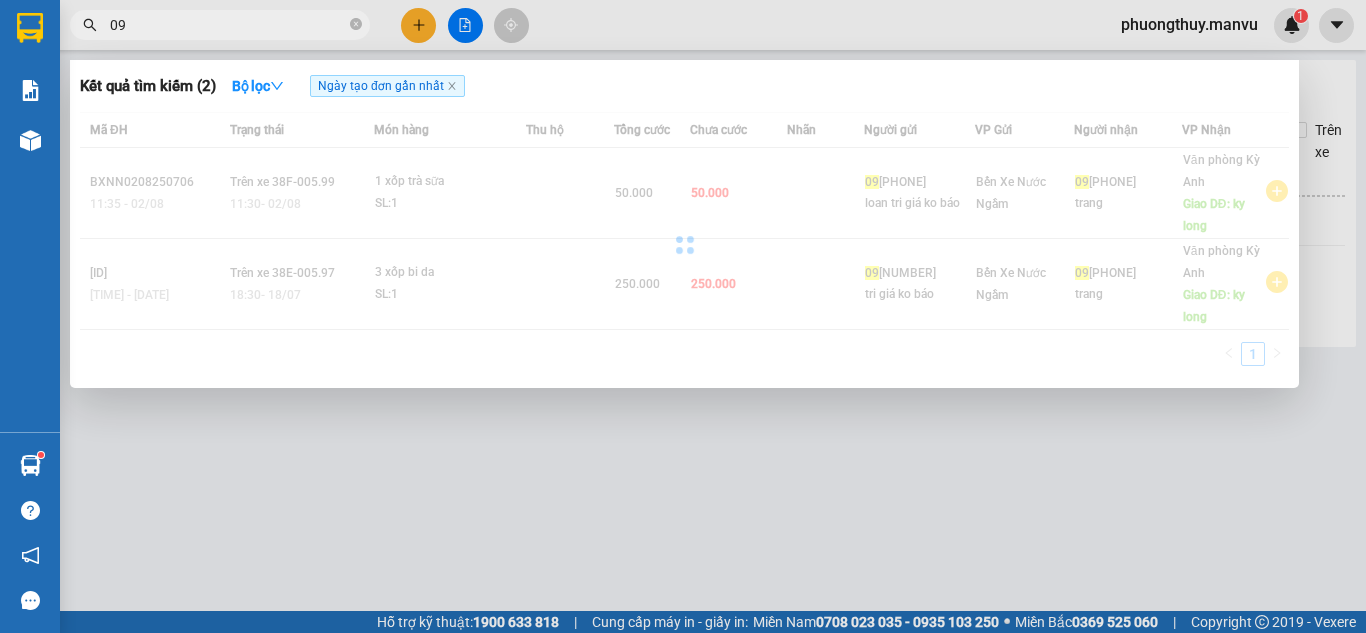type on "0" 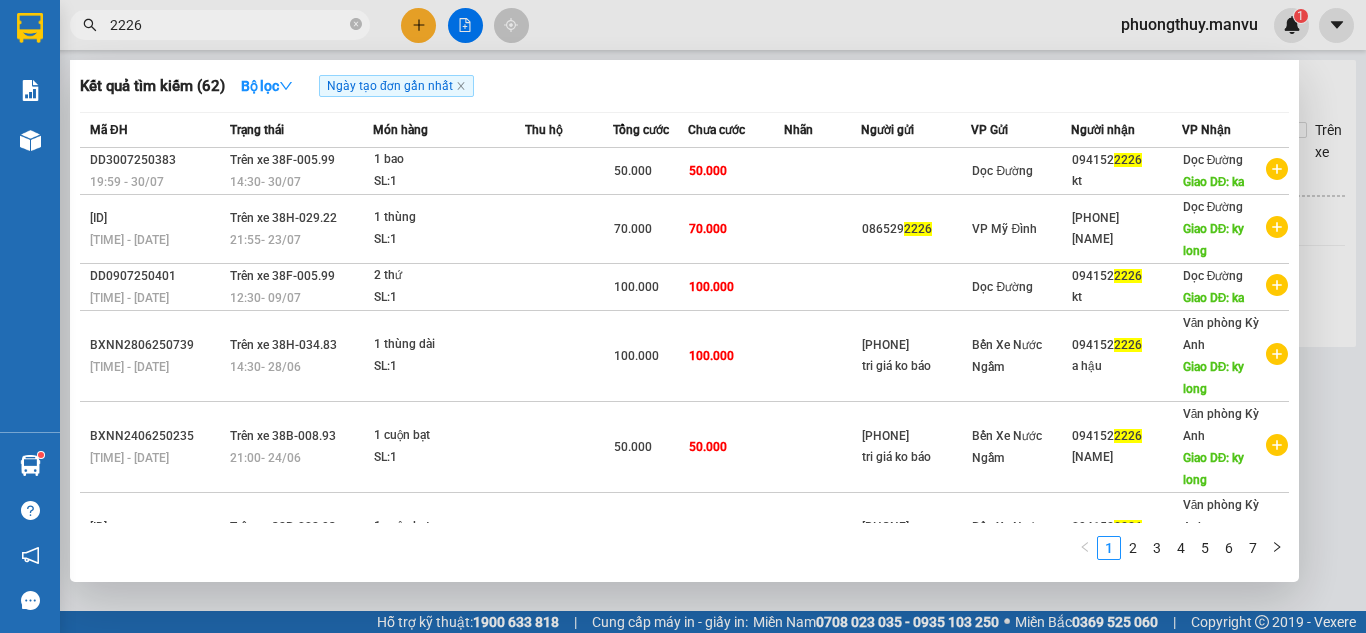 type on "2226" 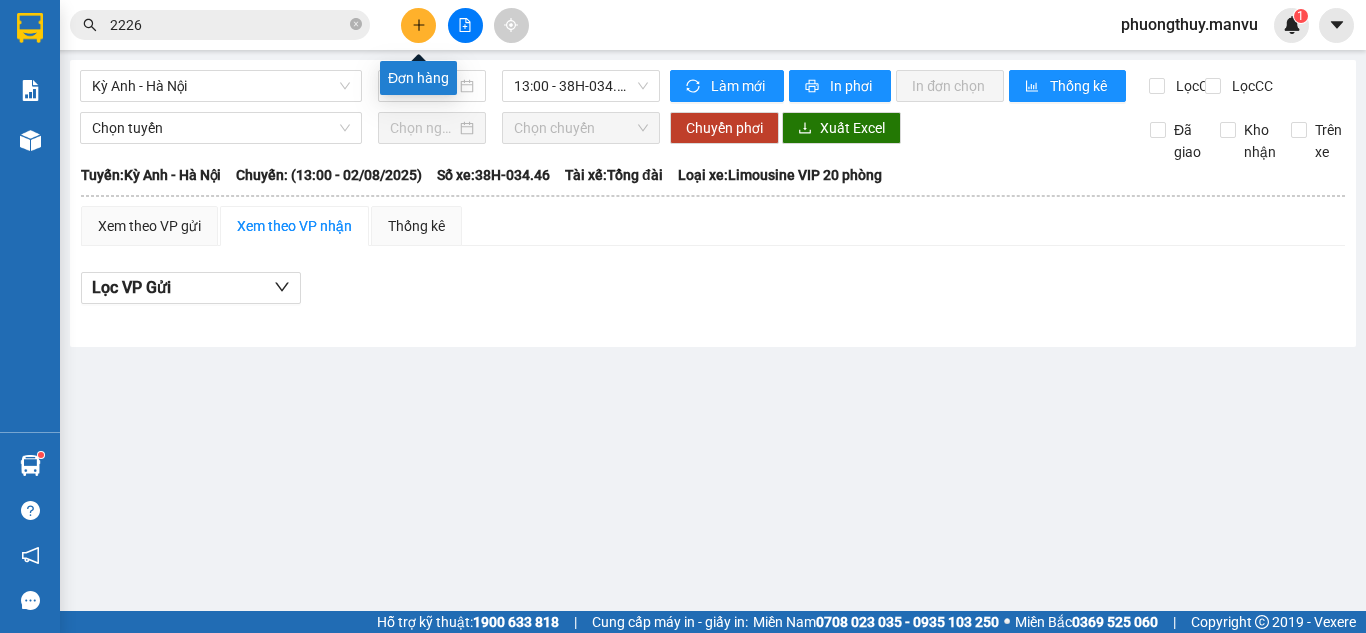 click at bounding box center [418, 25] 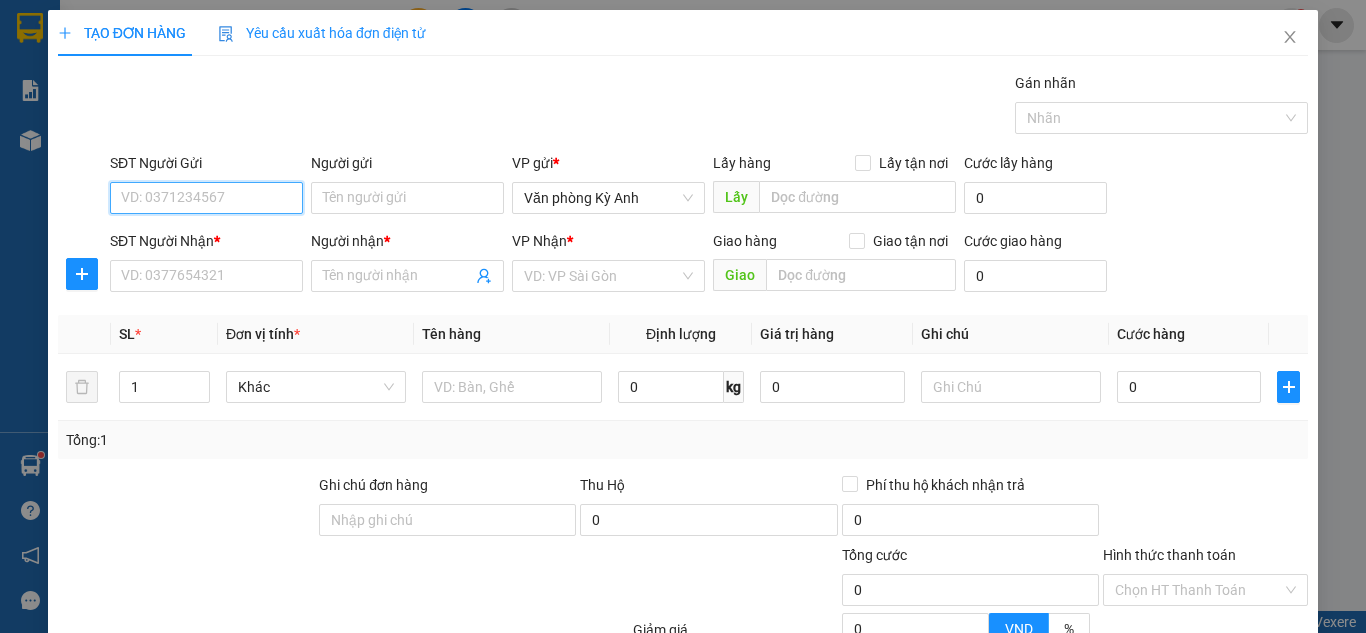 click on "SĐT Người Gửi" at bounding box center (206, 198) 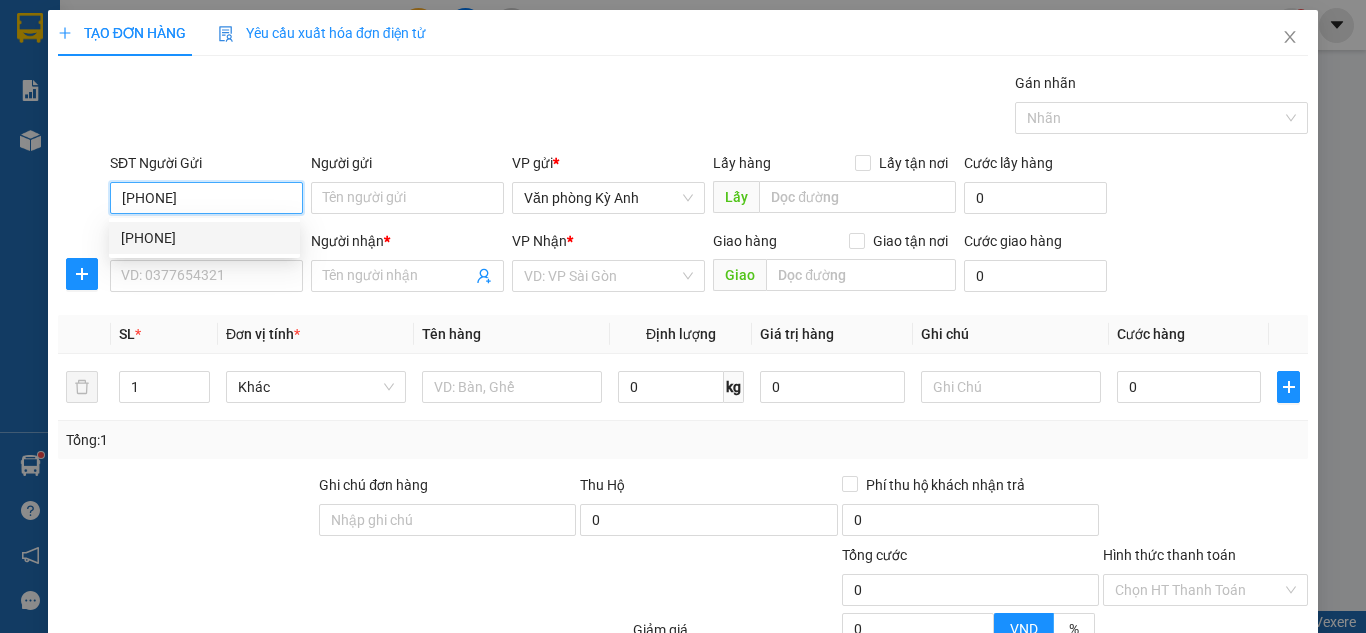 click on "[PHONE]" at bounding box center (204, 238) 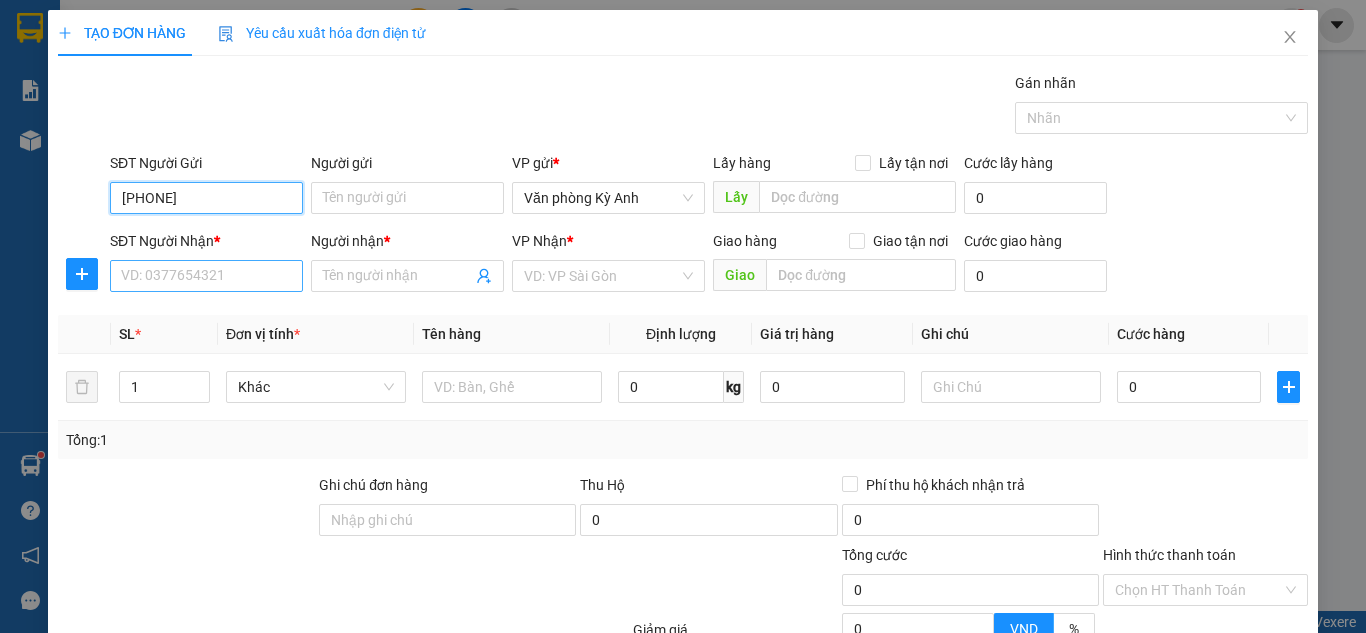 type on "[PHONE]" 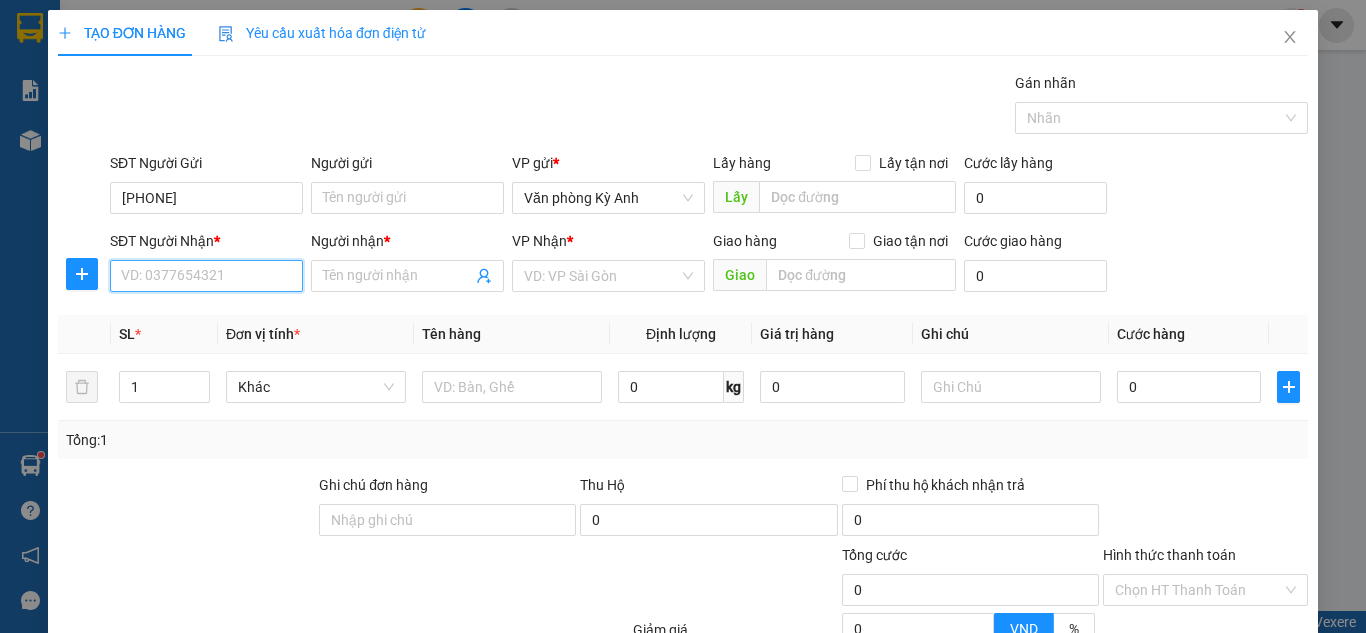 click on "SĐT Người Nhận  *" at bounding box center (206, 276) 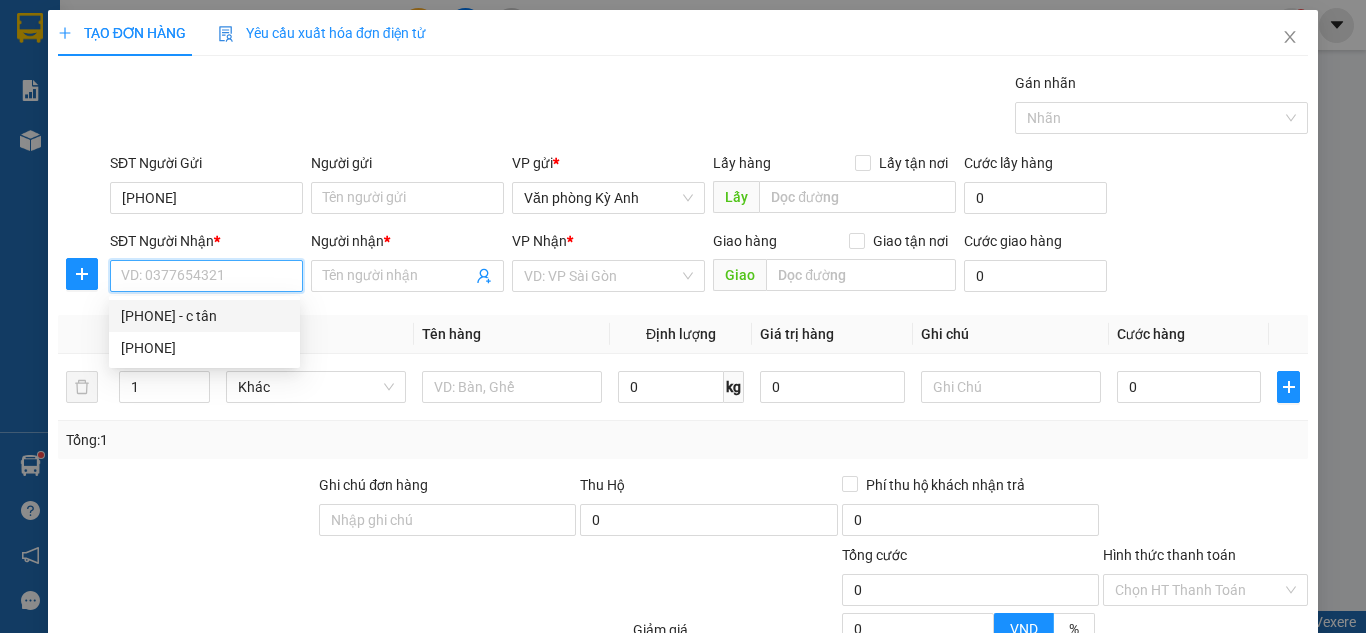 click on "[PHONE] - c tân" at bounding box center (204, 316) 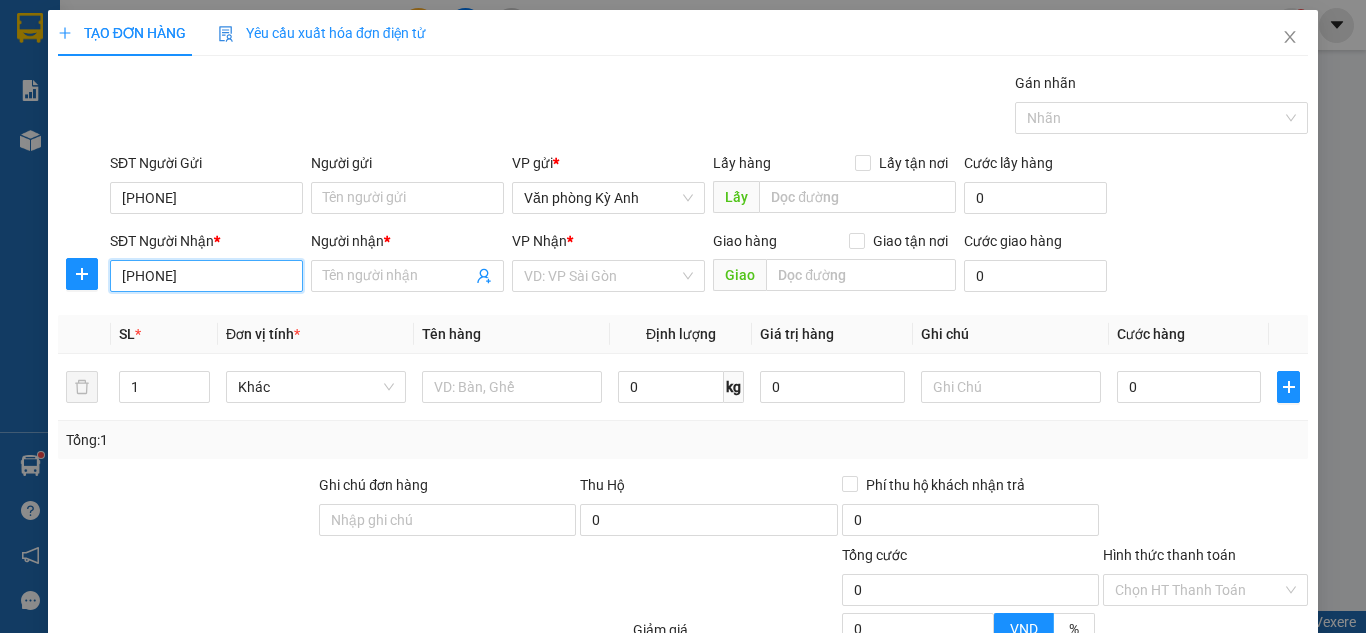 type on "c tân" 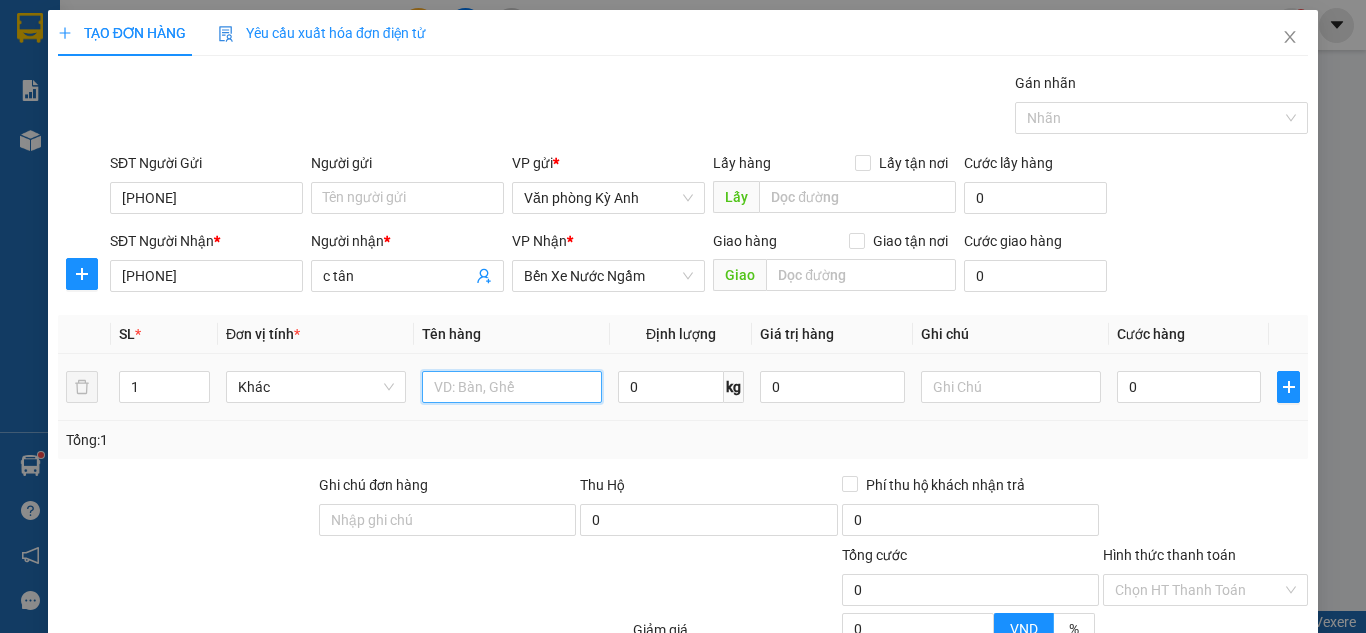 click at bounding box center [512, 387] 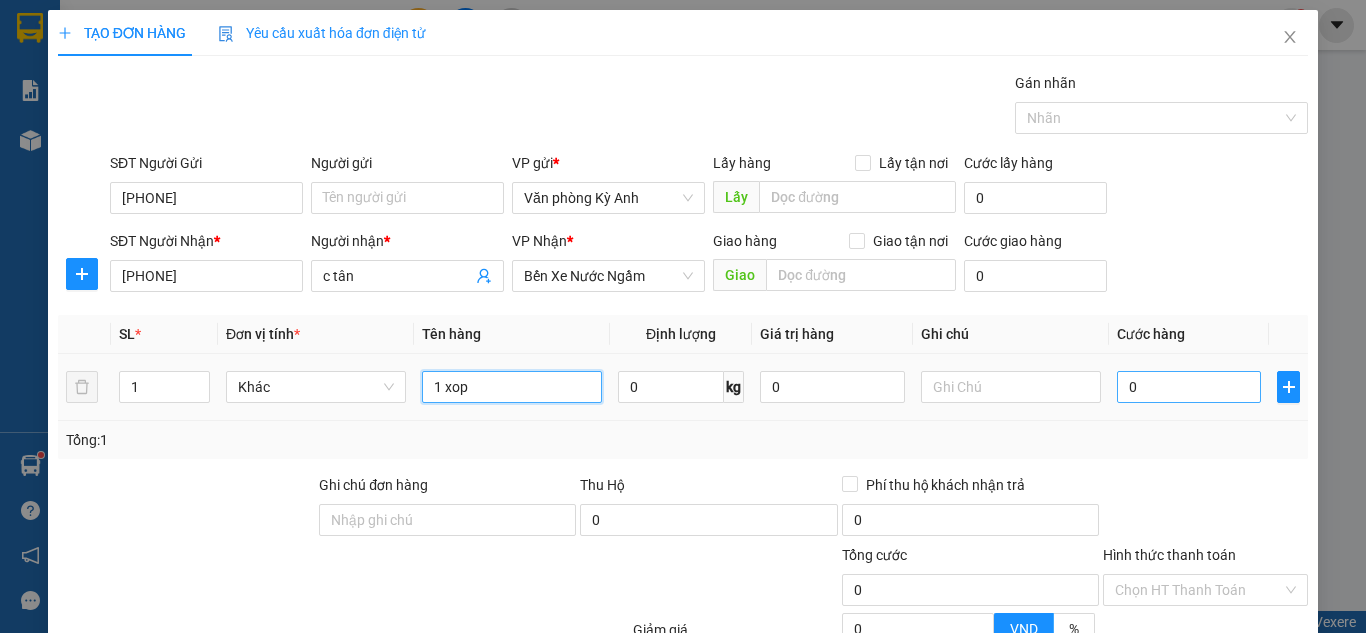 type on "1 xop" 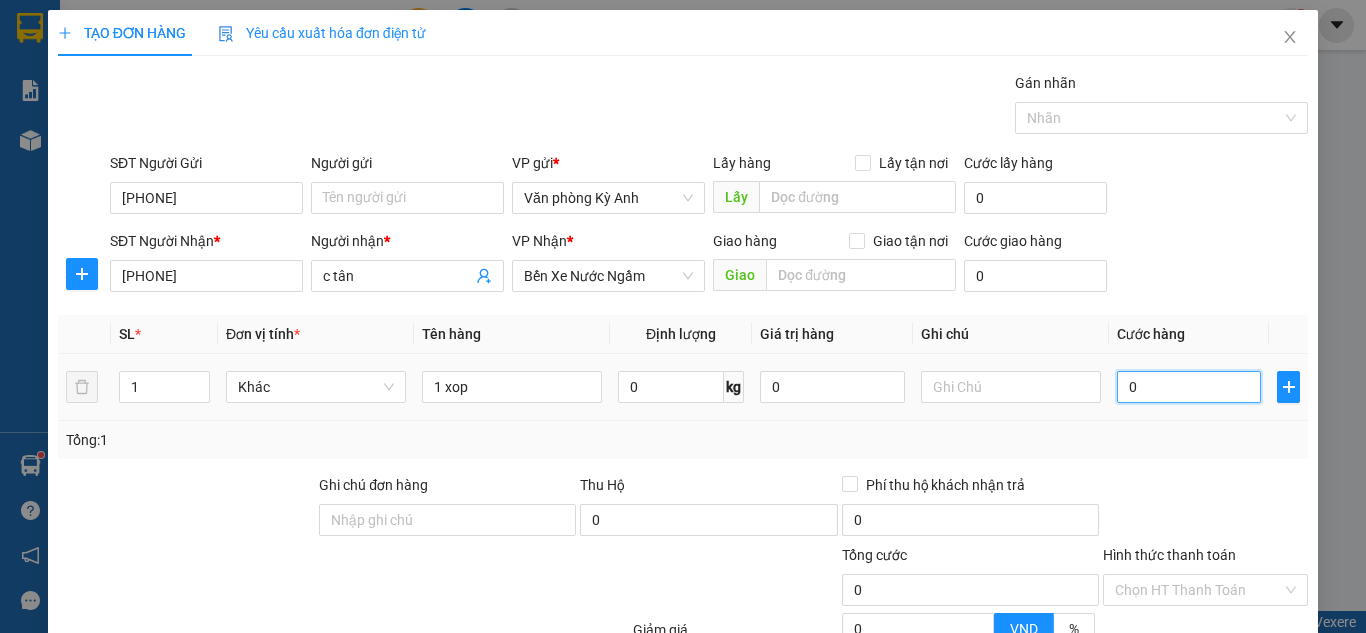 click on "0" at bounding box center (1189, 387) 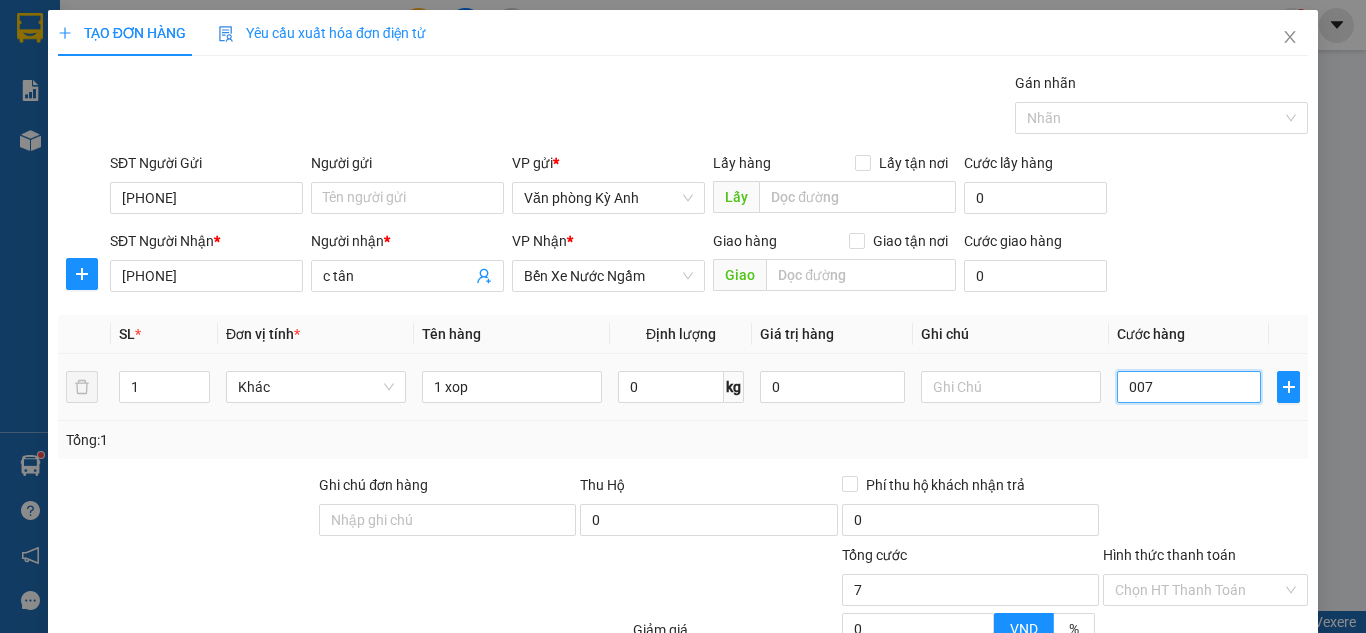 type on "0.070" 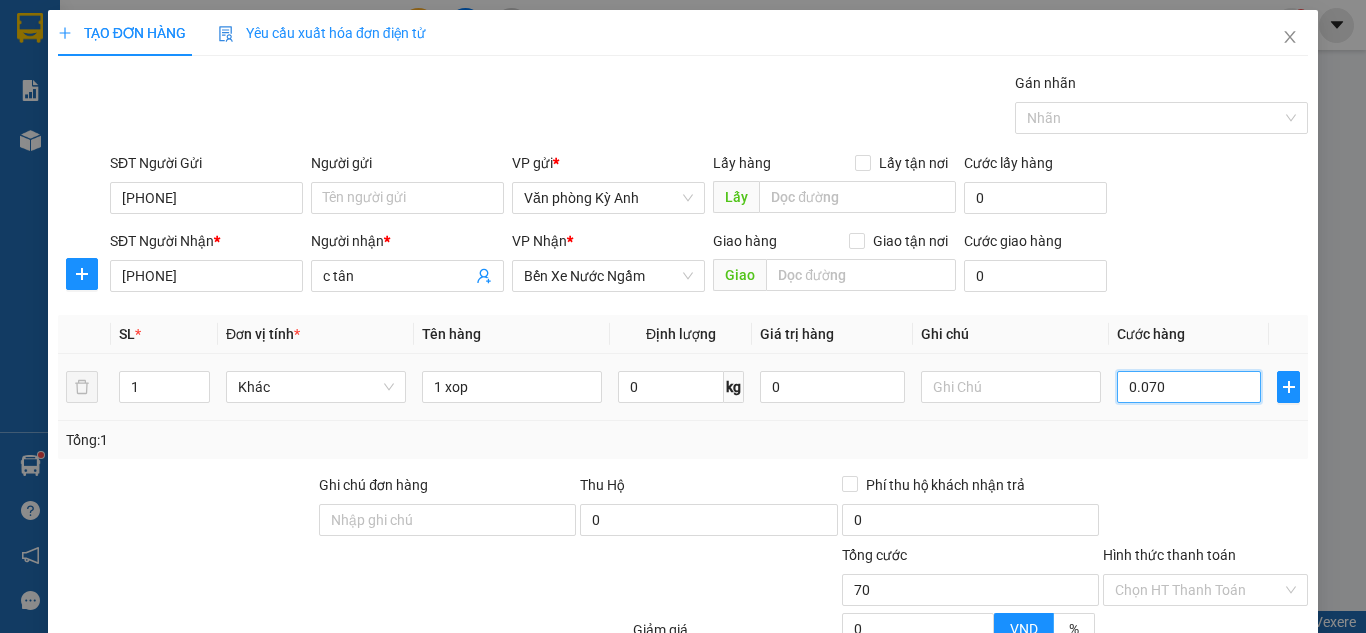 type on "[PRICE]" 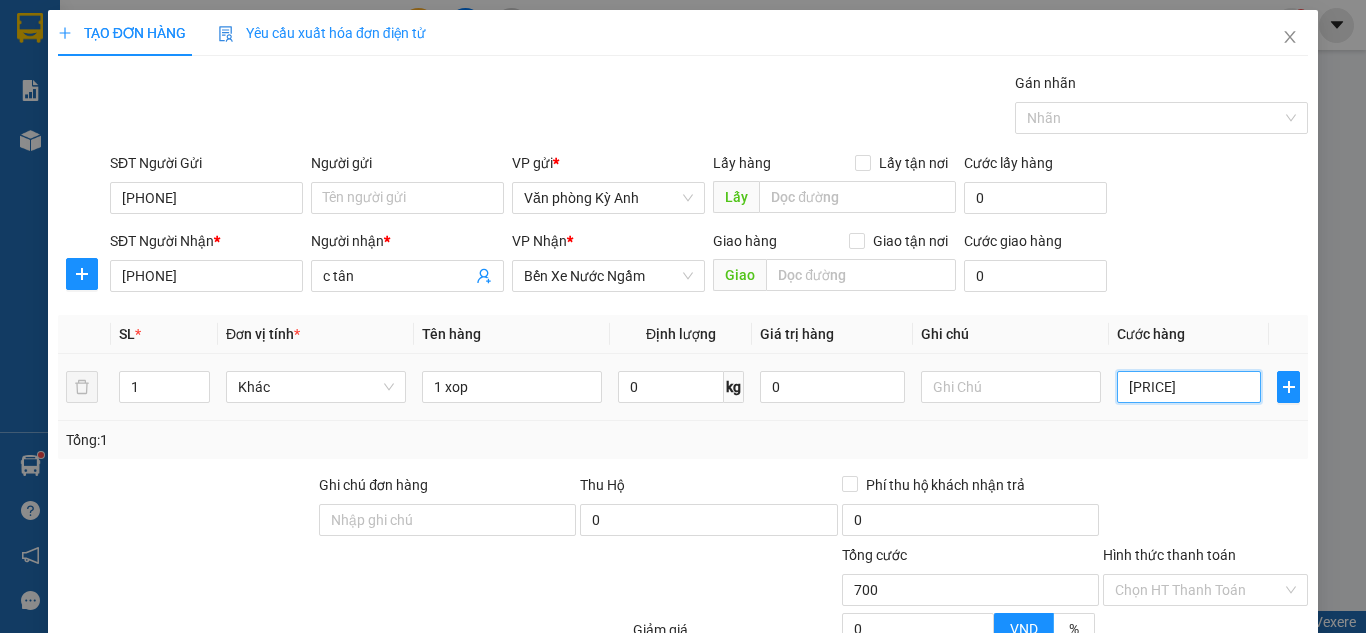type on "[PRICE]" 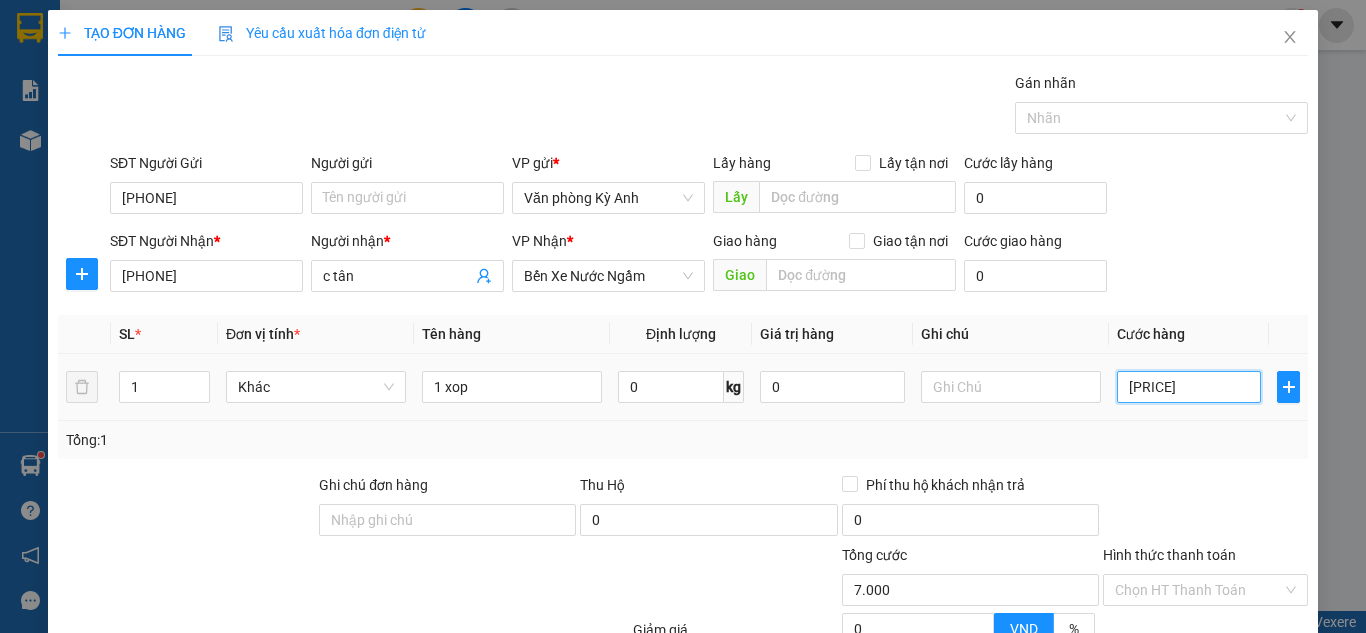 type on "000.070.000" 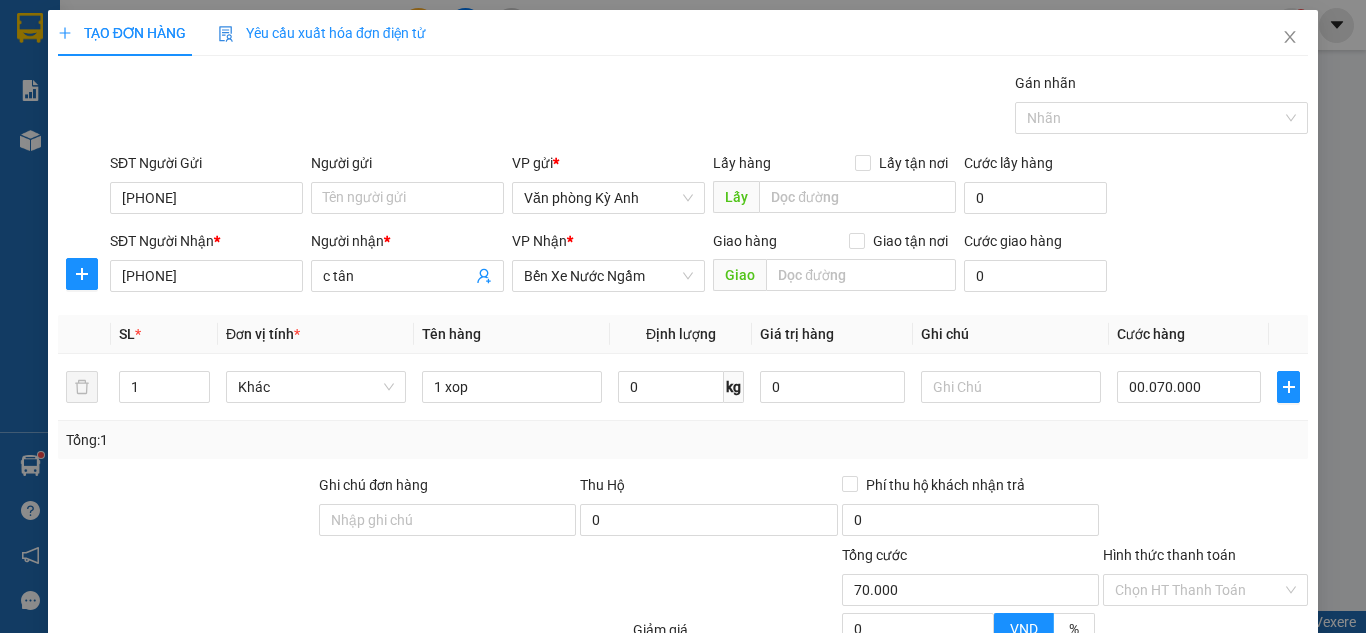 click at bounding box center [1205, 509] 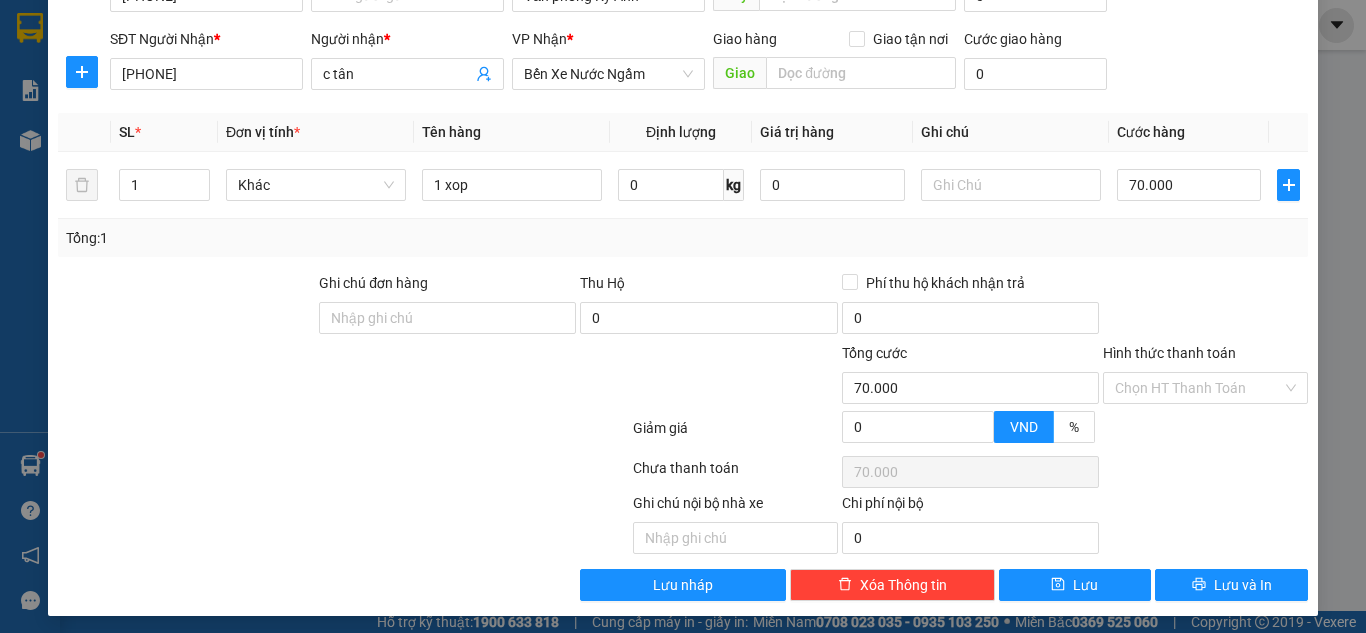 scroll, scrollTop: 209, scrollLeft: 0, axis: vertical 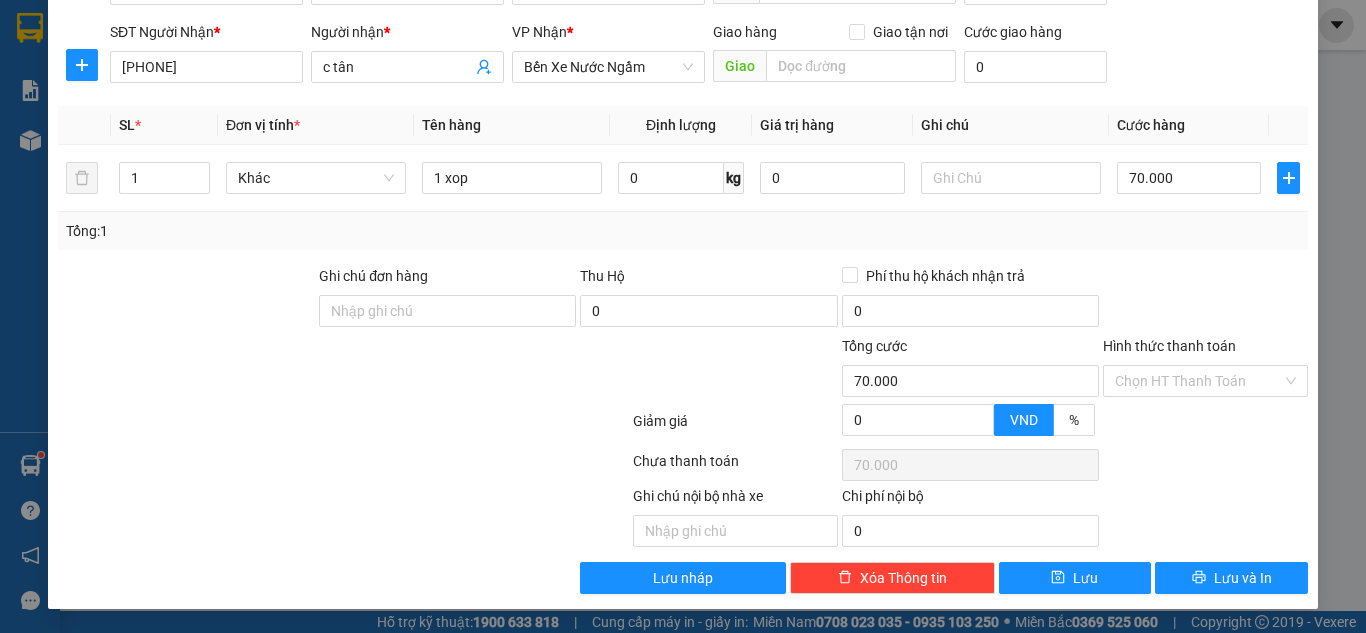 click on "Chọn HT Thanh Toán" at bounding box center [1205, 465] 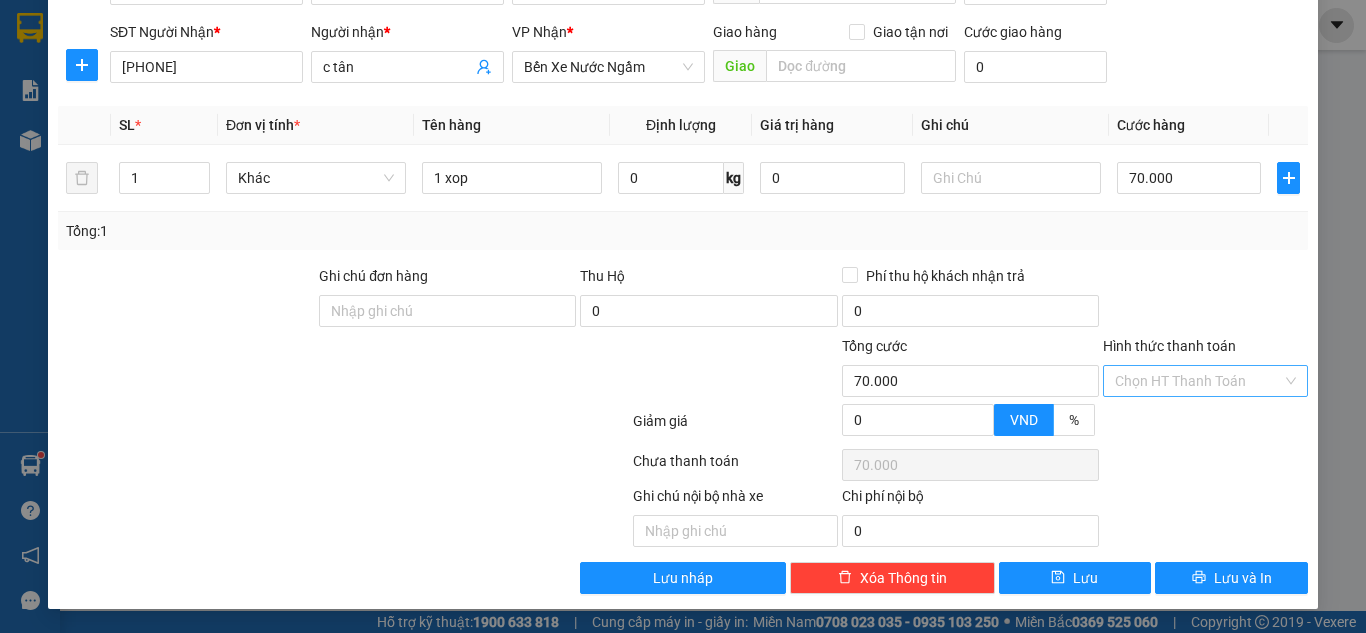 click on "Hình thức thanh toán" at bounding box center (1198, 381) 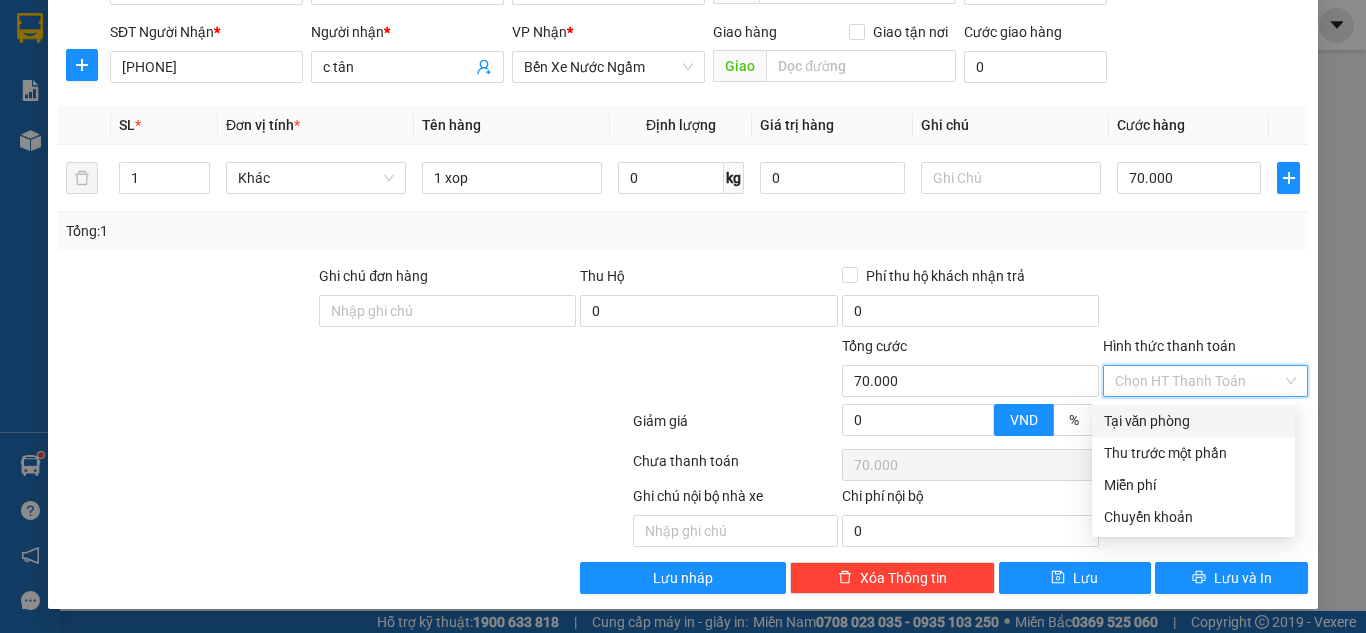click on "Tại văn phòng" at bounding box center (1193, 421) 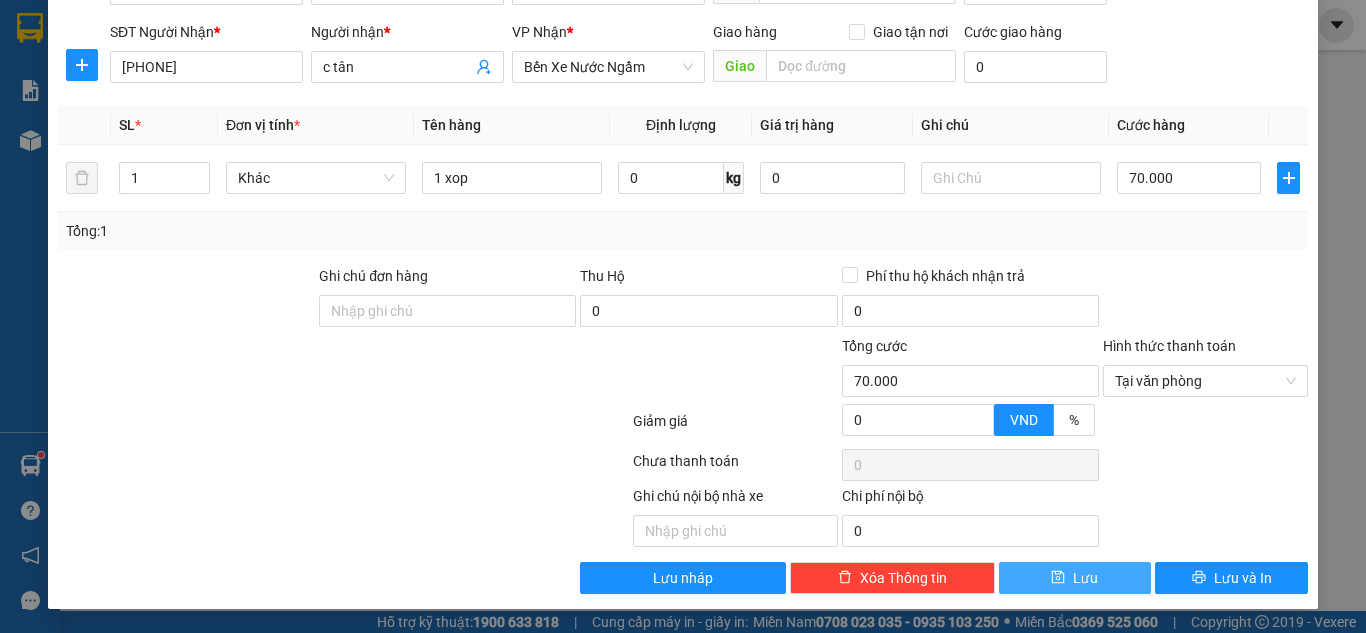 click on "Lưu" at bounding box center [1075, 578] 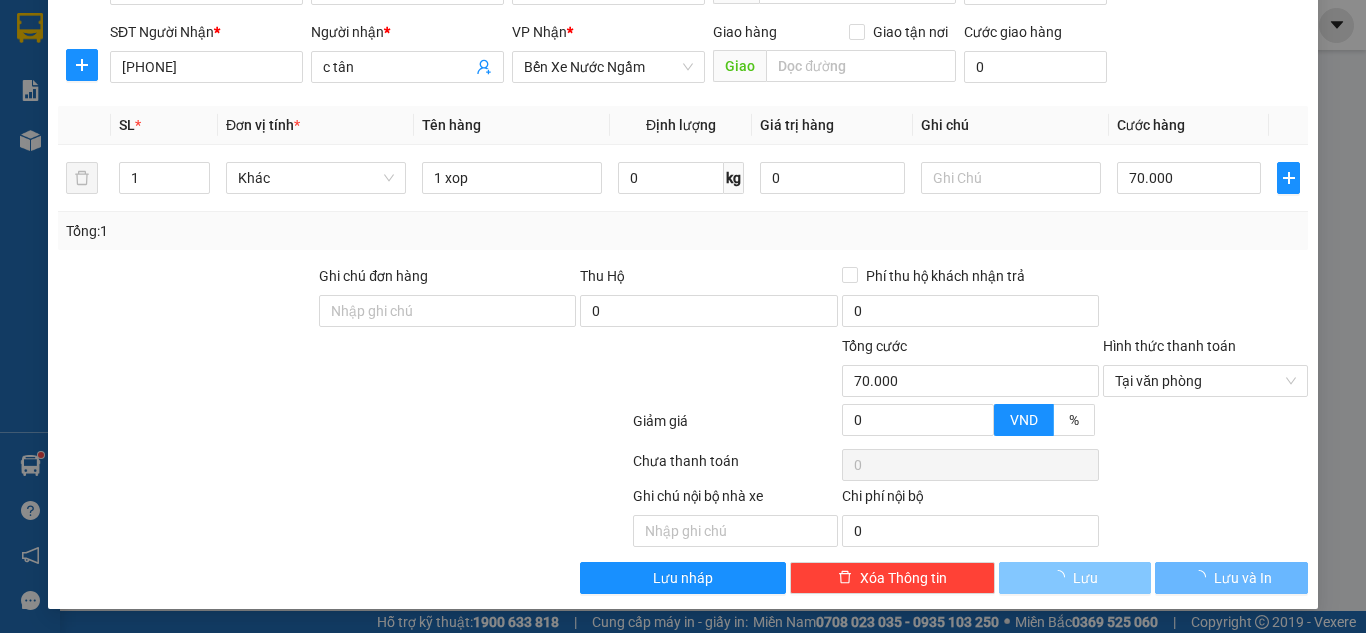 type 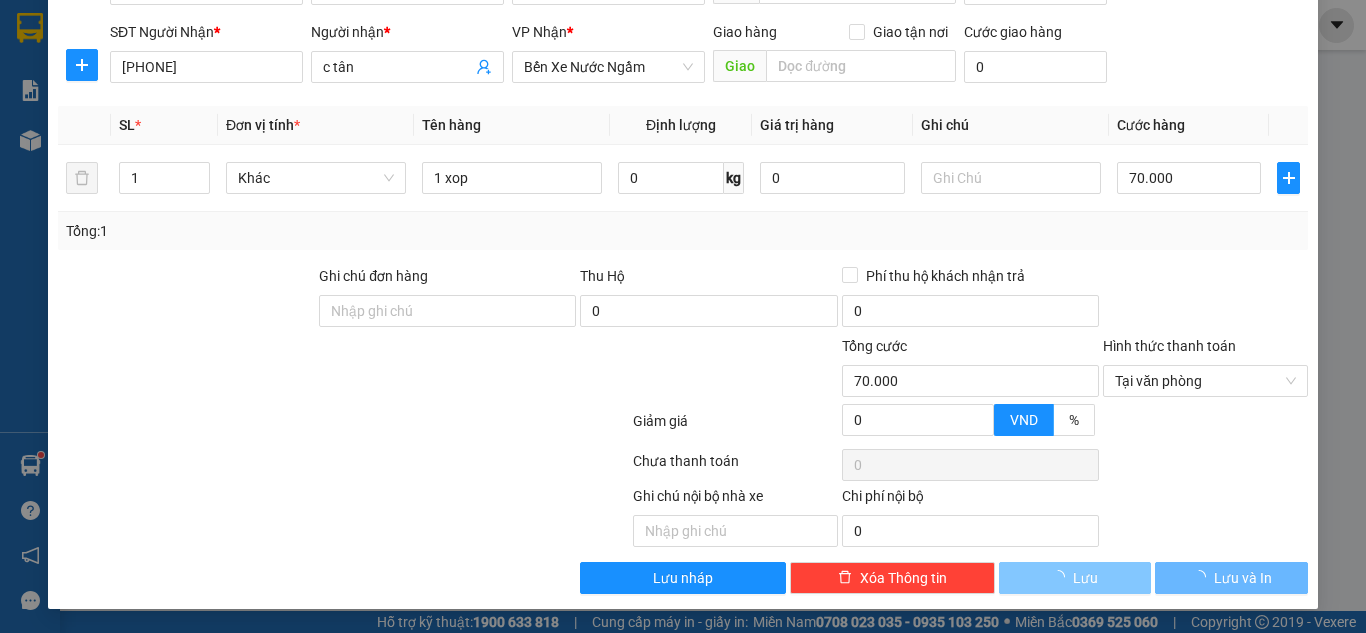 type 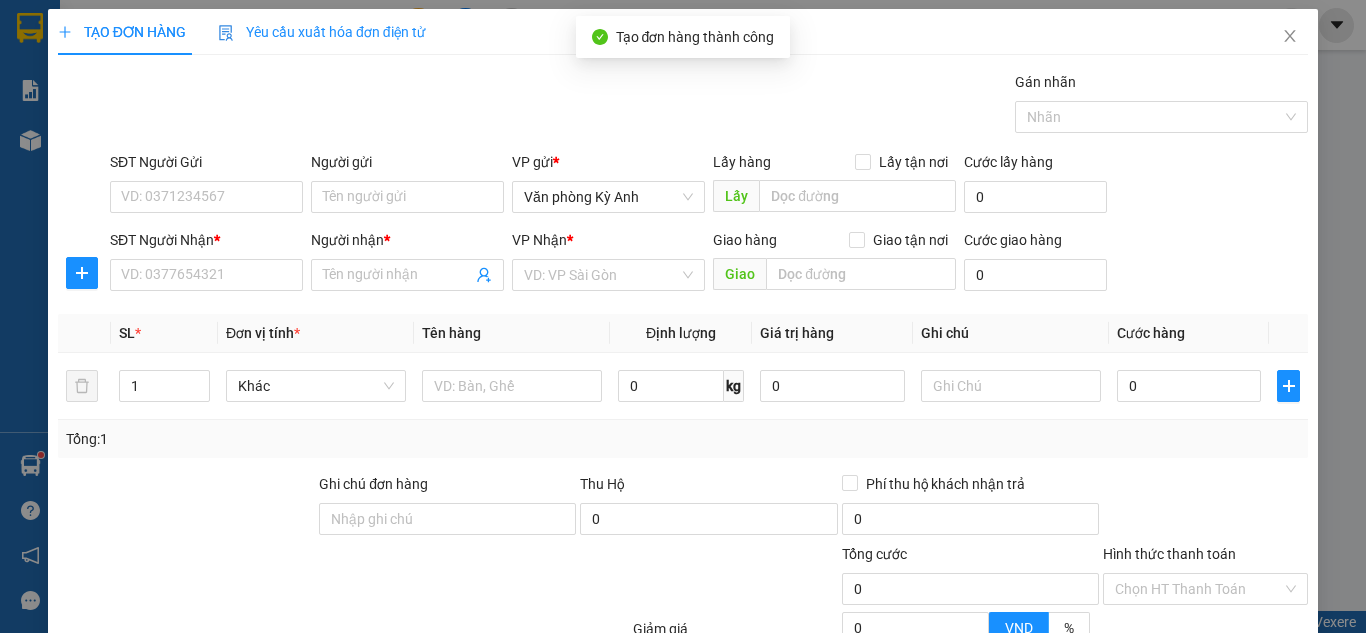 scroll, scrollTop: 0, scrollLeft: 0, axis: both 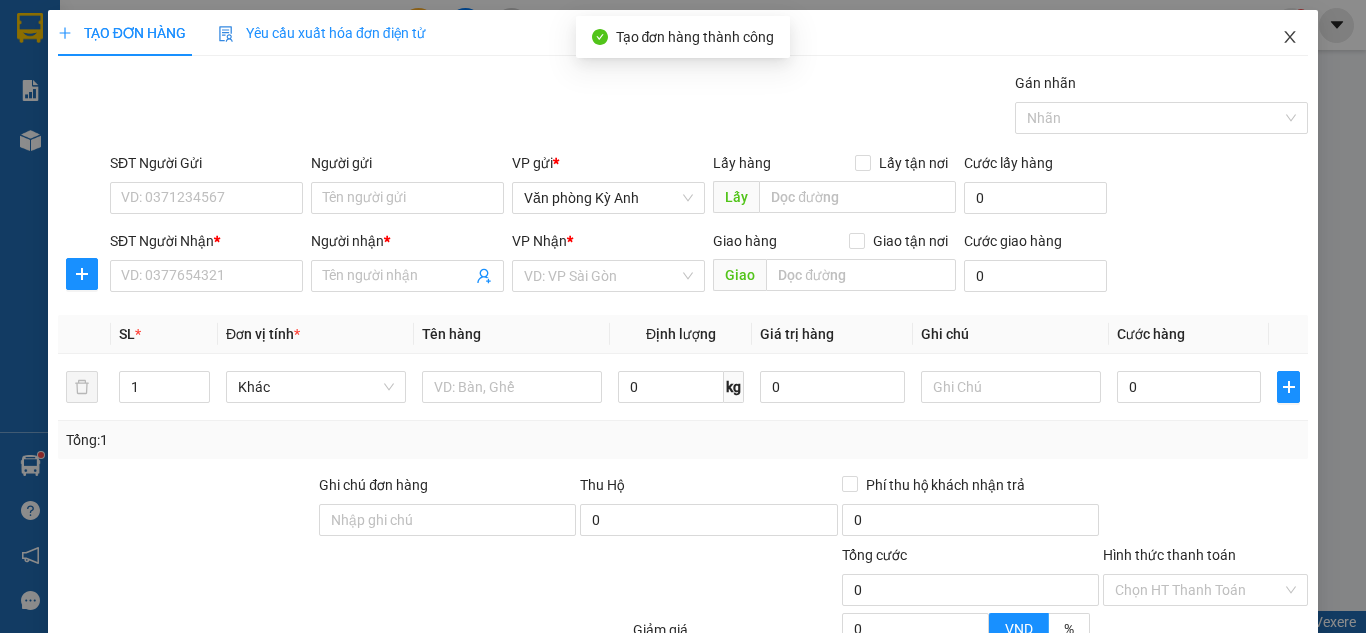 click 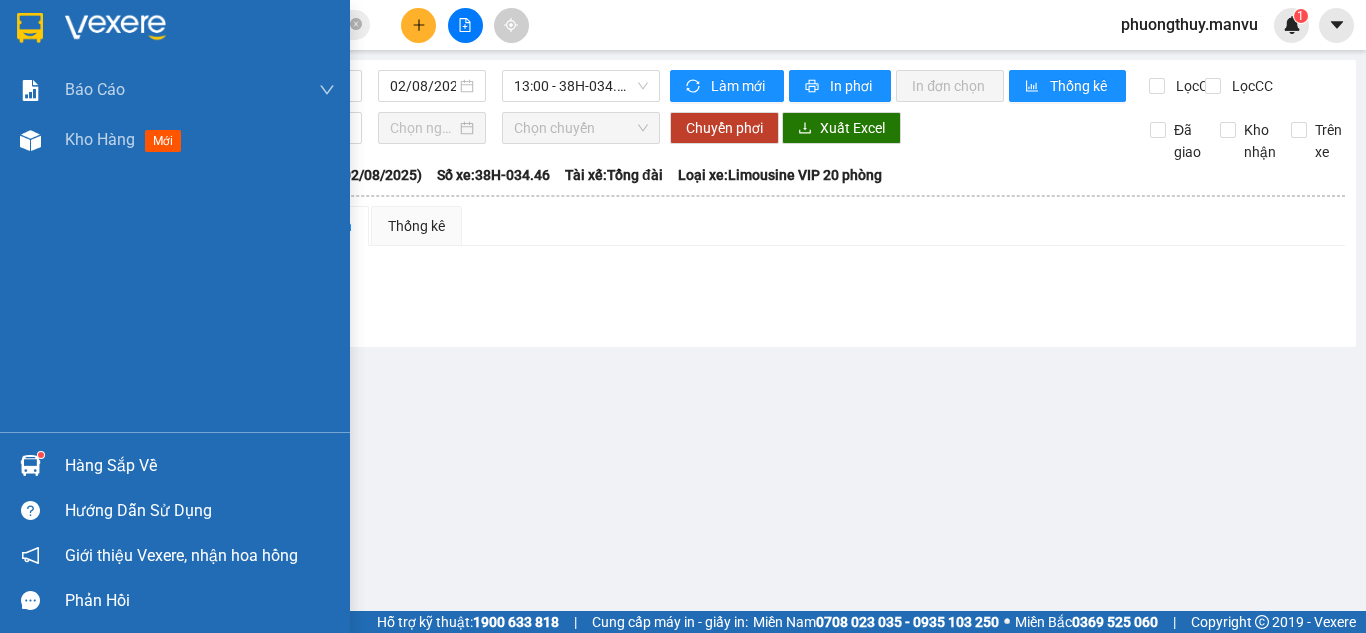 click at bounding box center (115, 28) 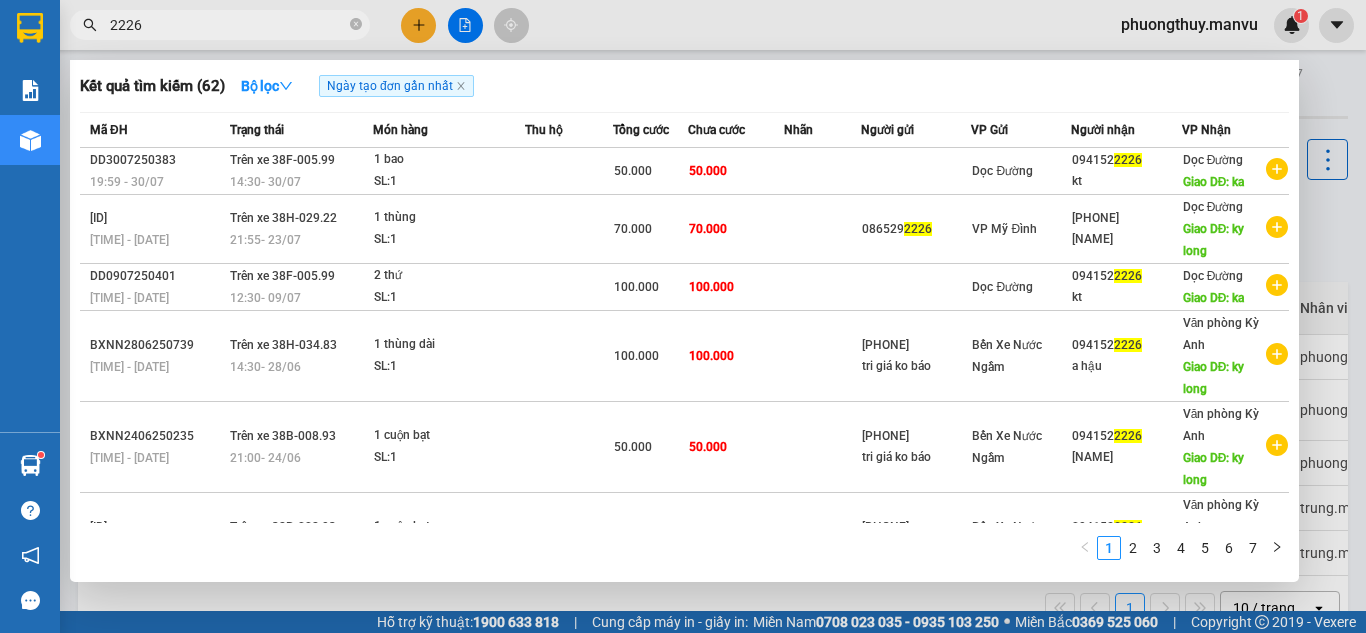 click on "2226" at bounding box center [228, 25] 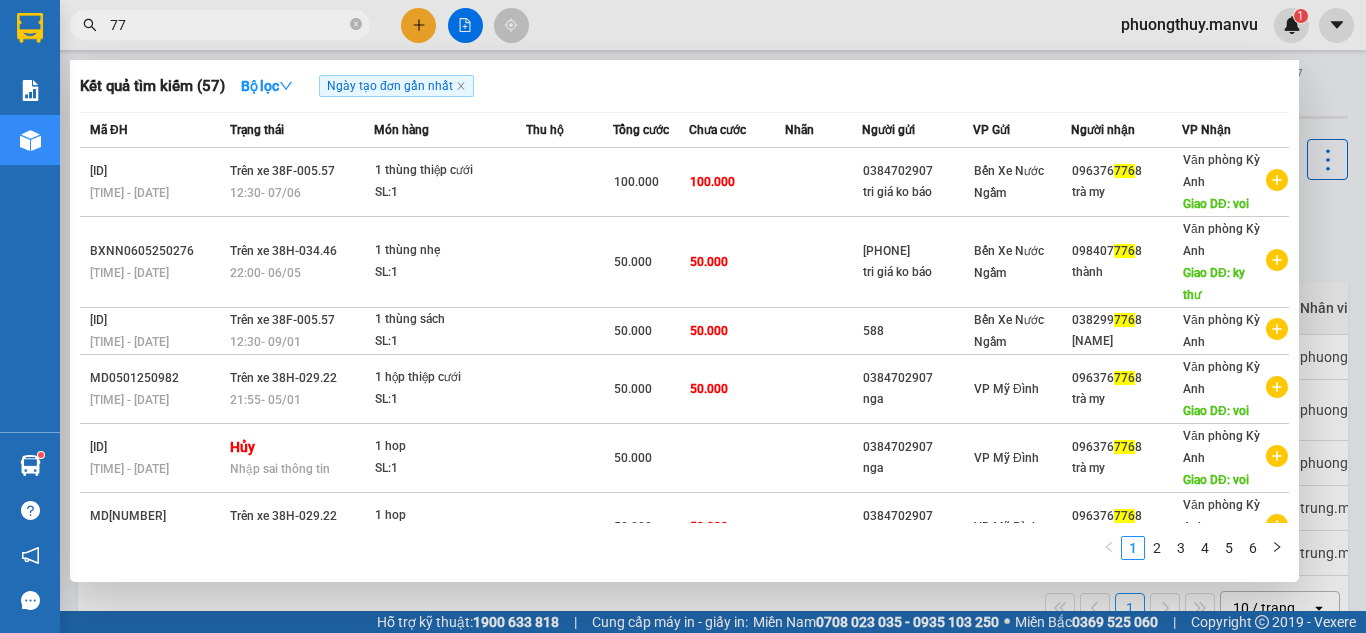 type on "7" 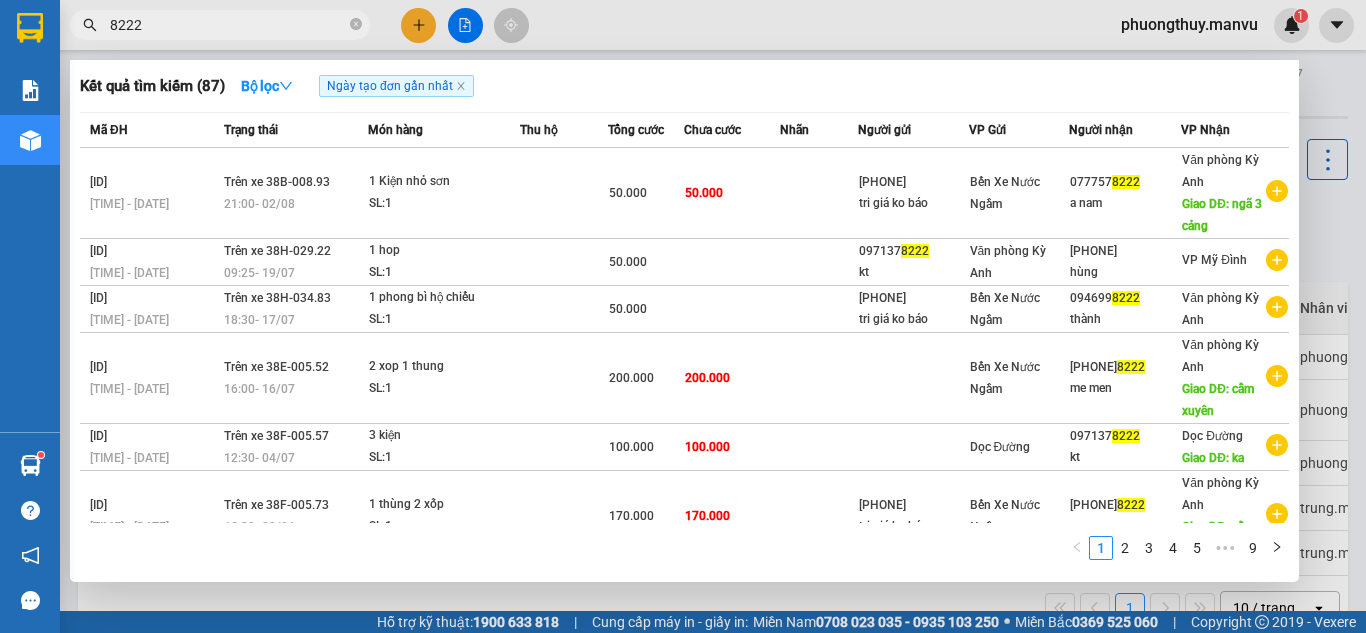 type on "8222" 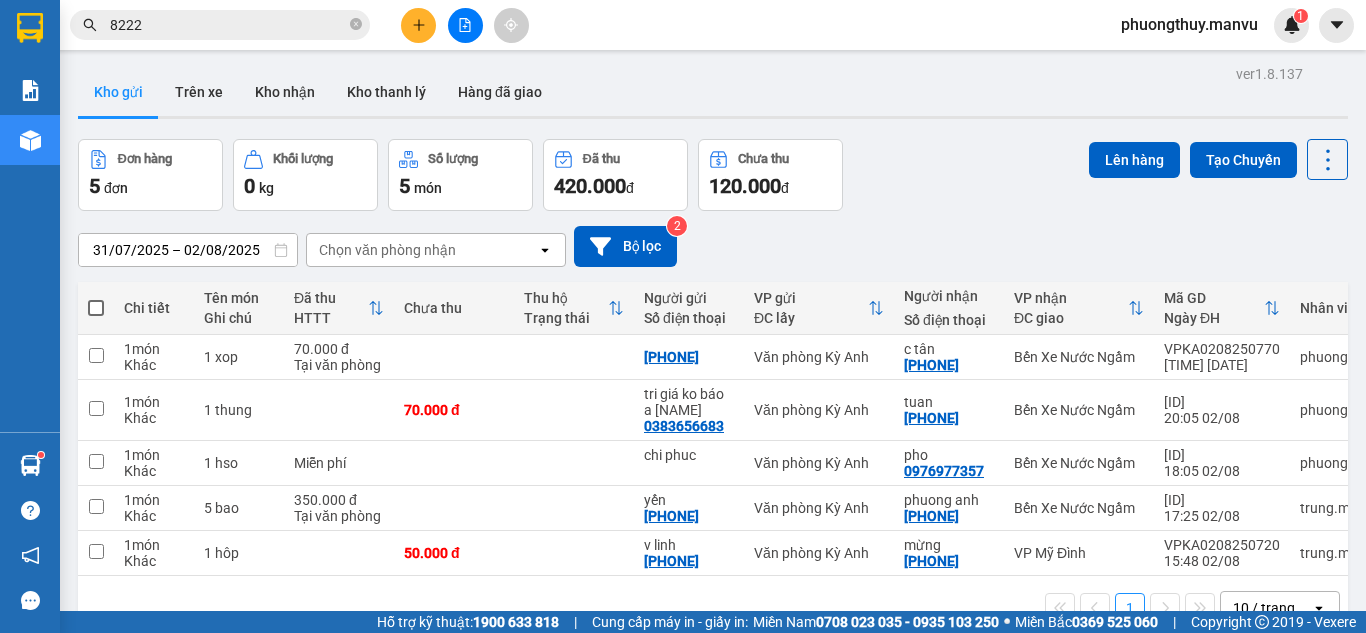 click 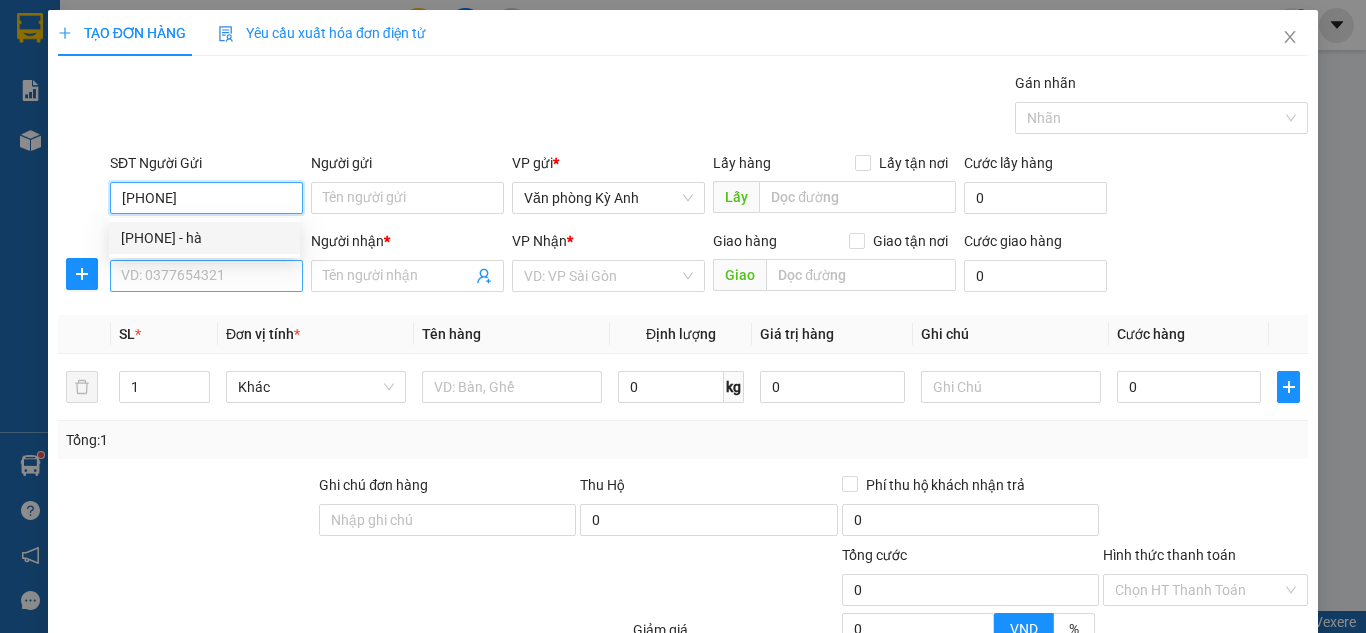 type on "[PHONE]" 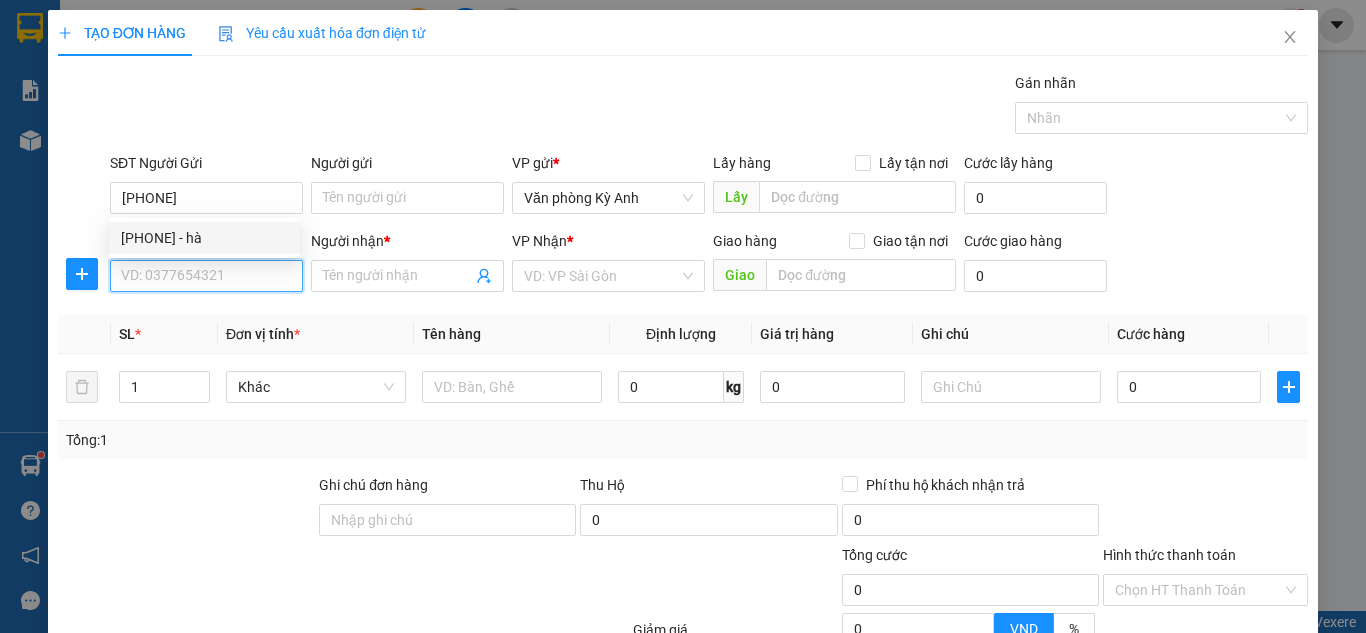 click on "SĐT Người Nhận  *" at bounding box center (206, 276) 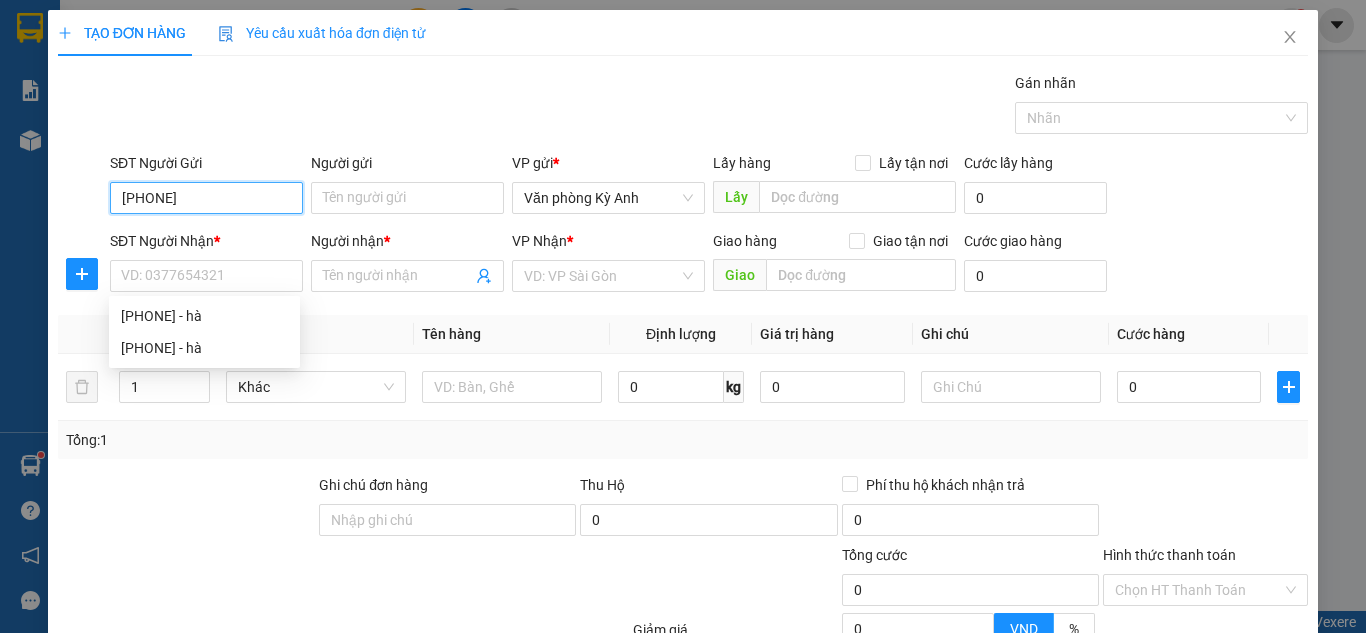 click on "[PHONE]" at bounding box center (206, 198) 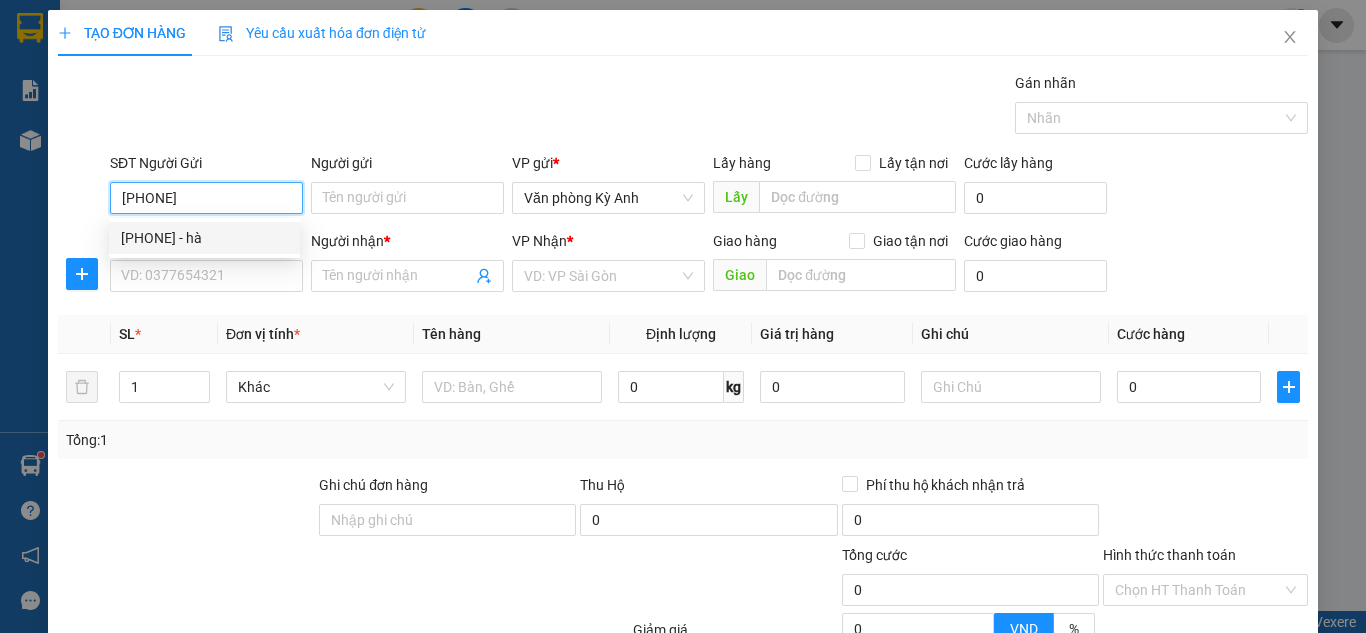 click on "[PHONE]" at bounding box center [206, 198] 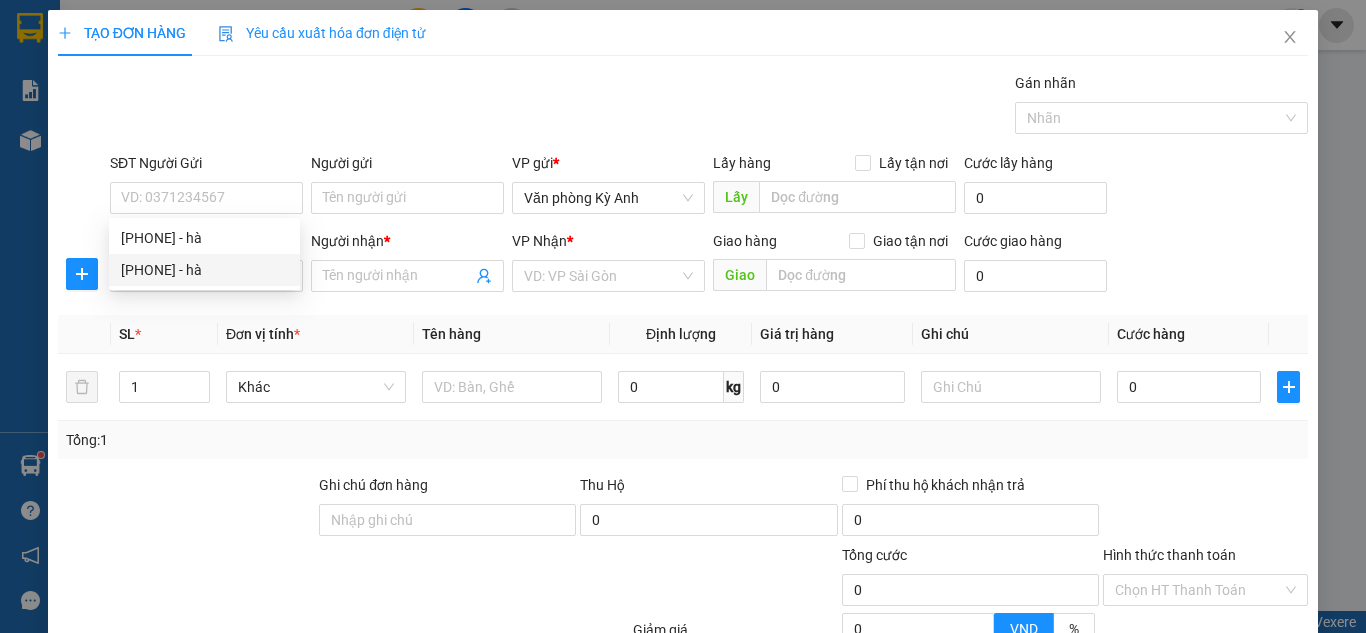 click on "Đơn vị tính  *" at bounding box center (263, 334) 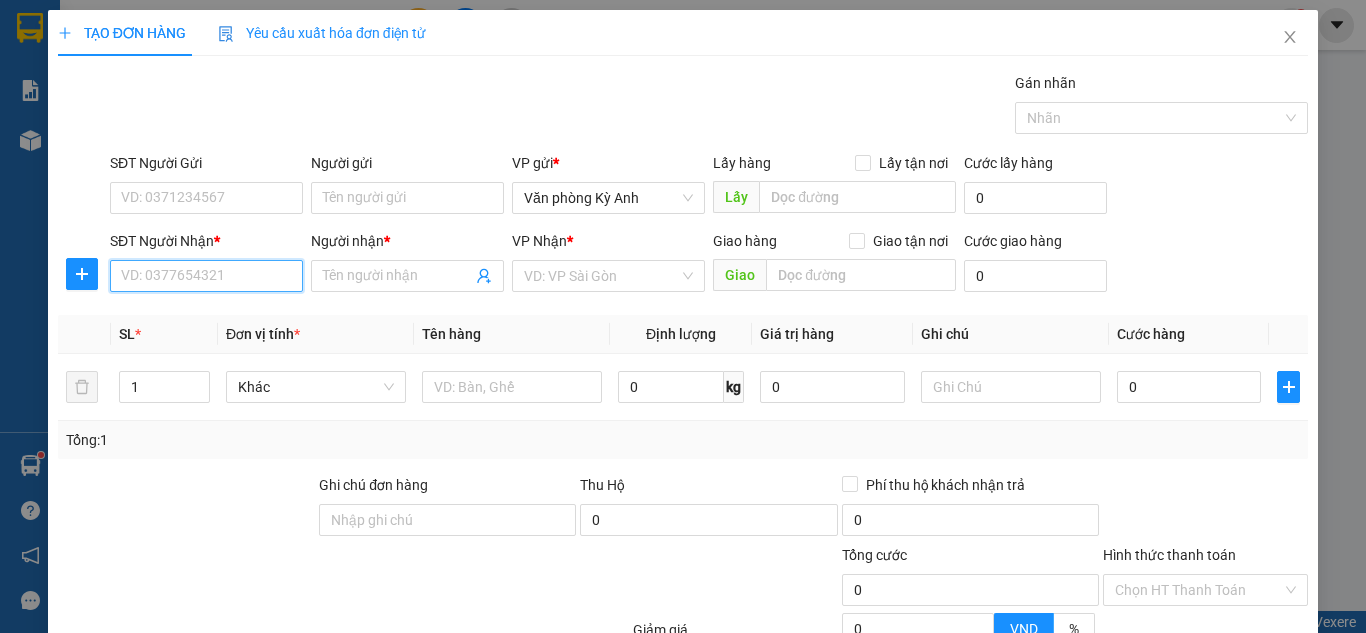 click on "SĐT Người Nhận  *" at bounding box center [206, 276] 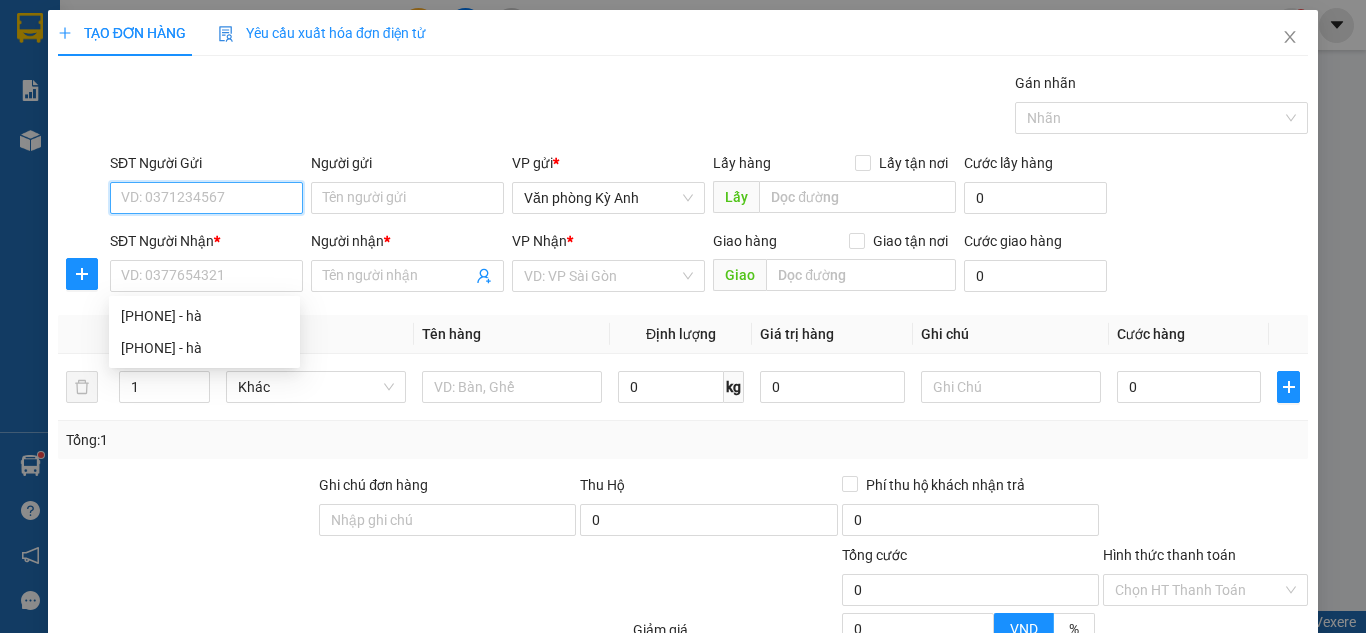 drag, startPoint x: 169, startPoint y: 274, endPoint x: 145, endPoint y: 197, distance: 80.65358 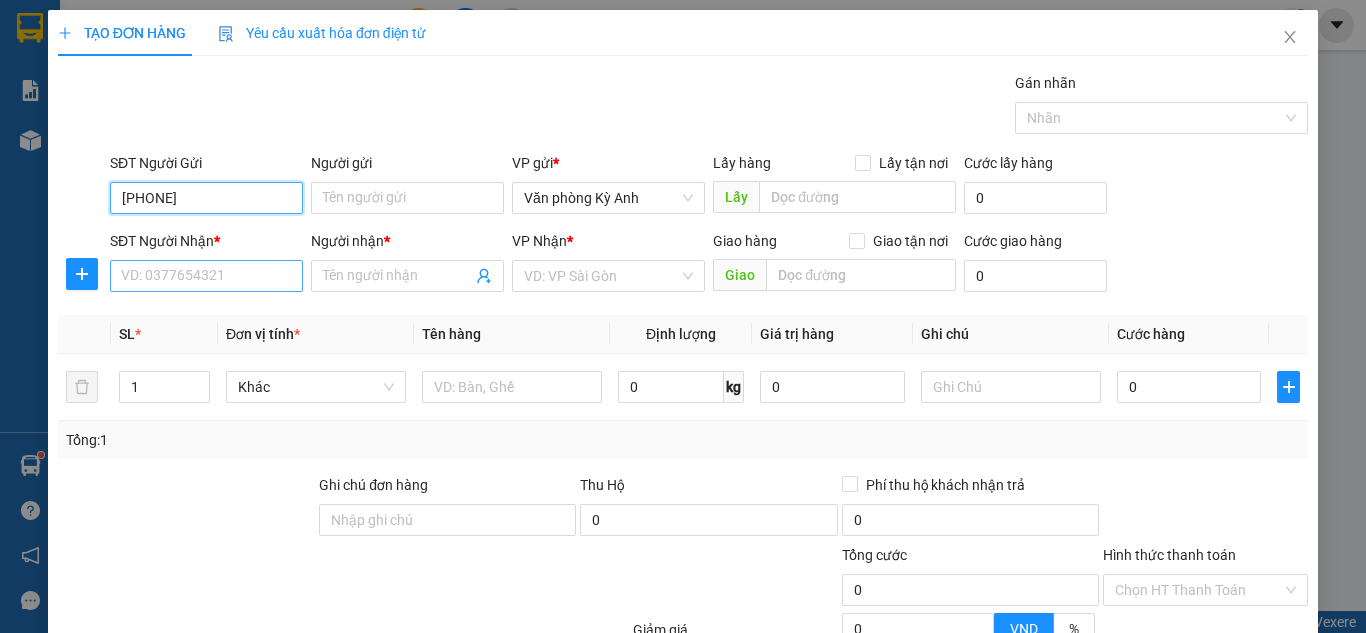 type on "[PHONE]" 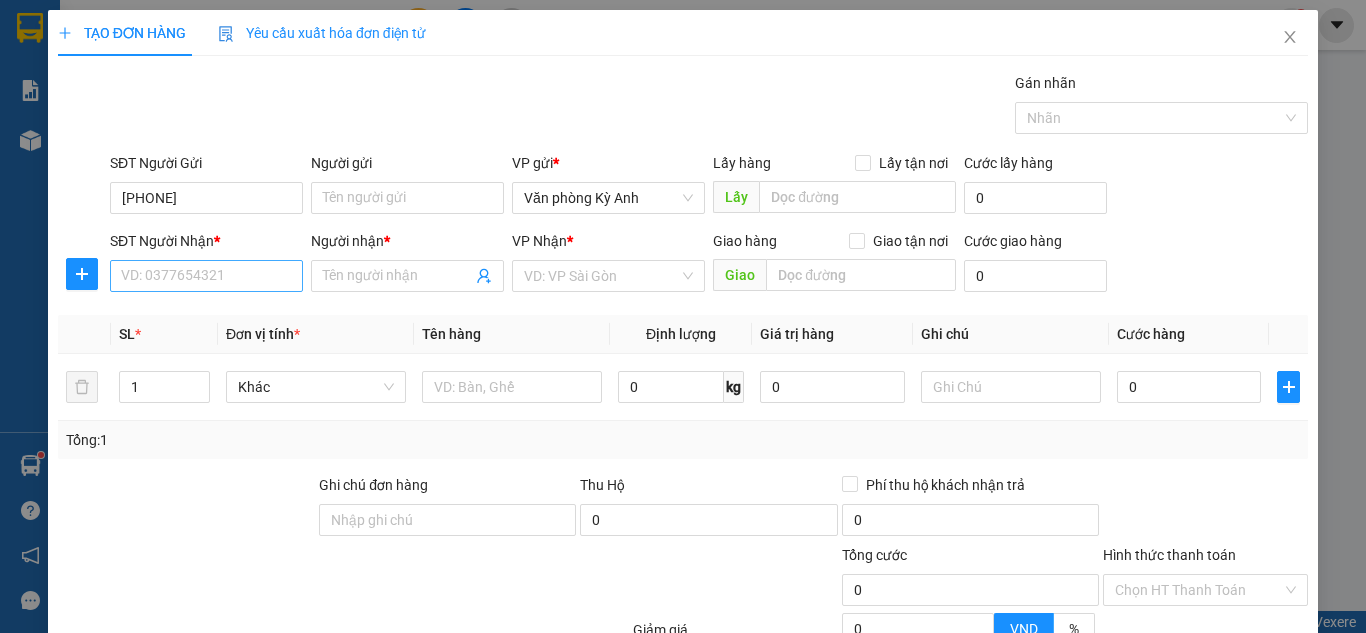 click on "SĐT Người Nhận  * VD: 0377654321" at bounding box center (206, 265) 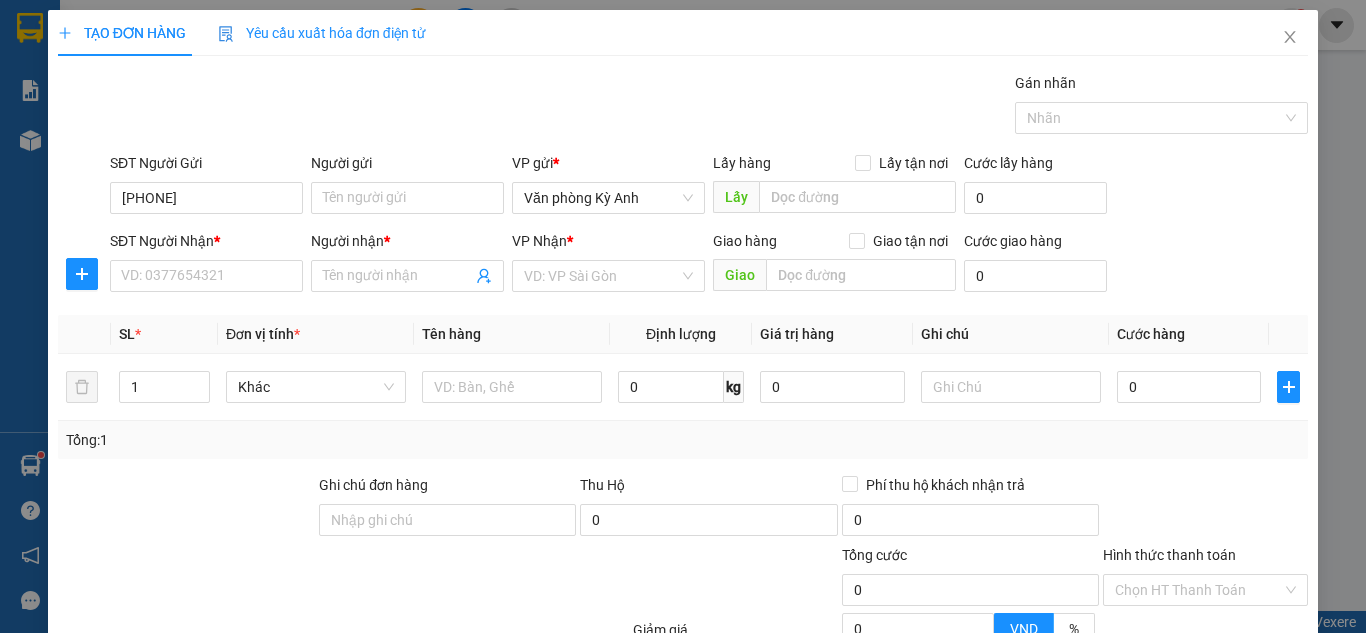 click on "SL  *" at bounding box center [164, 334] 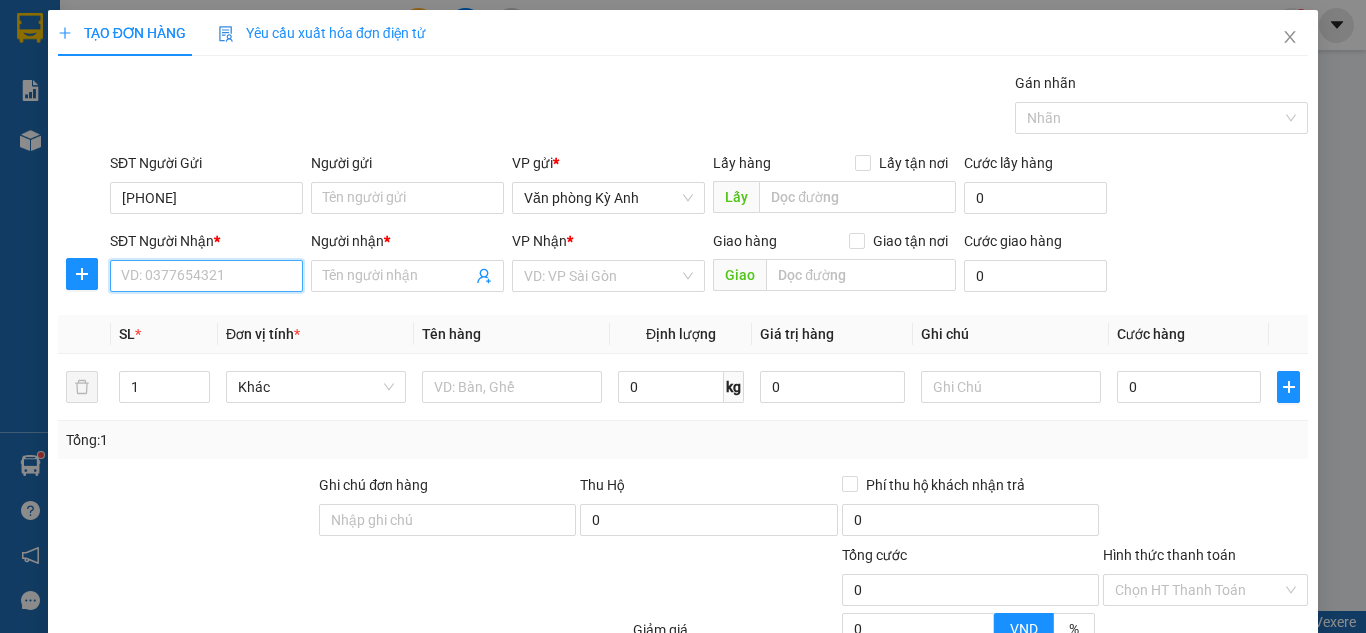 click on "SĐT Người Nhận  *" at bounding box center (206, 276) 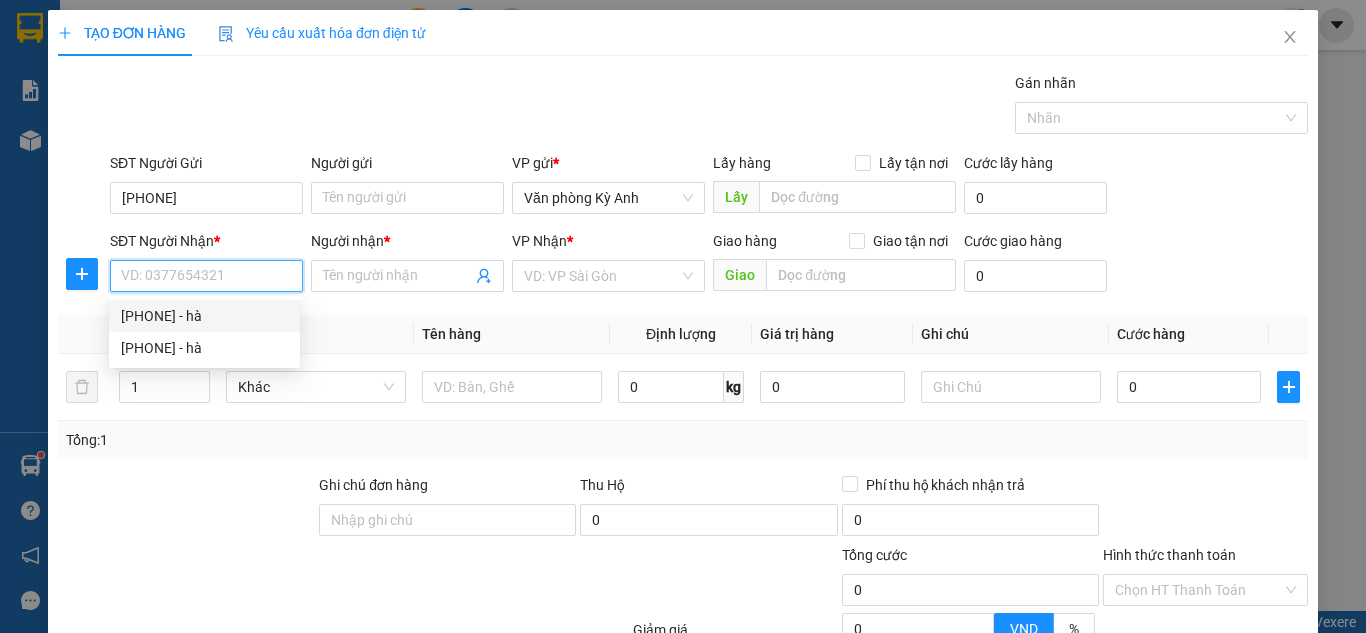 paste on "[PHONE]" 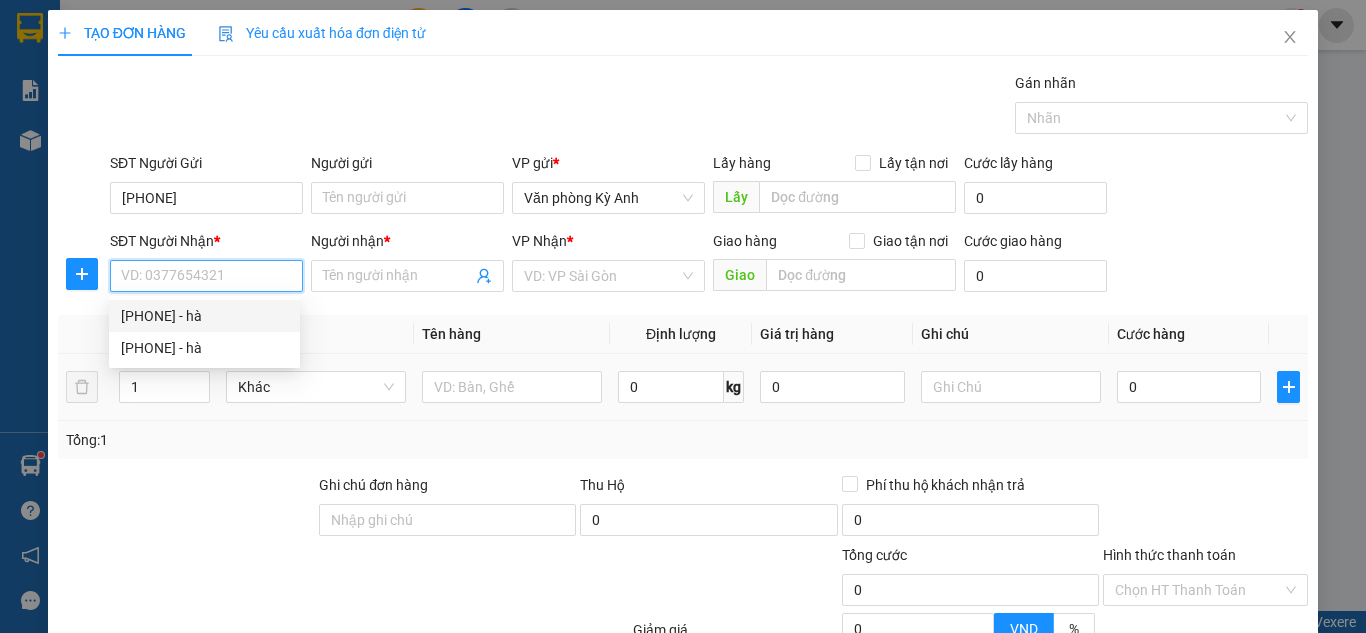 type on "[PHONE]" 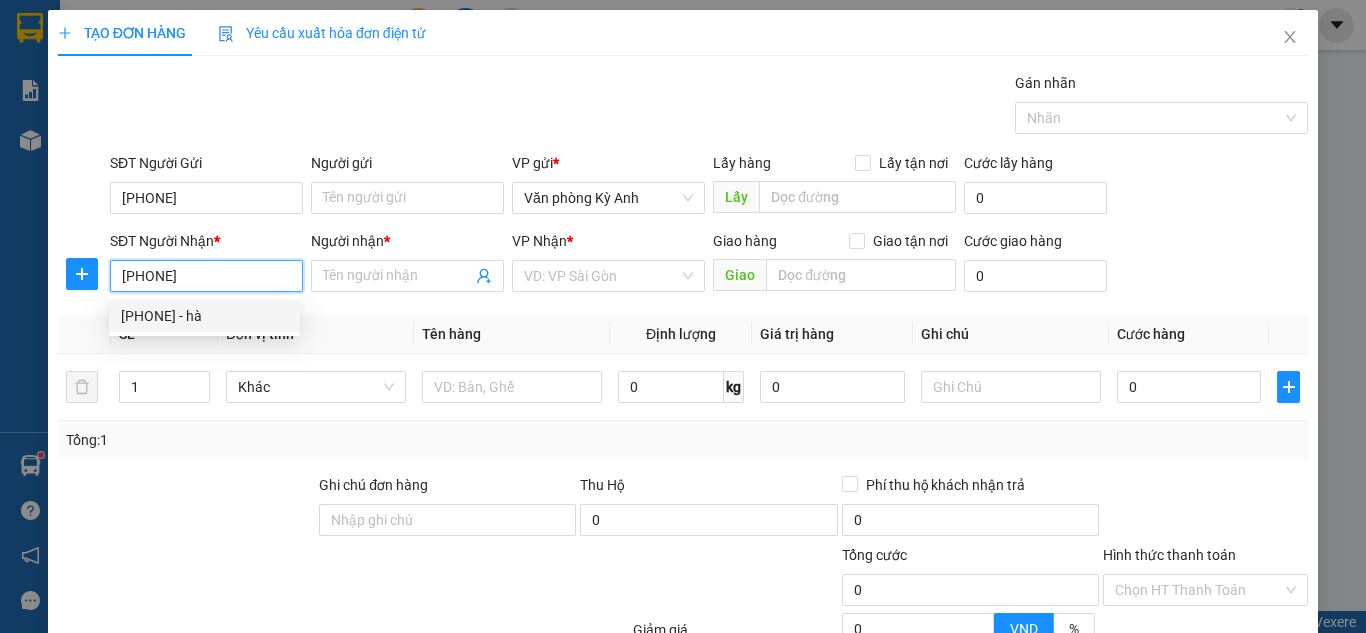 click on "[PHONE] - hà" at bounding box center [204, 316] 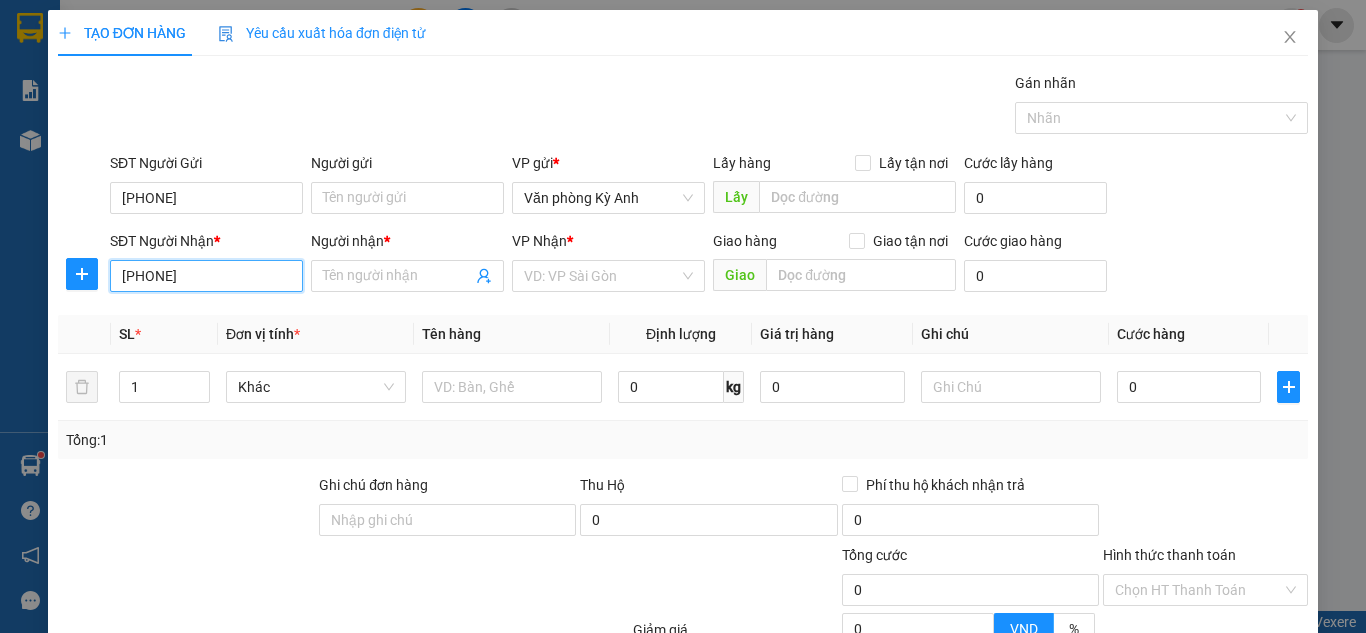 type on "hà" 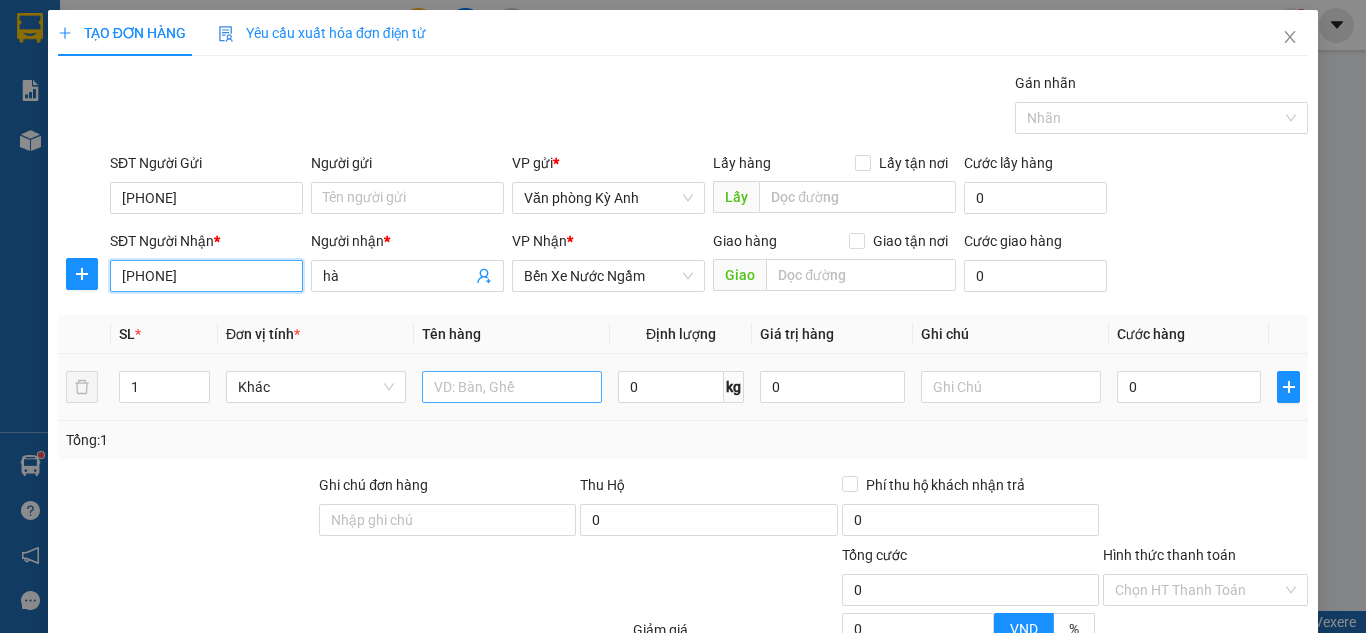 type on "[PHONE]" 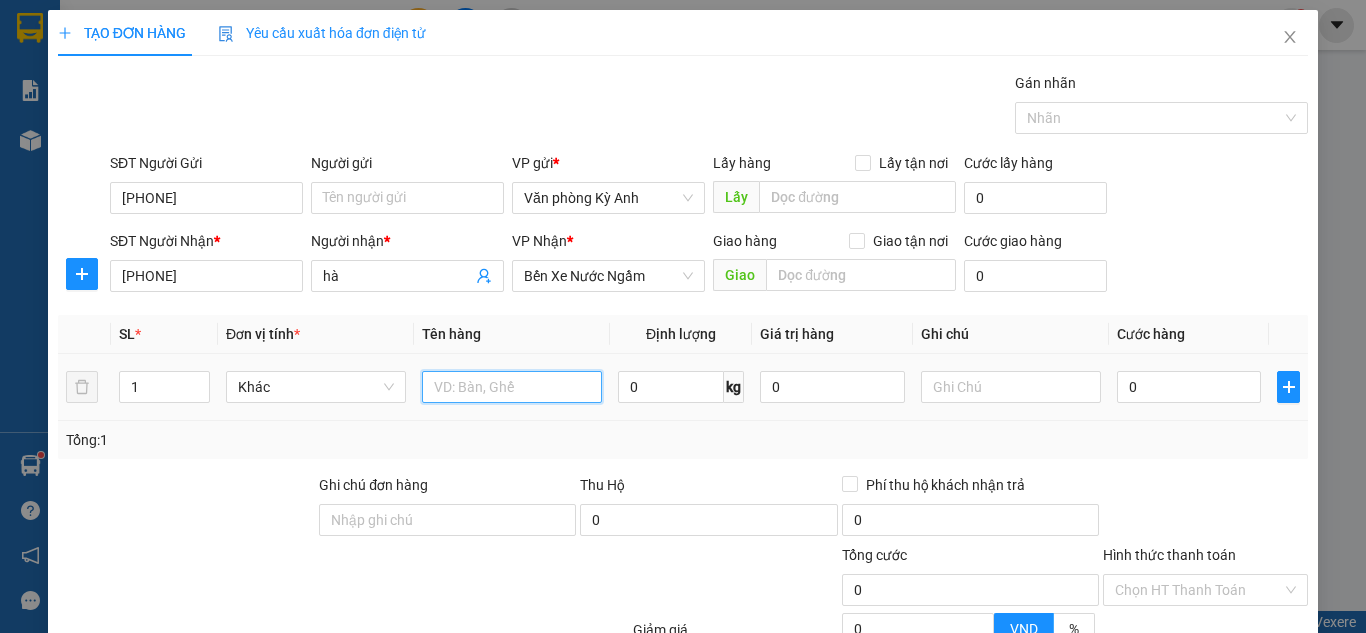 click at bounding box center [512, 387] 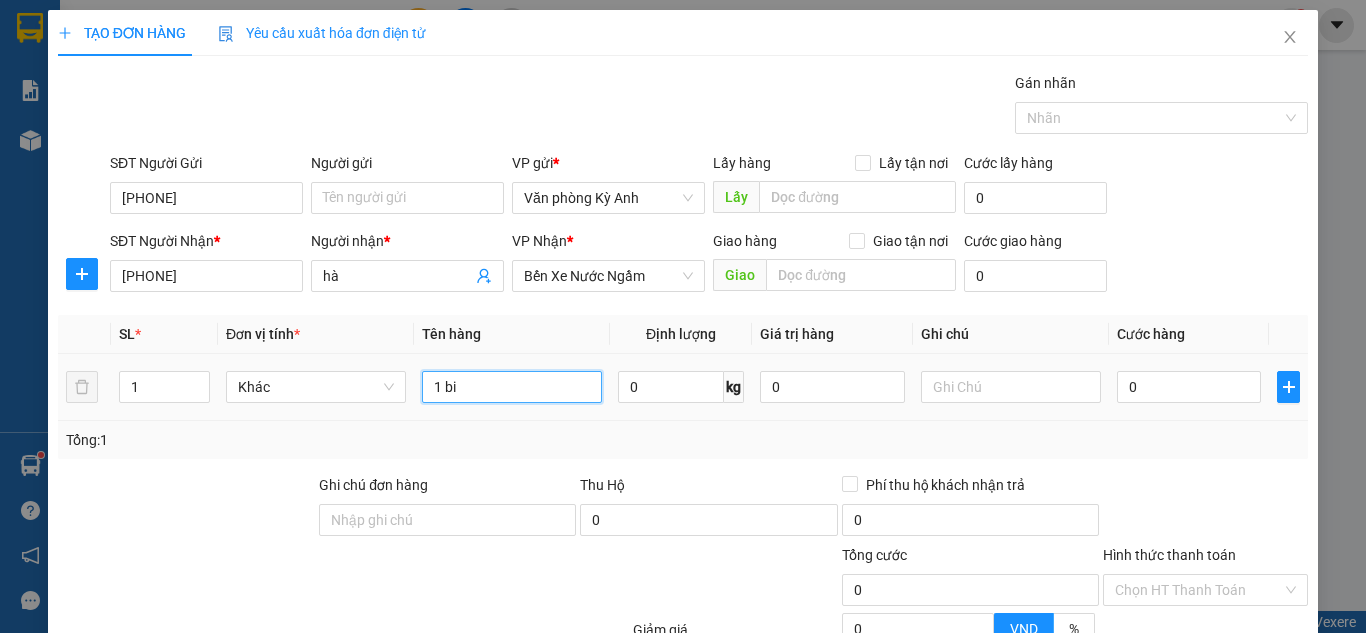 type on "1 bi" 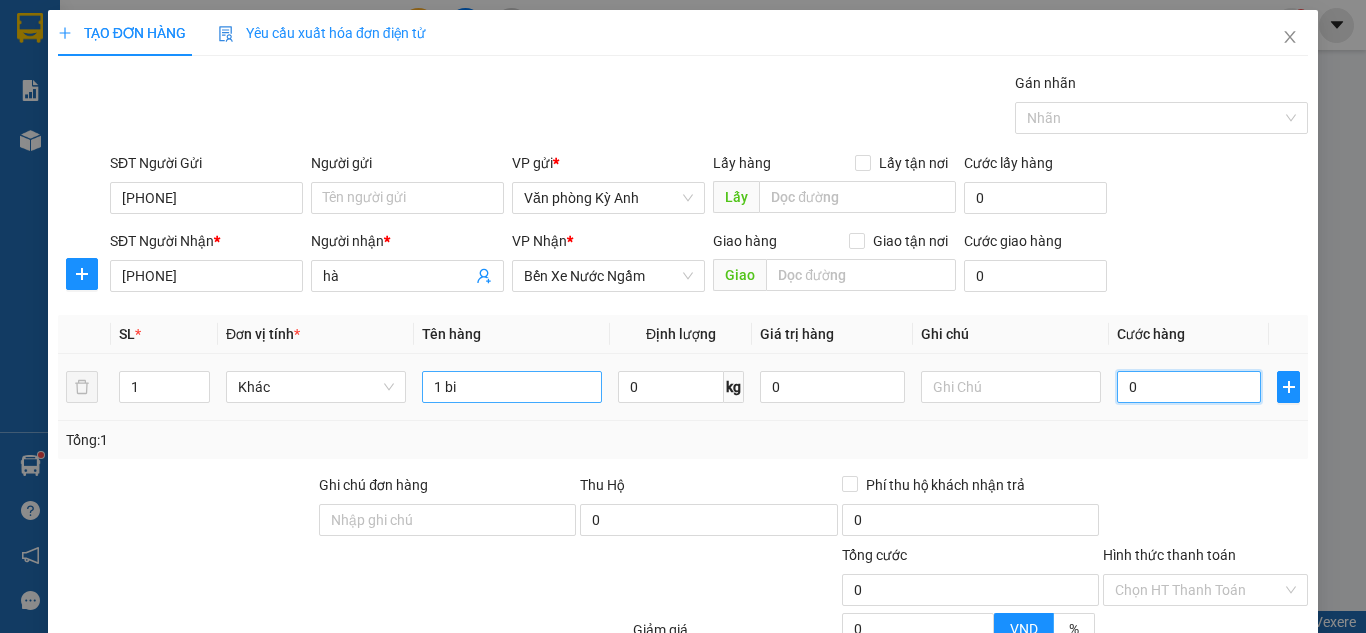 type on "008" 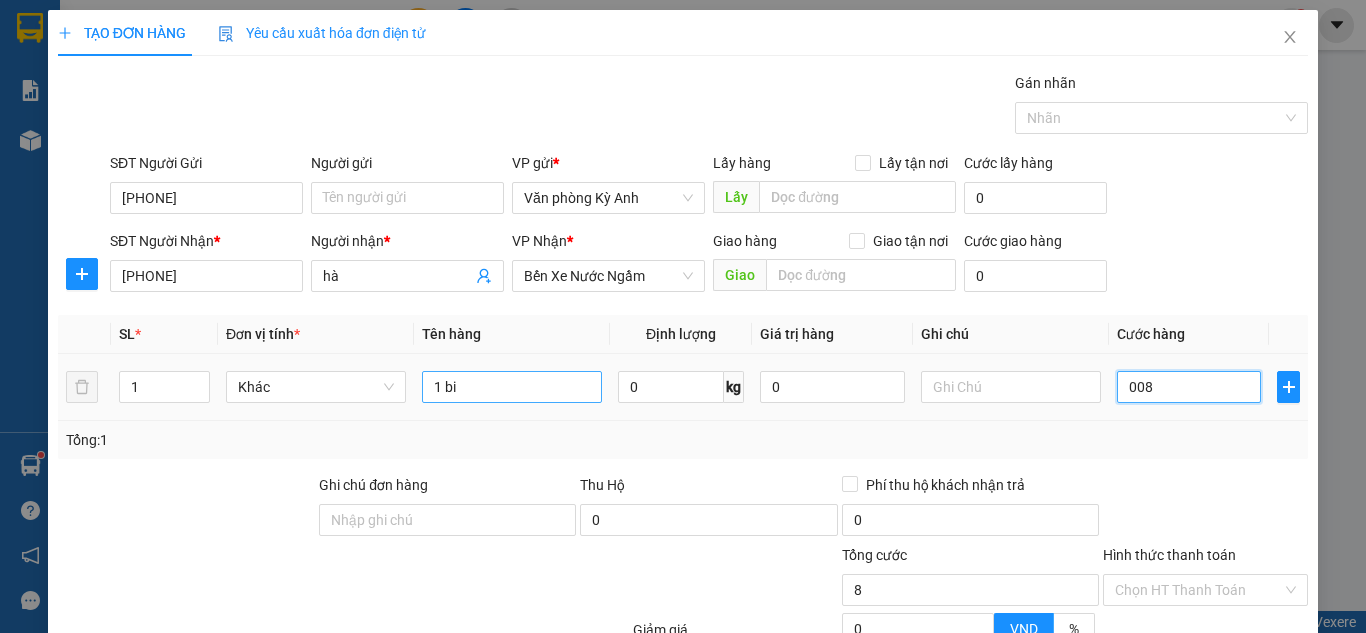 type on "00" 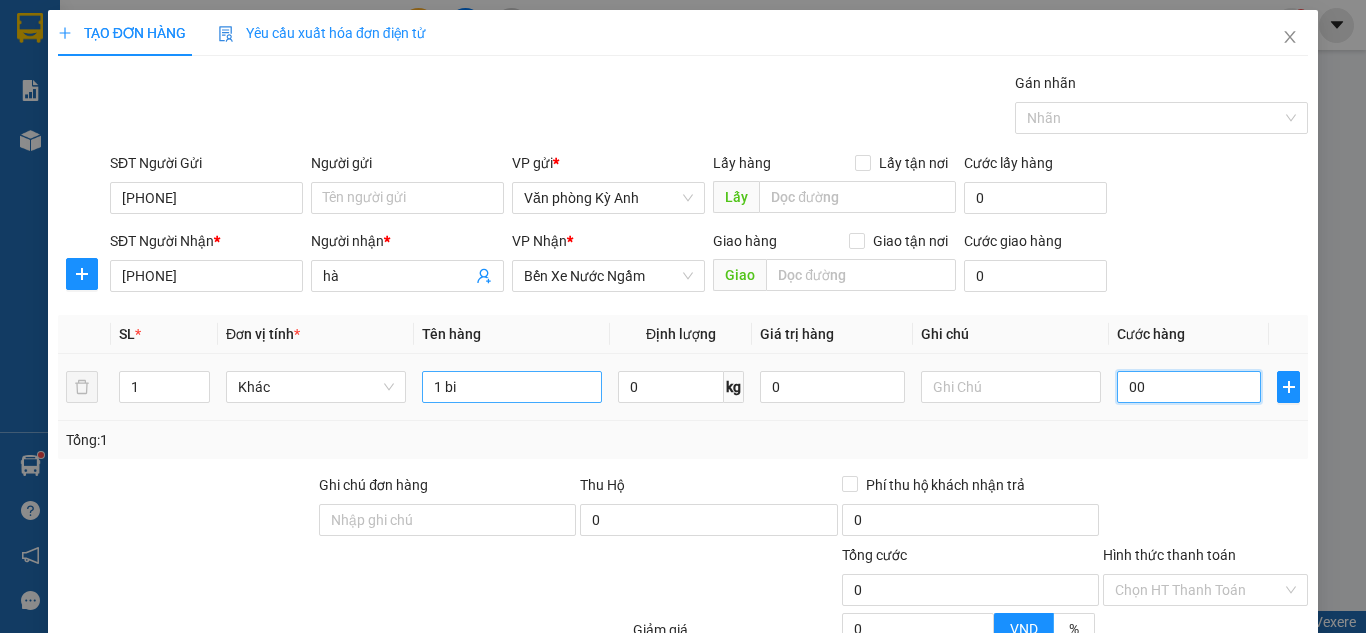type on "0" 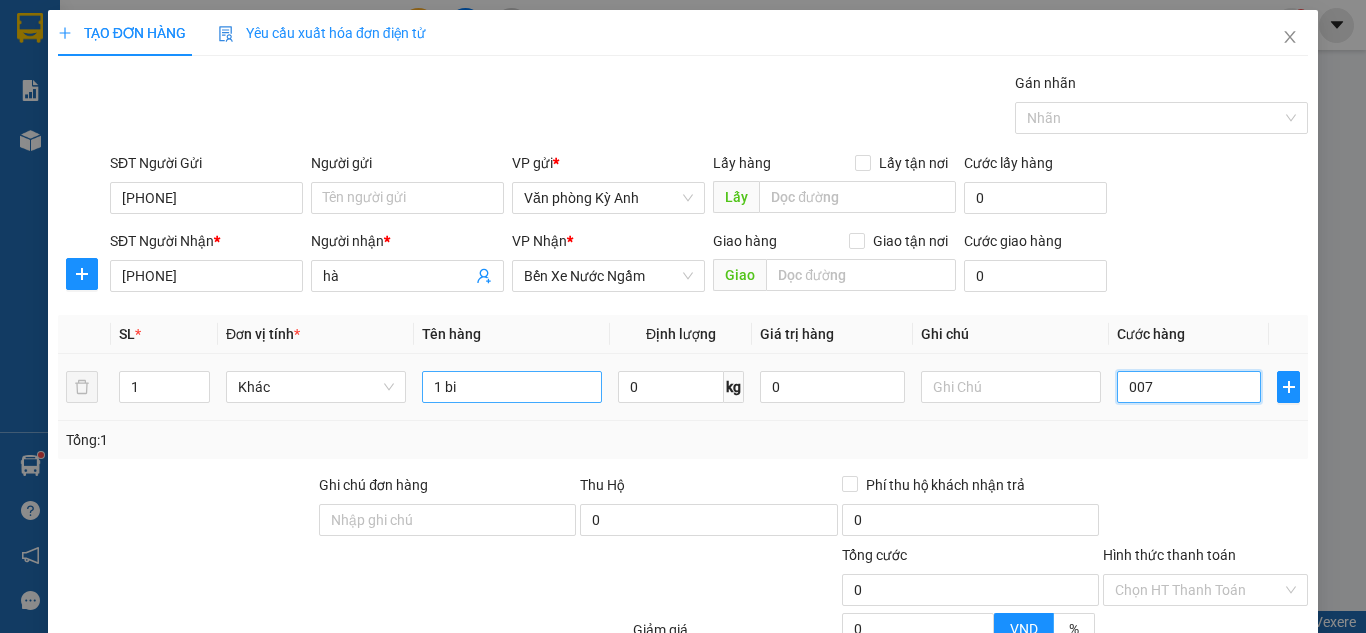 type on "7" 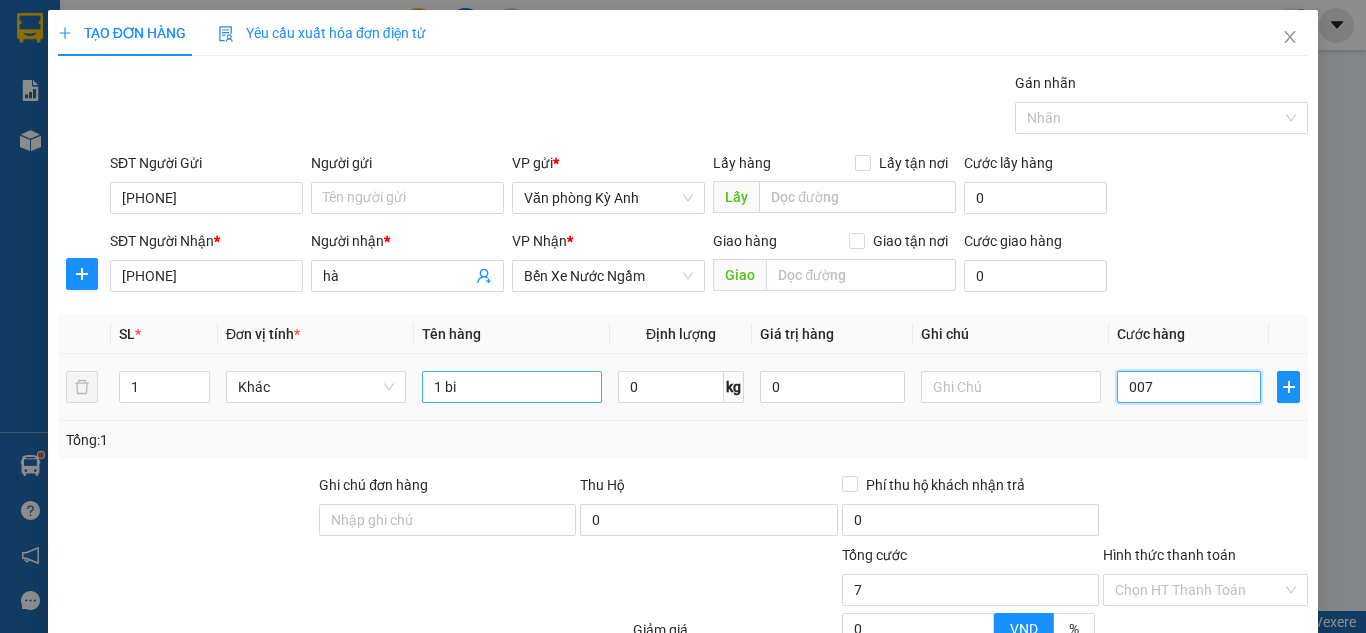 type on "0.070" 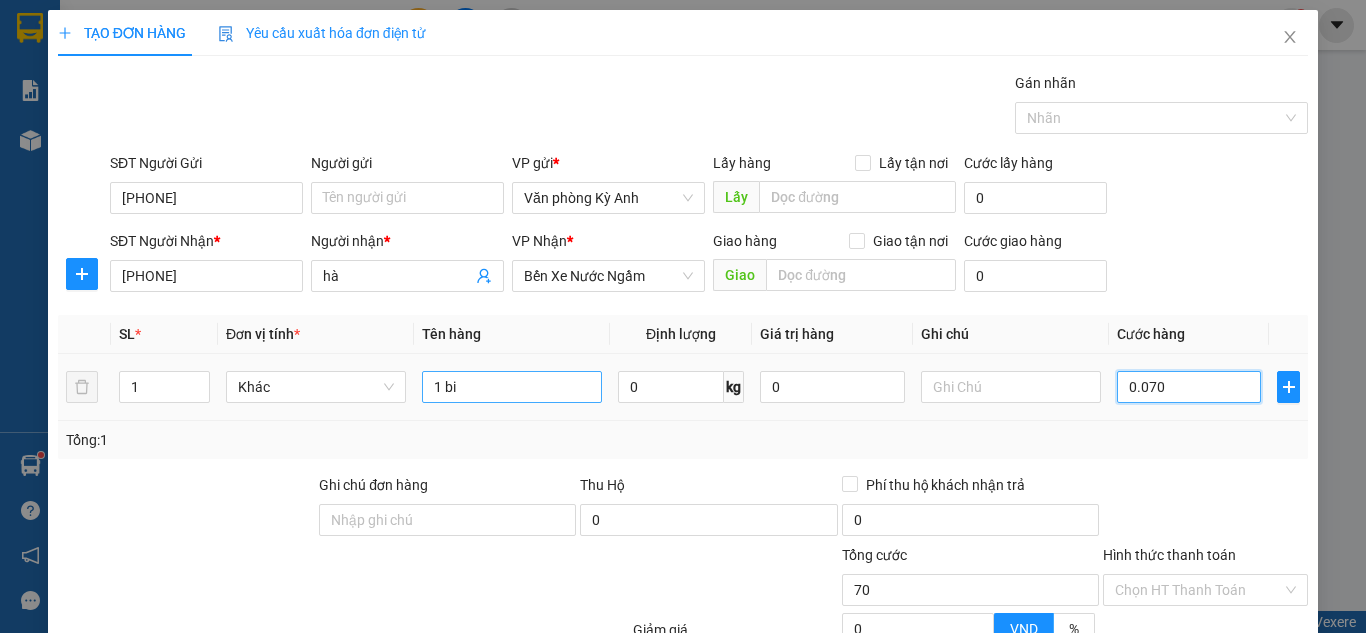 type on "[PRICE]" 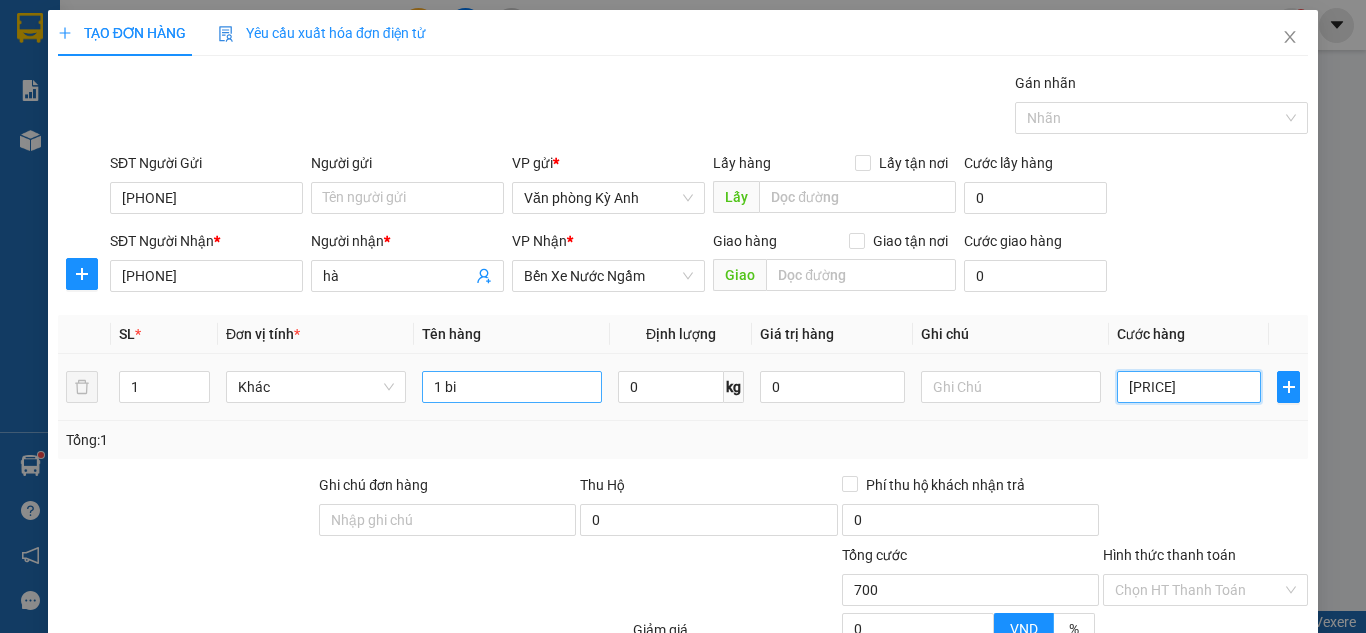 type on "[PRICE]" 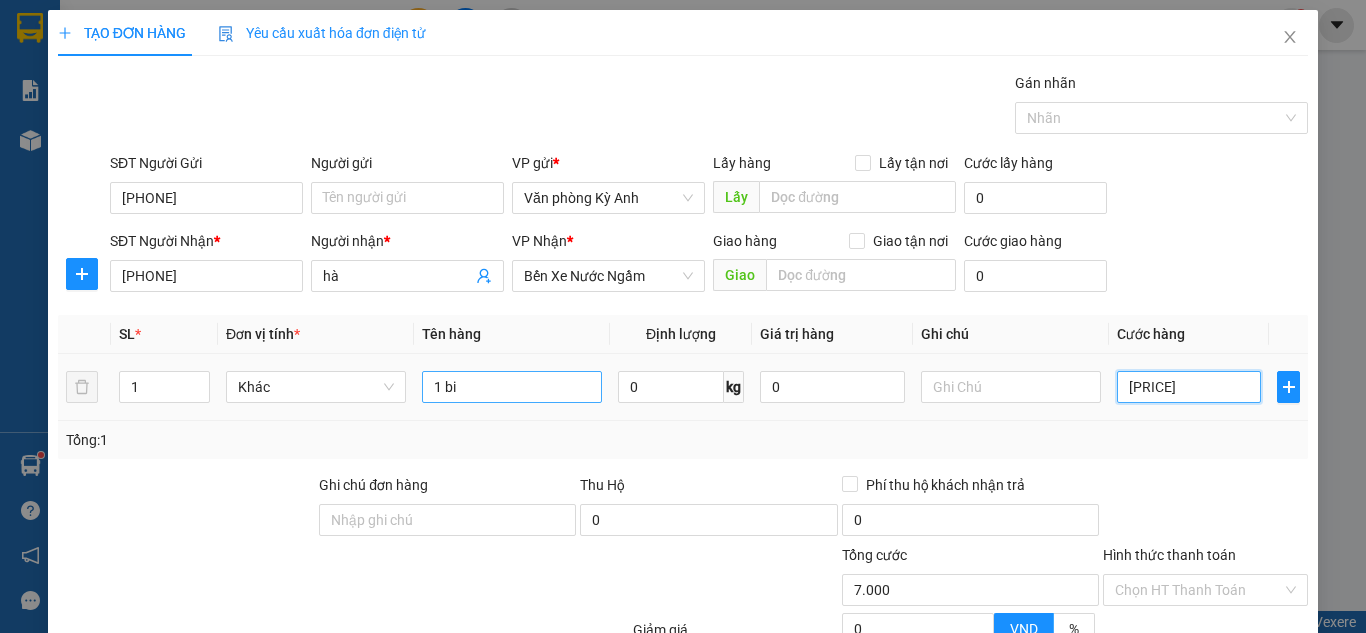 type on "000.070.000" 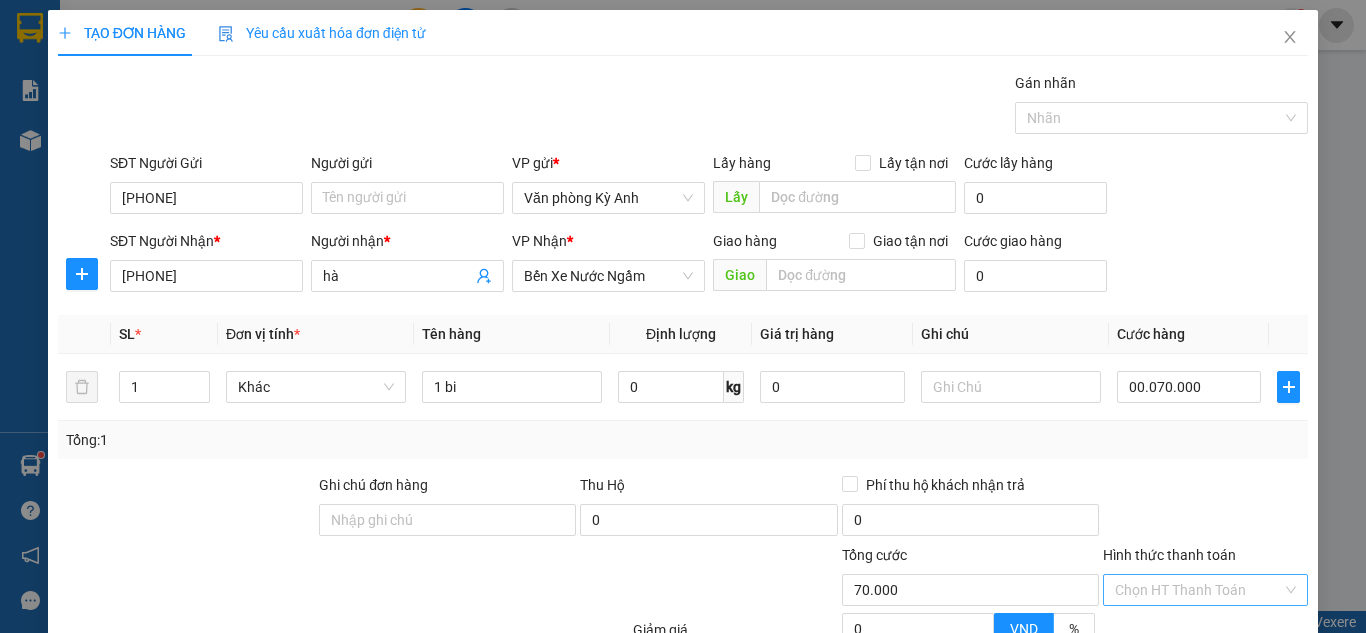 click on "Hình thức thanh toán" at bounding box center (1198, 590) 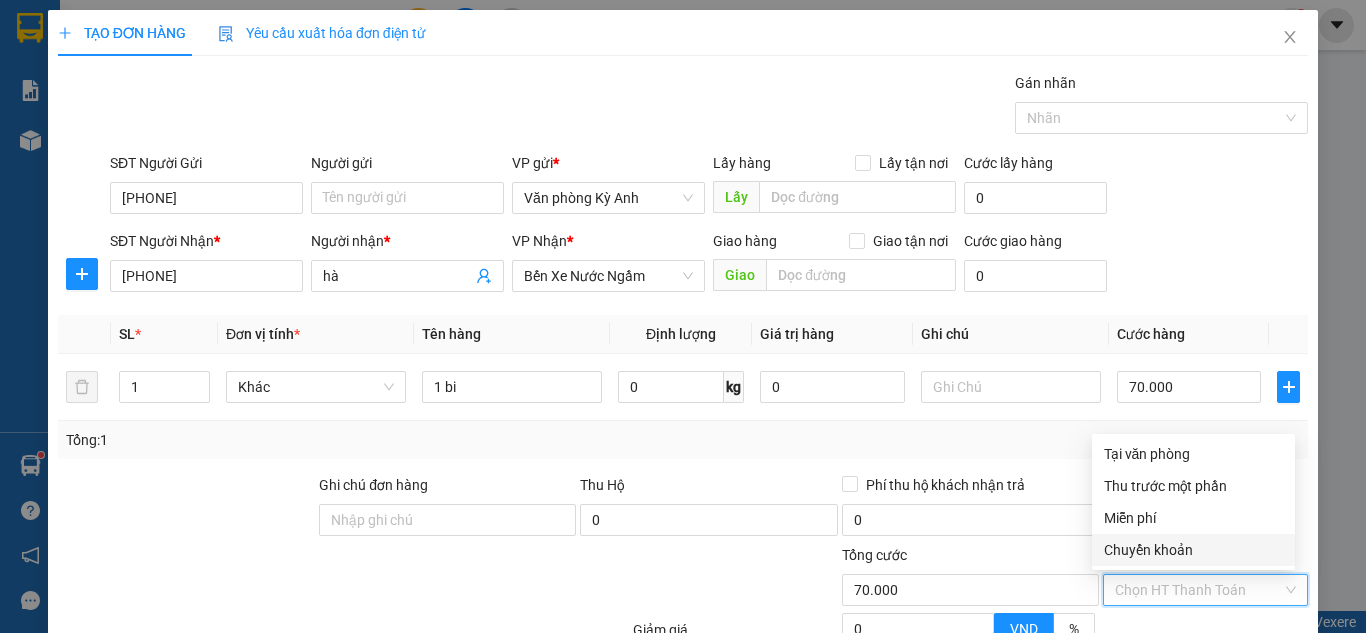 click on "Chuyển khoản" at bounding box center (1193, 550) 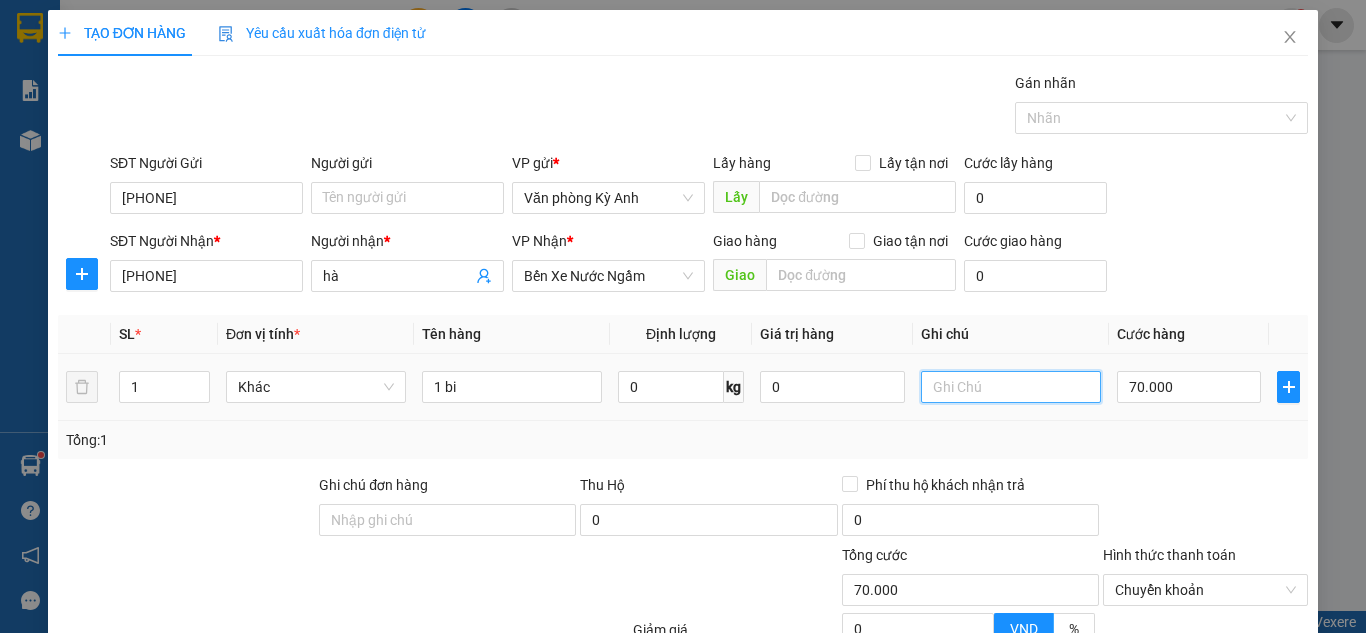 click at bounding box center [1011, 387] 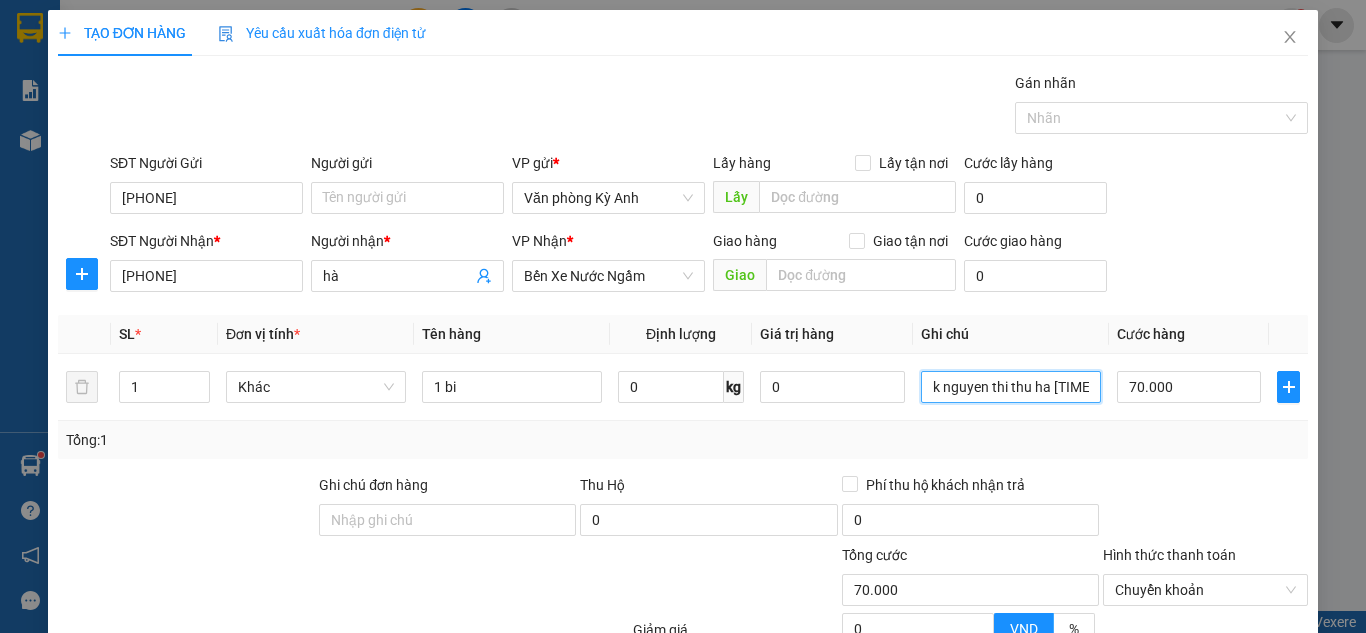 scroll, scrollTop: 0, scrollLeft: 15, axis: horizontal 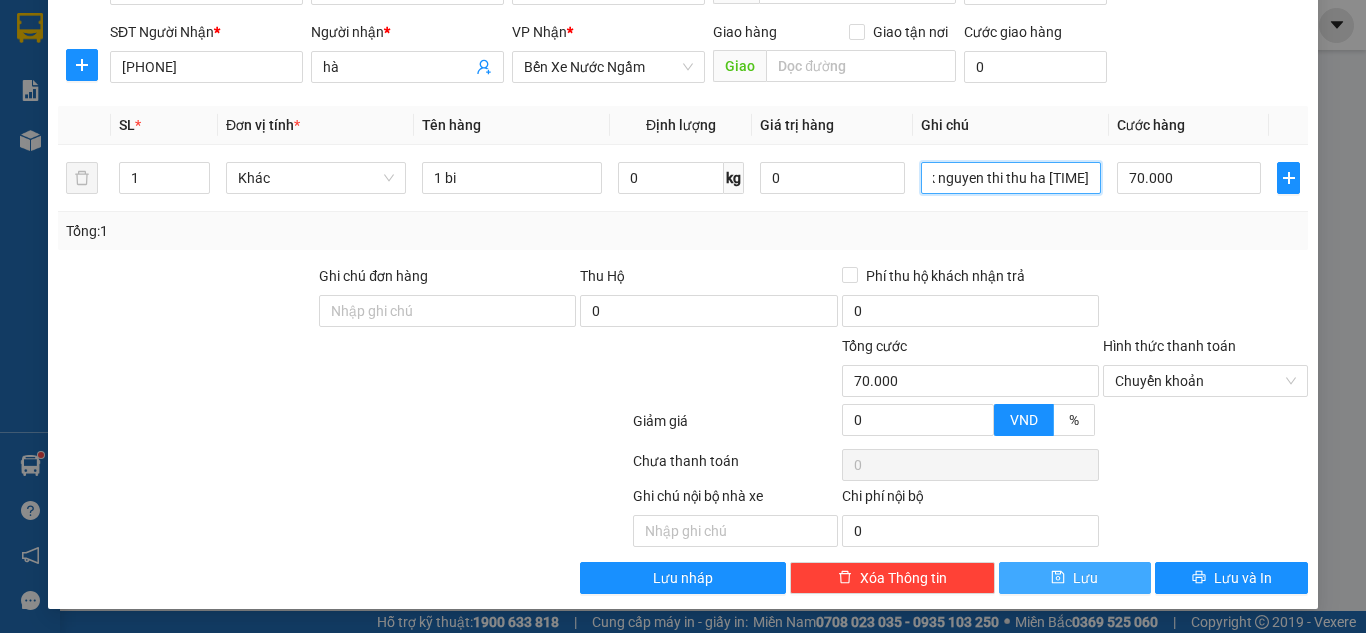 type on "ck nguyen thi thu ha [TIME]" 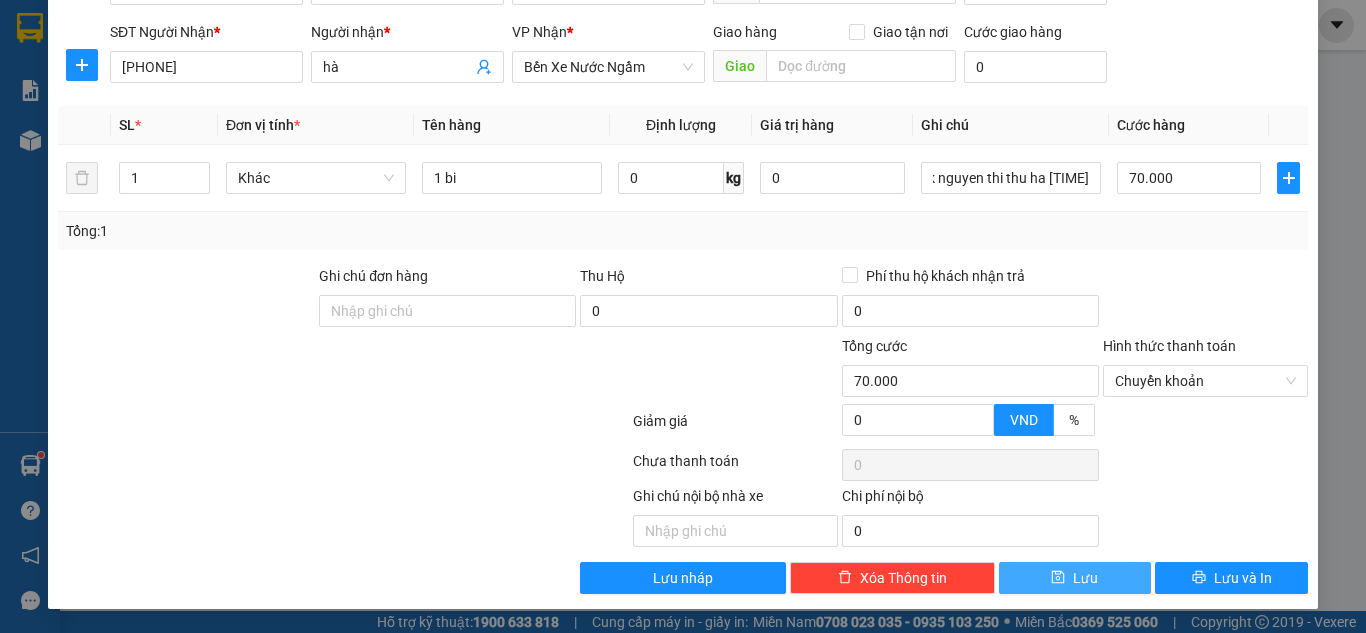 click on "Lưu" at bounding box center (1085, 578) 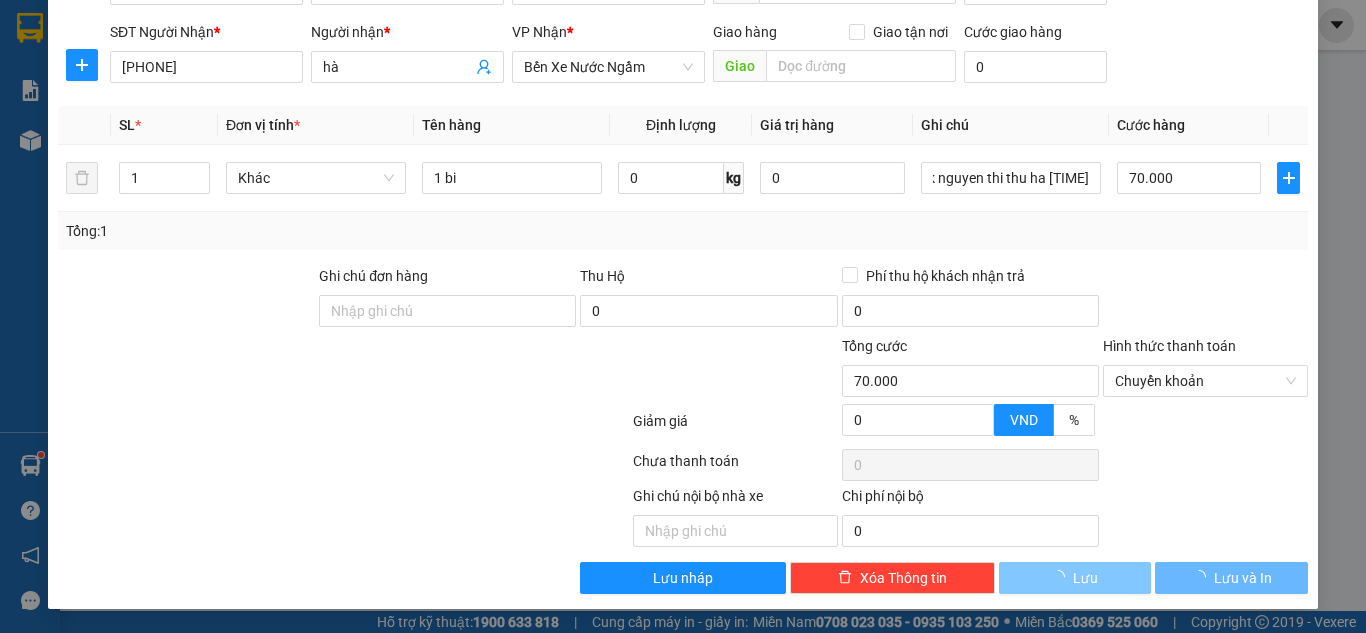 scroll, scrollTop: 0, scrollLeft: 0, axis: both 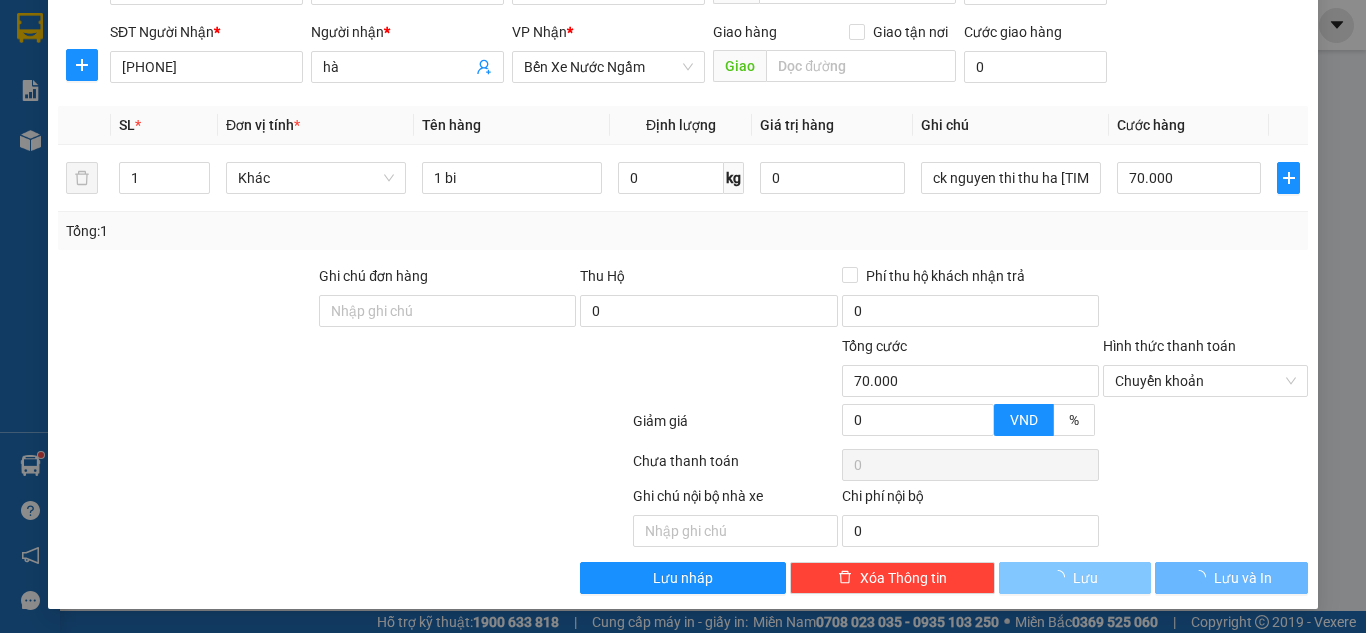 type 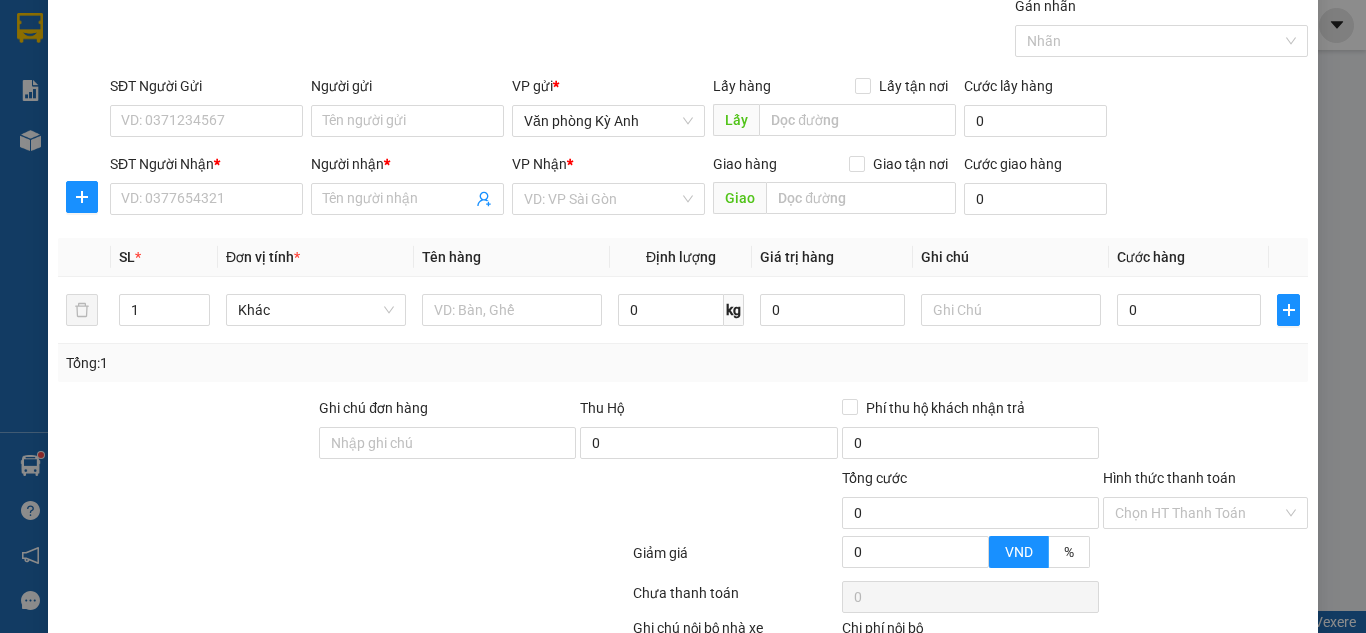 scroll, scrollTop: 0, scrollLeft: 0, axis: both 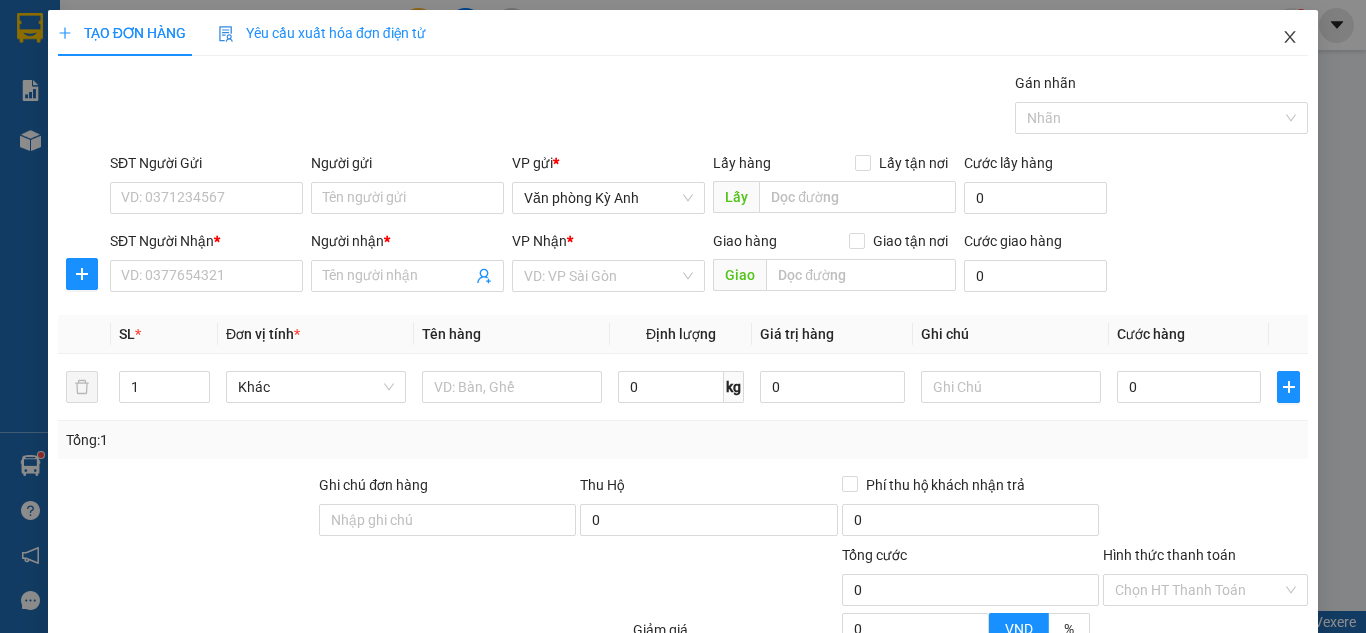 click at bounding box center (1290, 38) 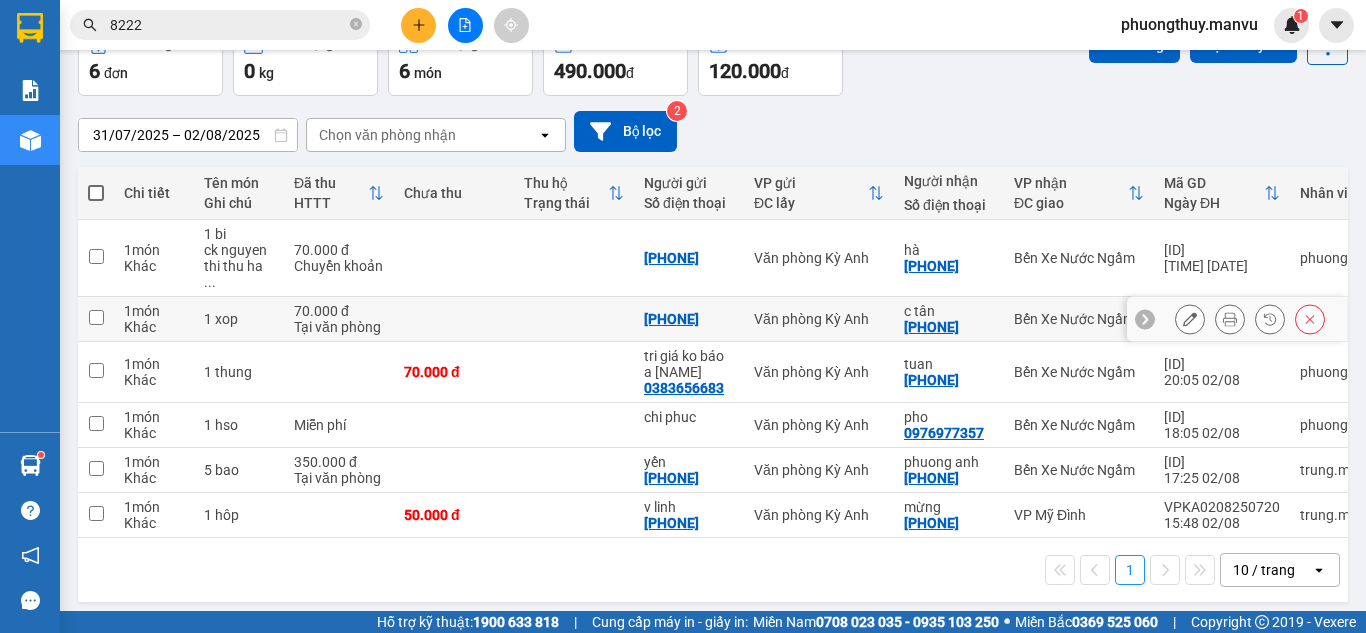 scroll, scrollTop: 116, scrollLeft: 0, axis: vertical 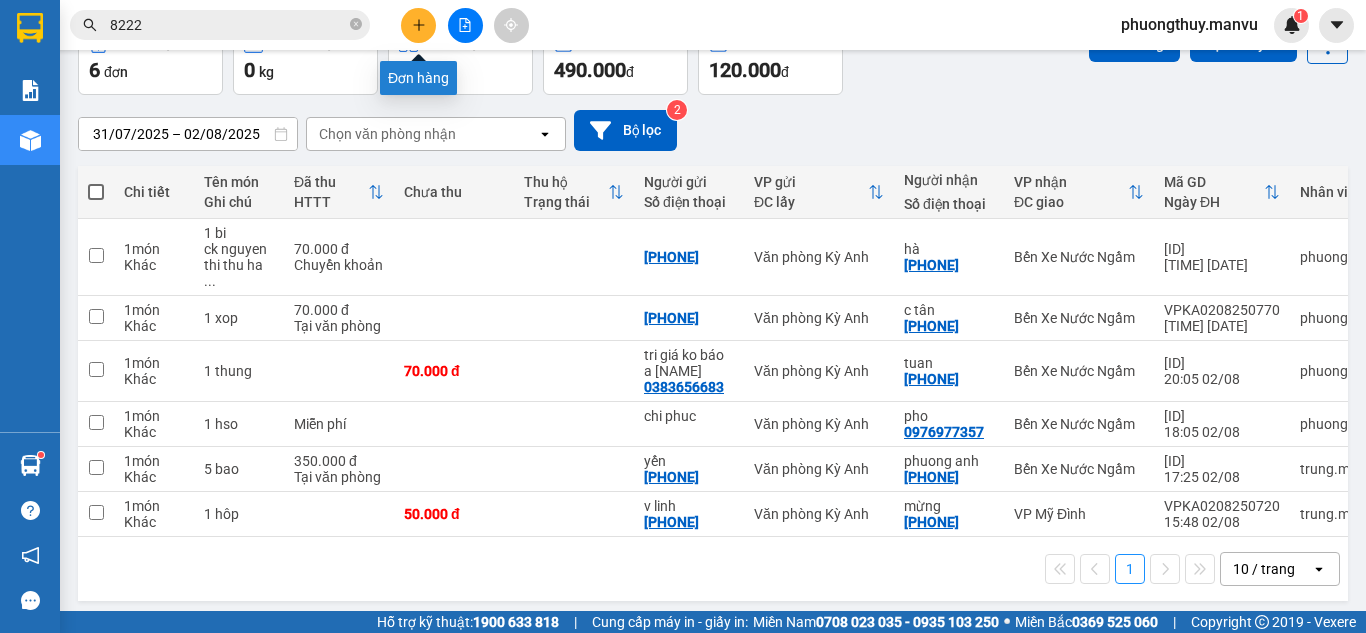 click 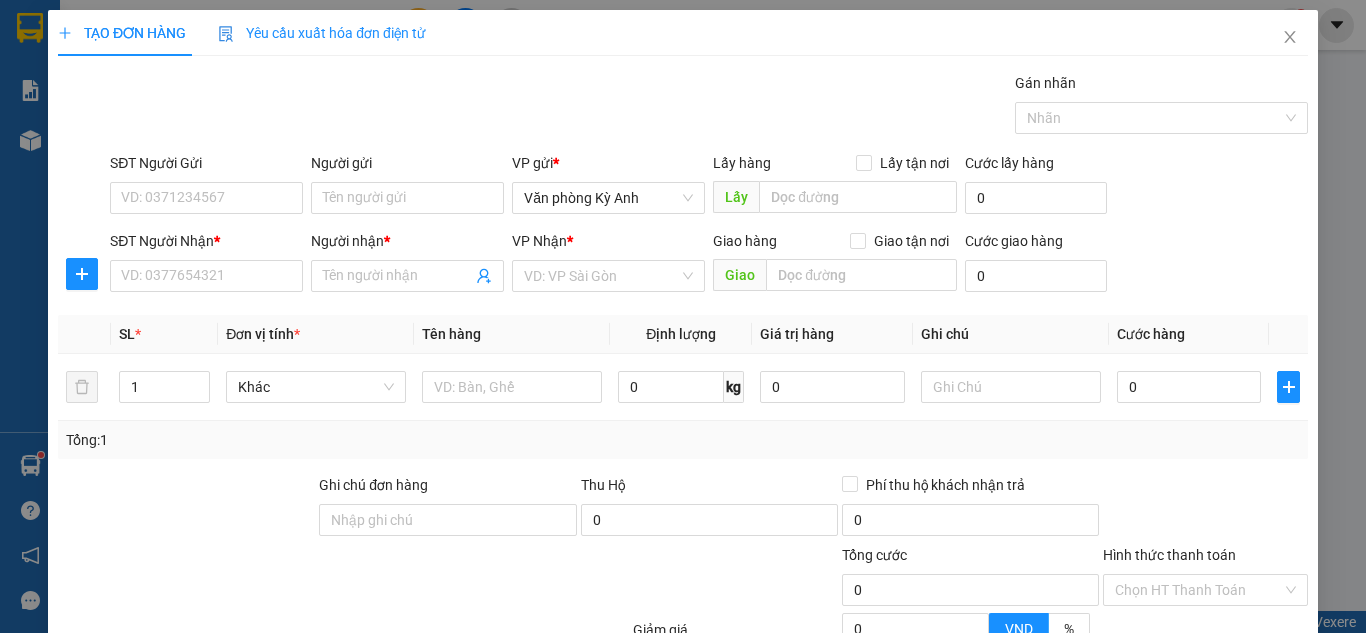 scroll, scrollTop: 0, scrollLeft: 0, axis: both 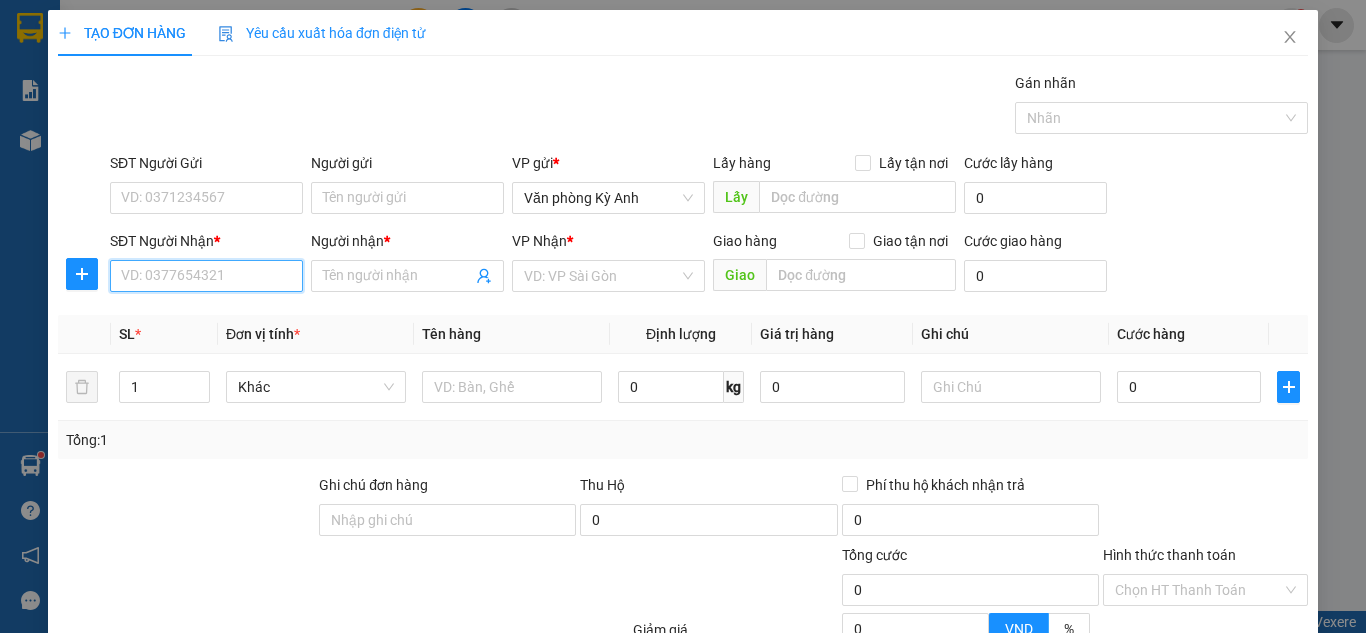 click on "SĐT Người Nhận  *" at bounding box center (206, 276) 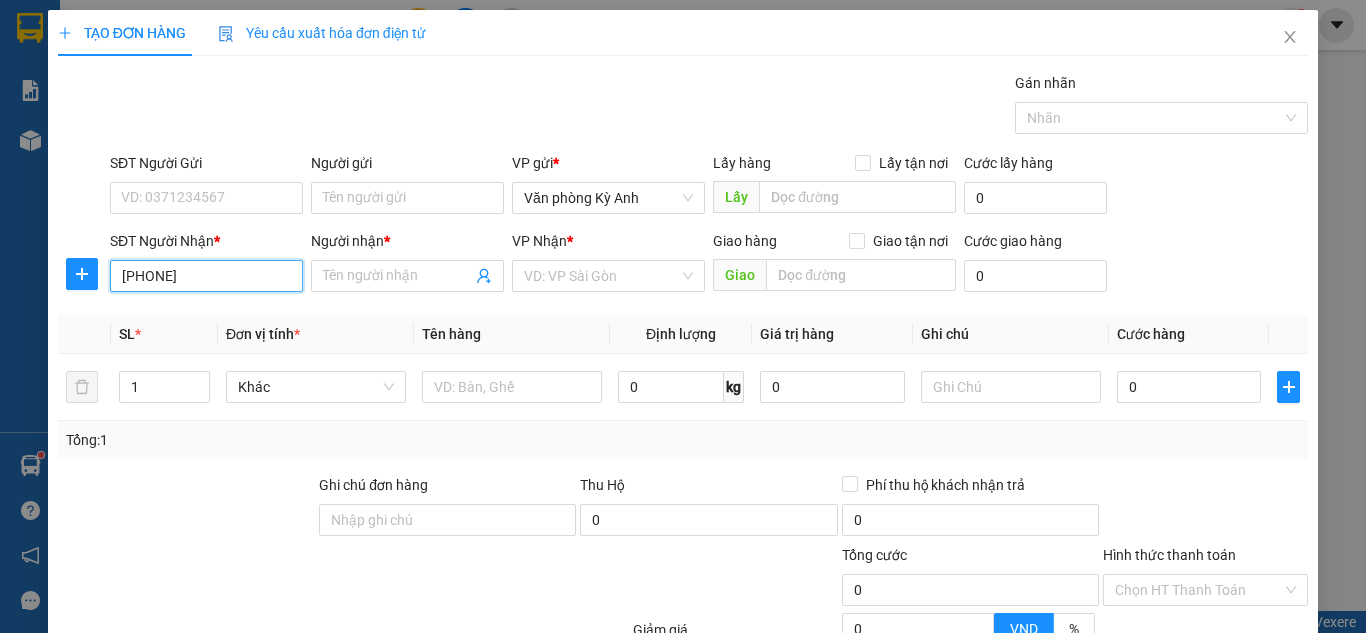 type on "[PHONE]" 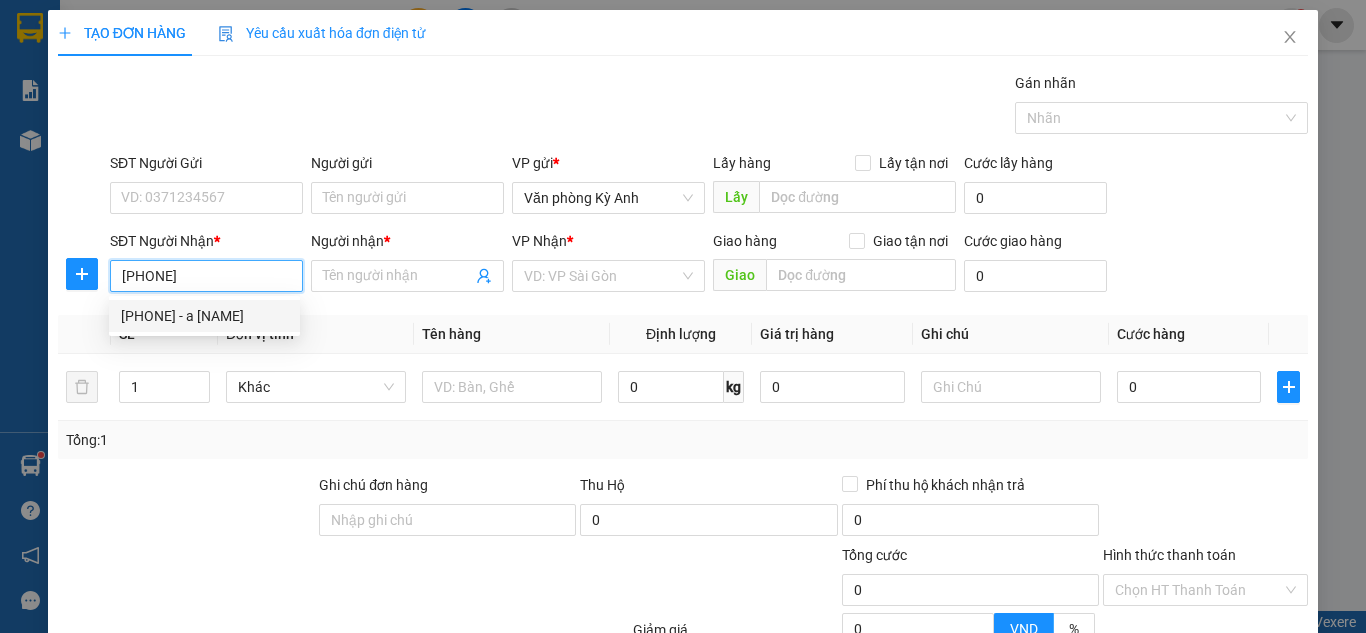 click on "[PHONE] - a [NAME]" at bounding box center (204, 316) 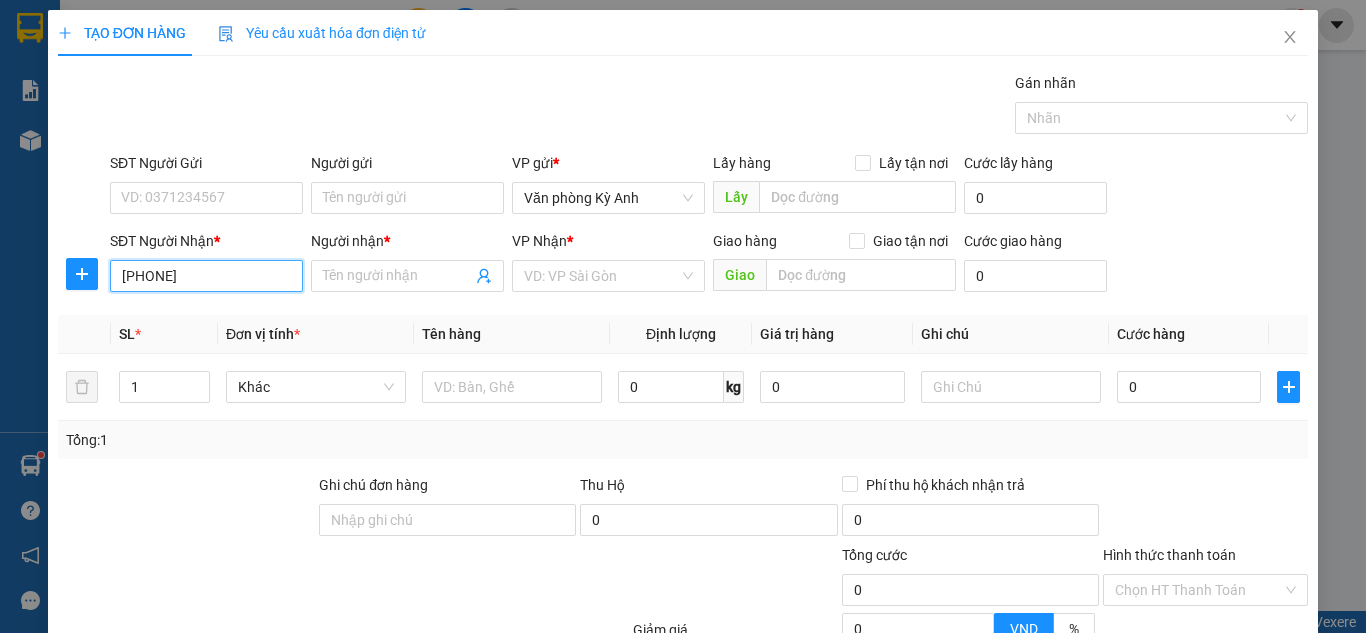 type on "a cảnh" 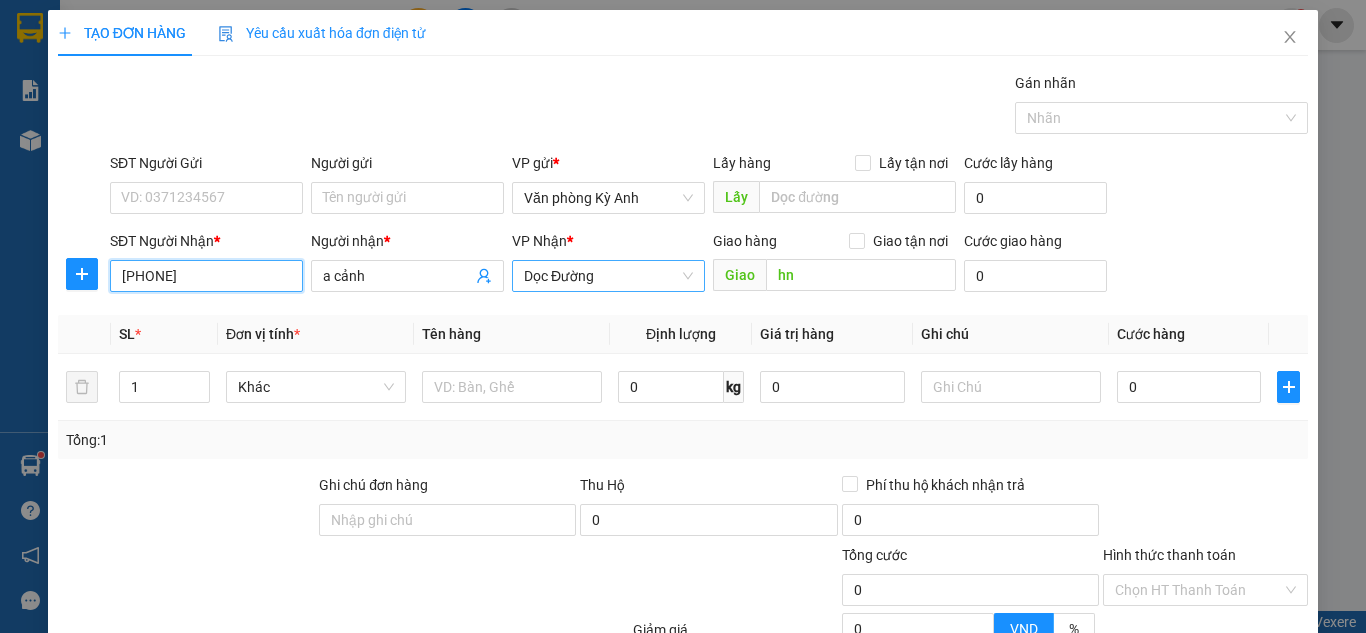 click on "Dọc Đường" at bounding box center [608, 276] 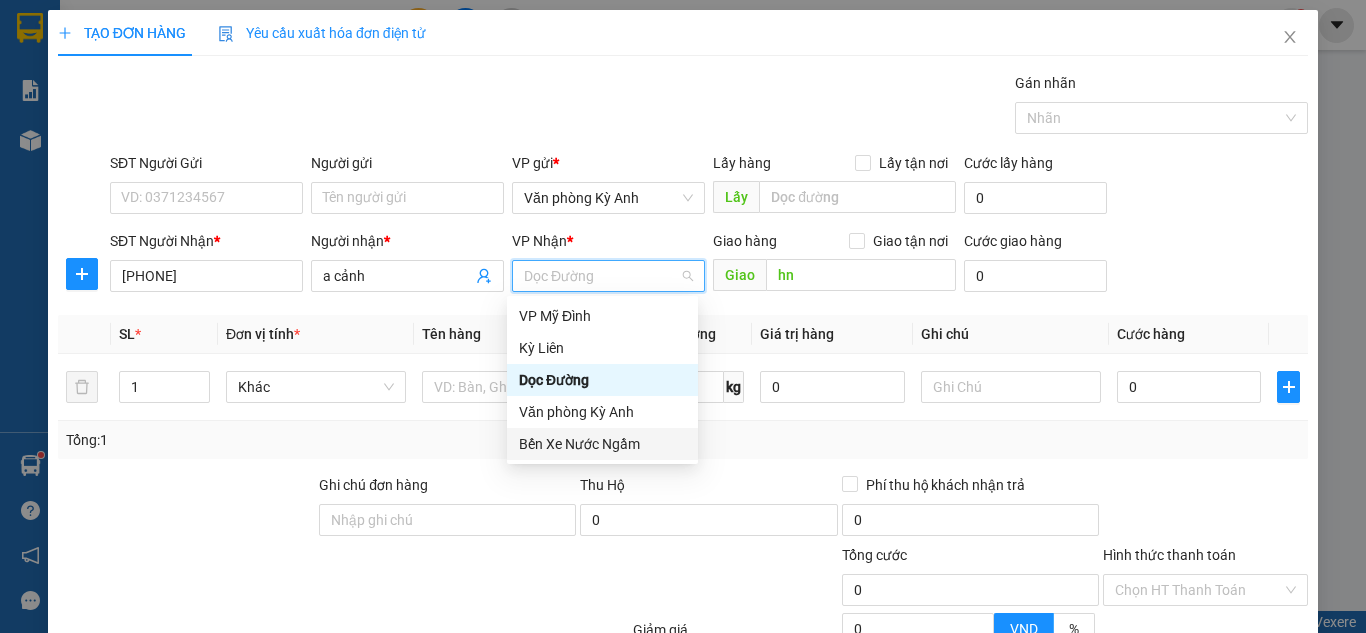 click on "Bến Xe Nước Ngầm" at bounding box center [602, 444] 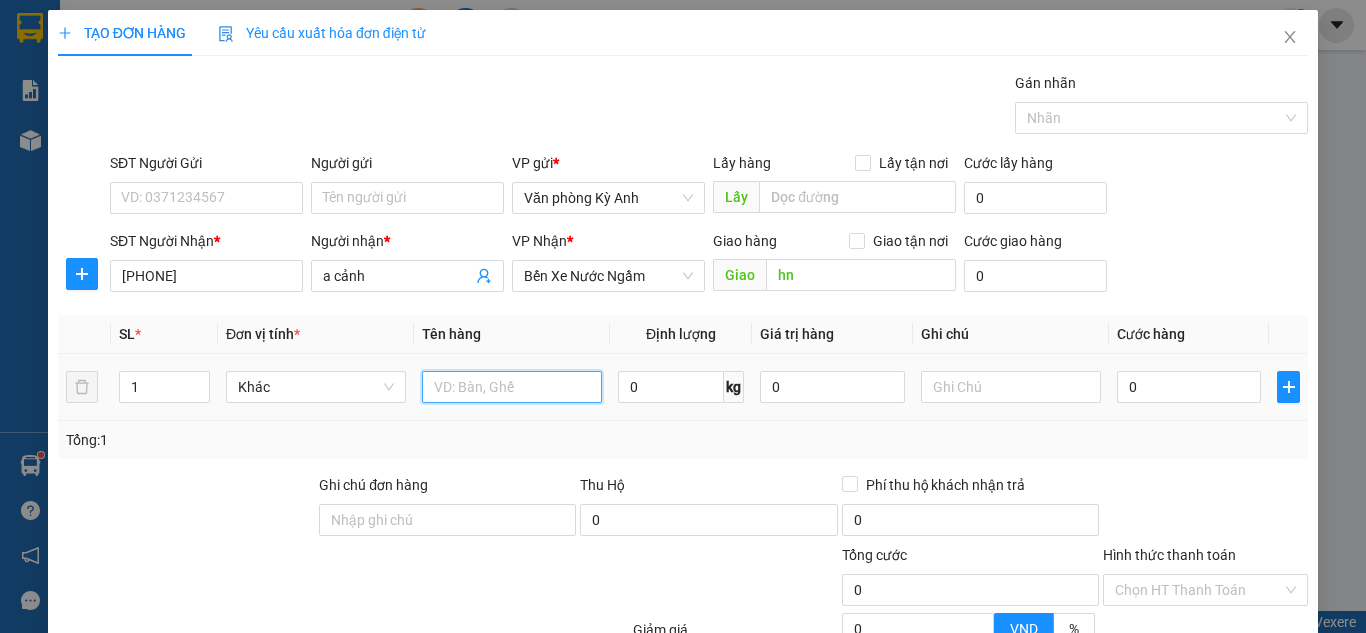 click at bounding box center [512, 387] 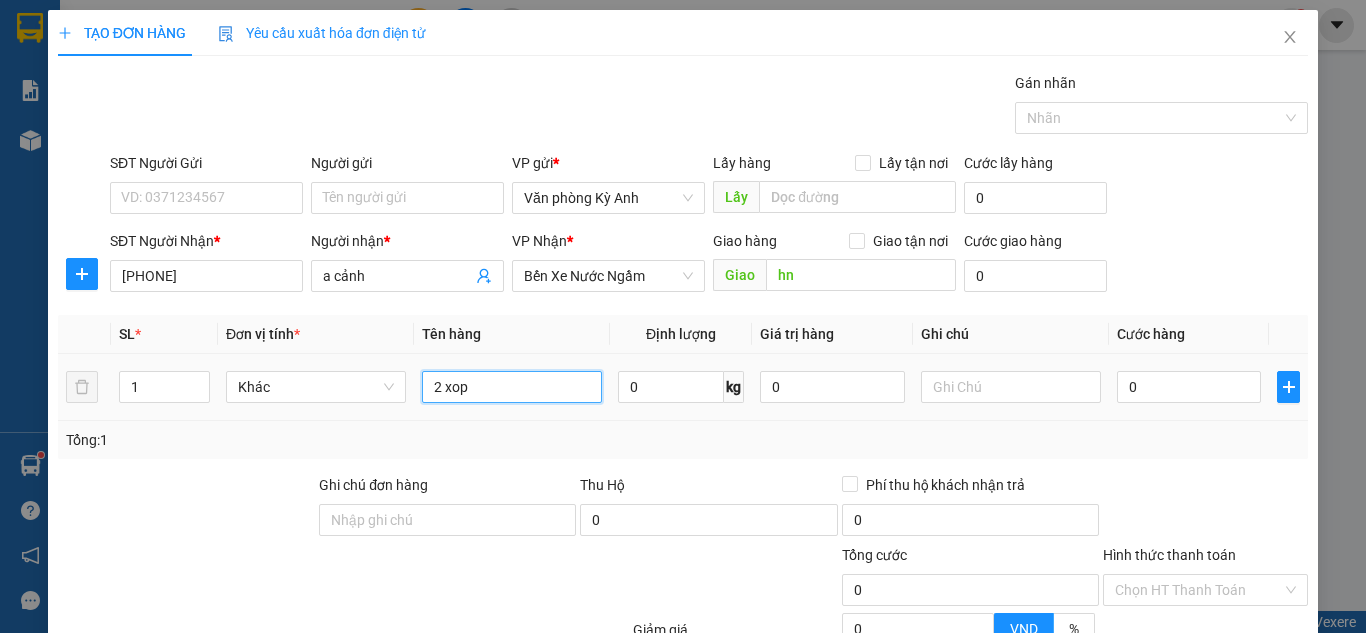 type on "2 xop" 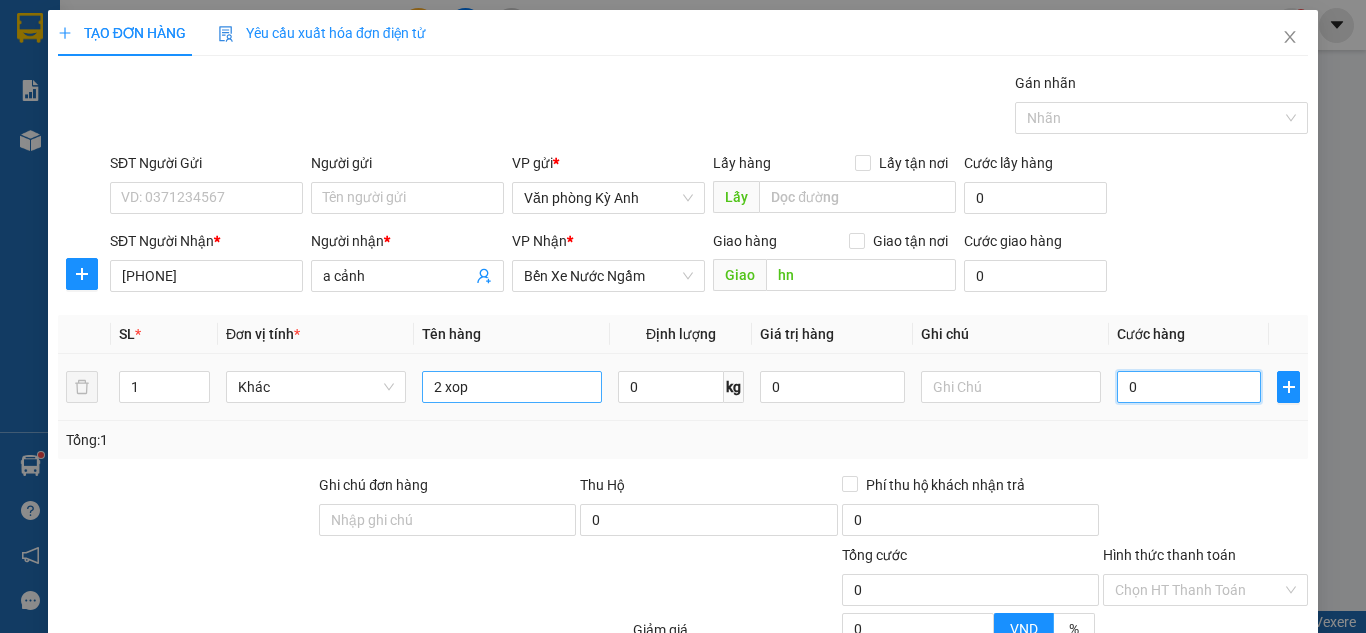 type on "001" 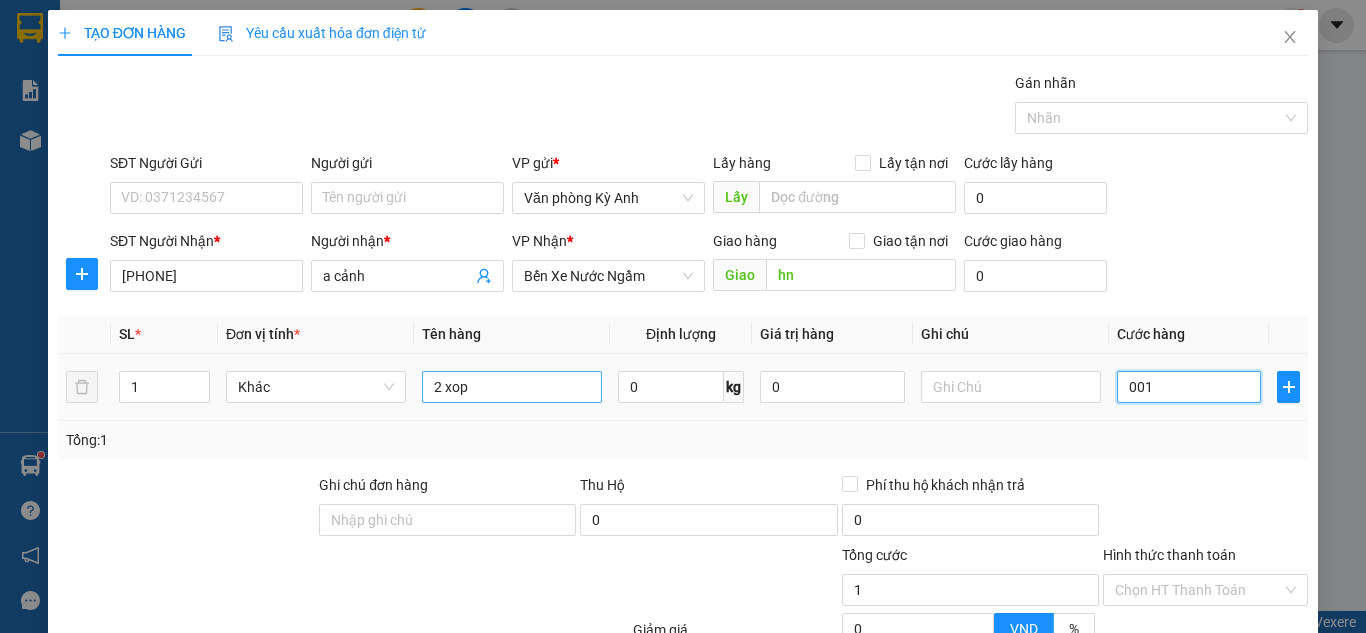 type on "0.010" 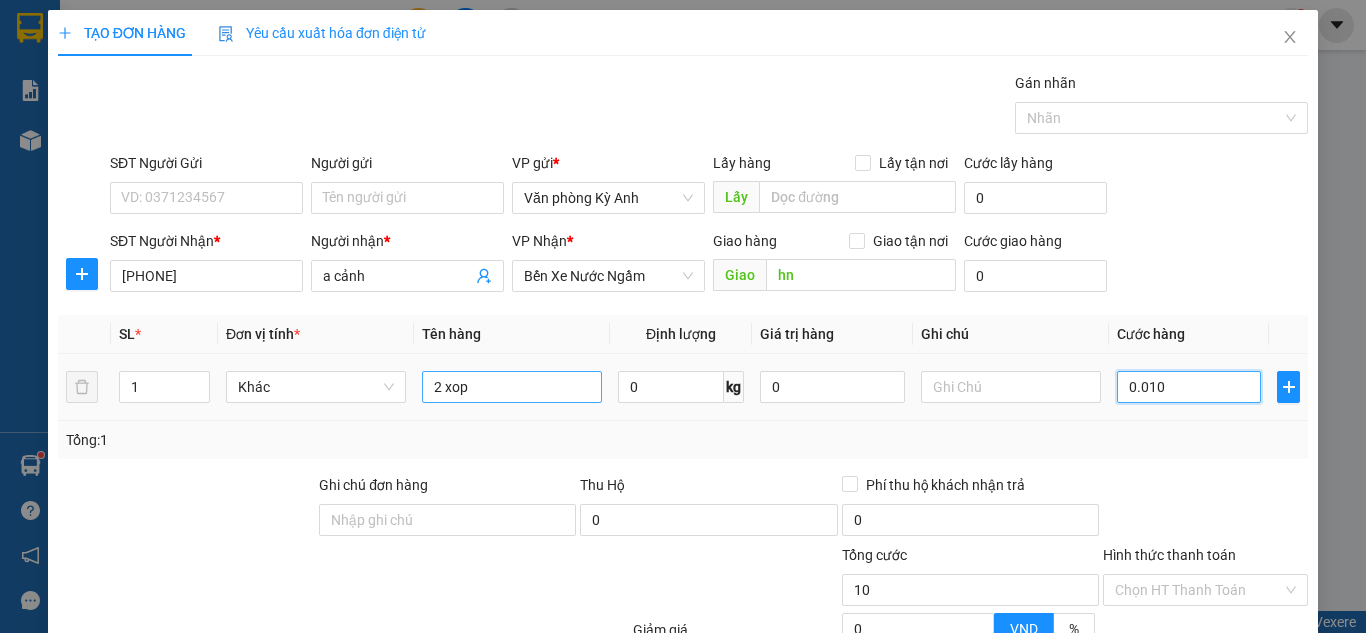type on "00.100" 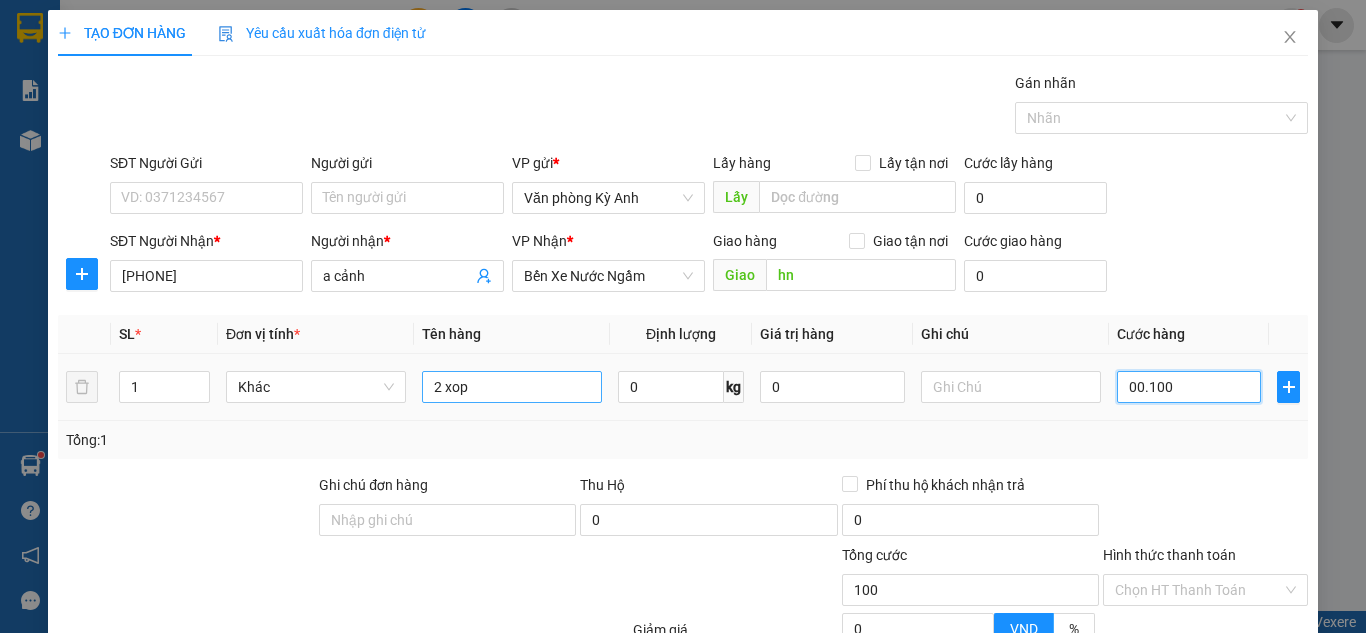 type on "0.001.000" 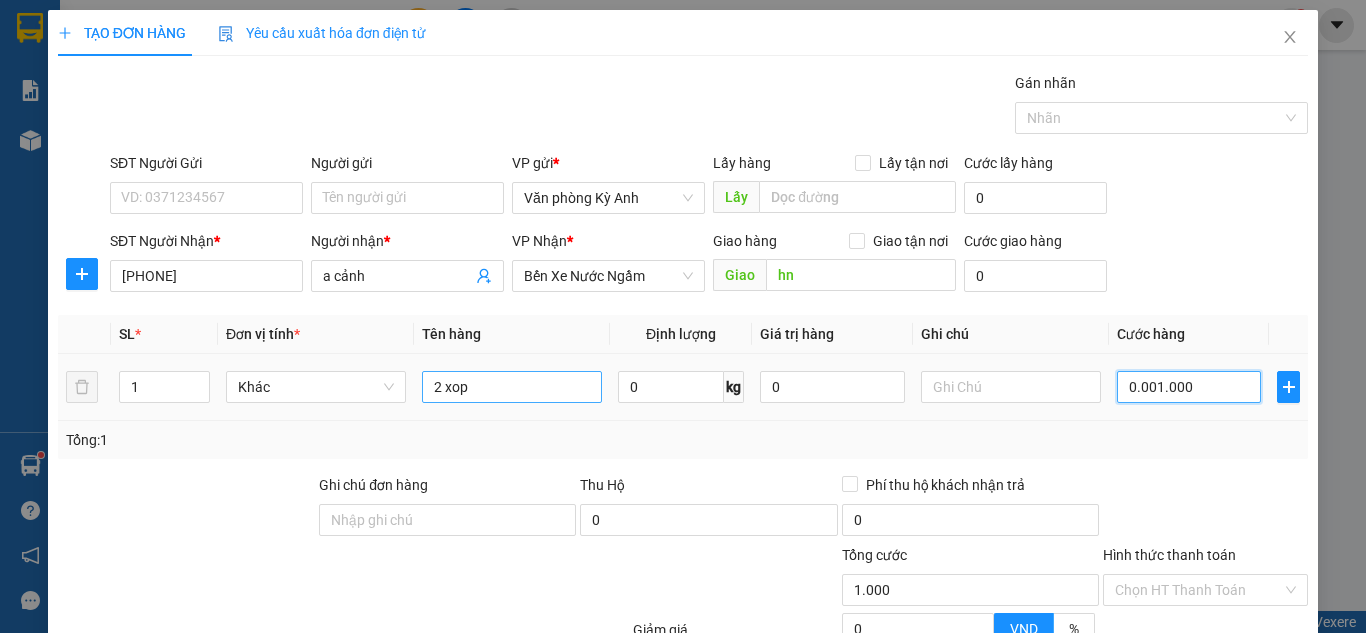 type on "1.000" 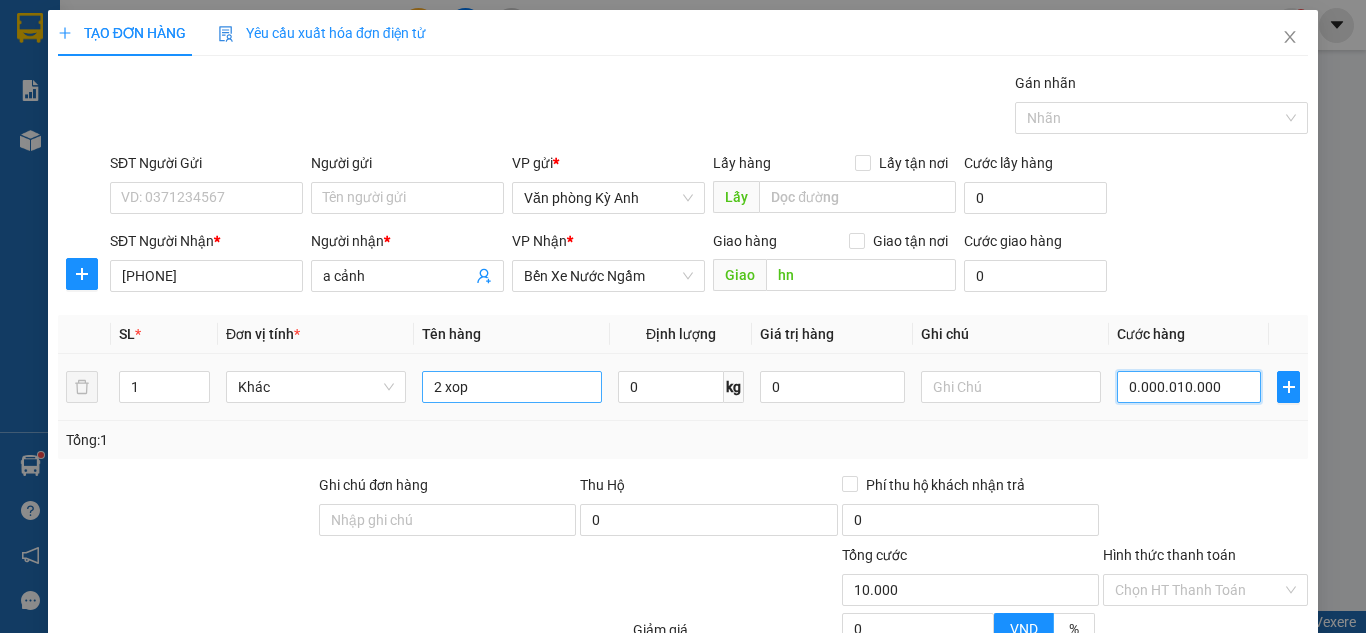type on "00.000.100.000" 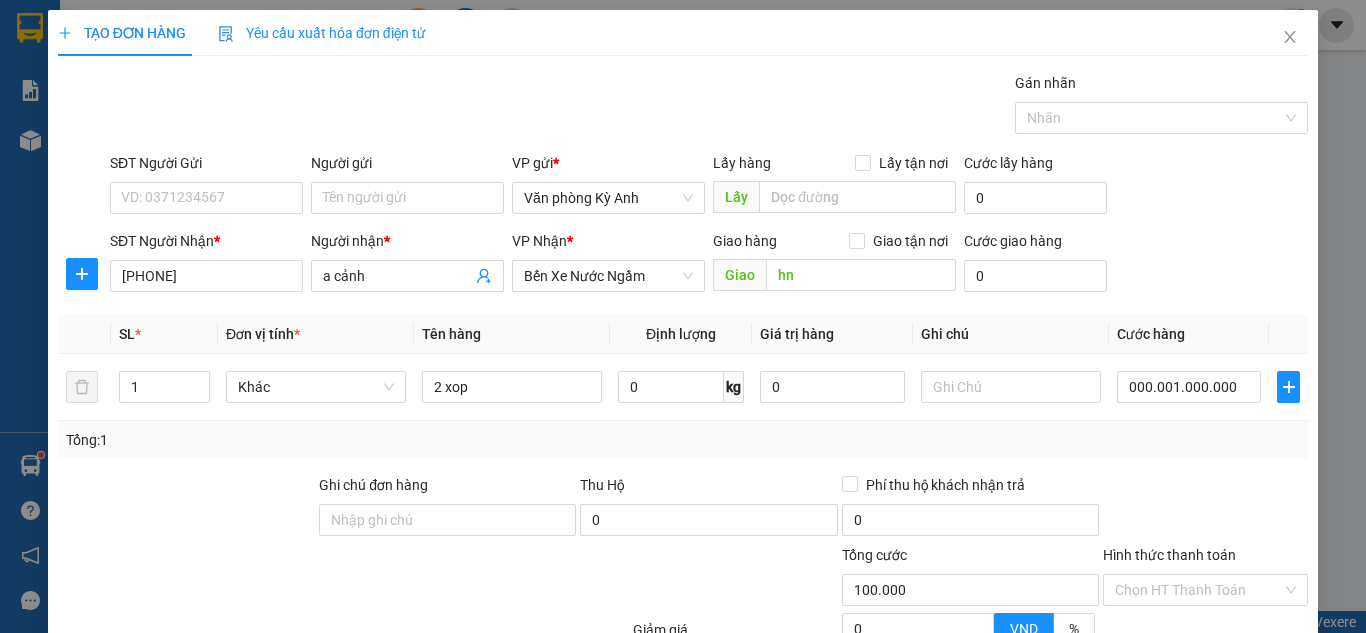 click on "Tổng:  1" at bounding box center (683, 440) 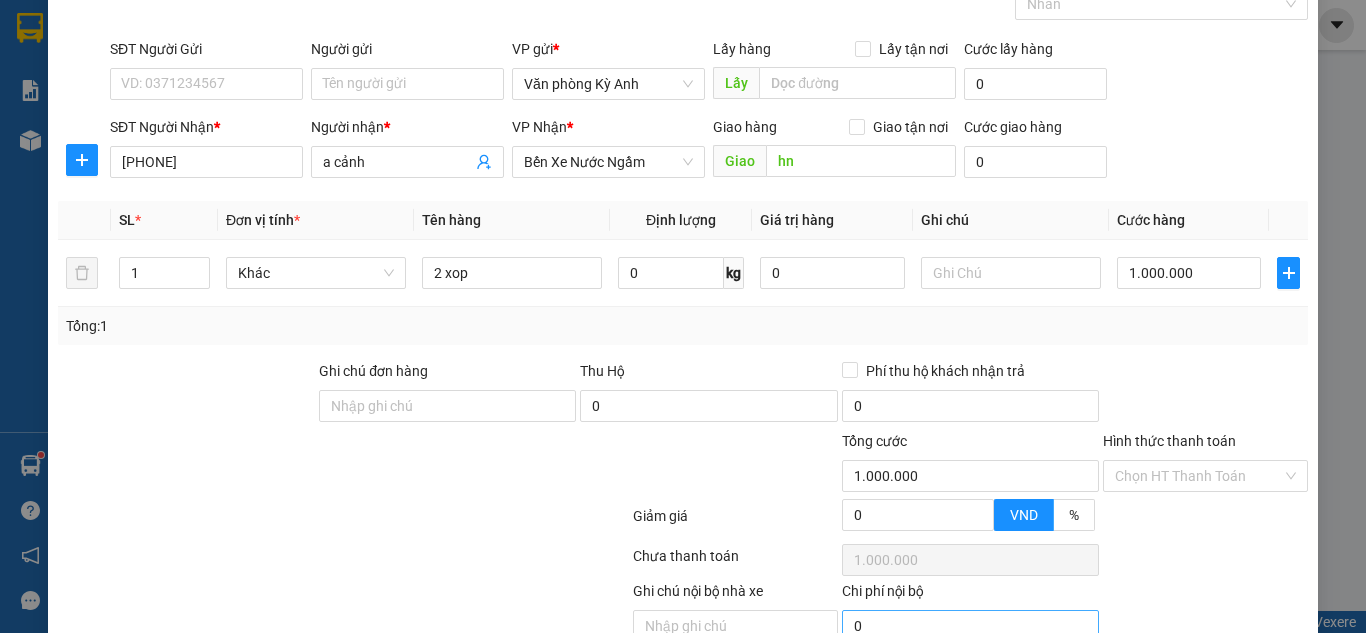scroll, scrollTop: 209, scrollLeft: 0, axis: vertical 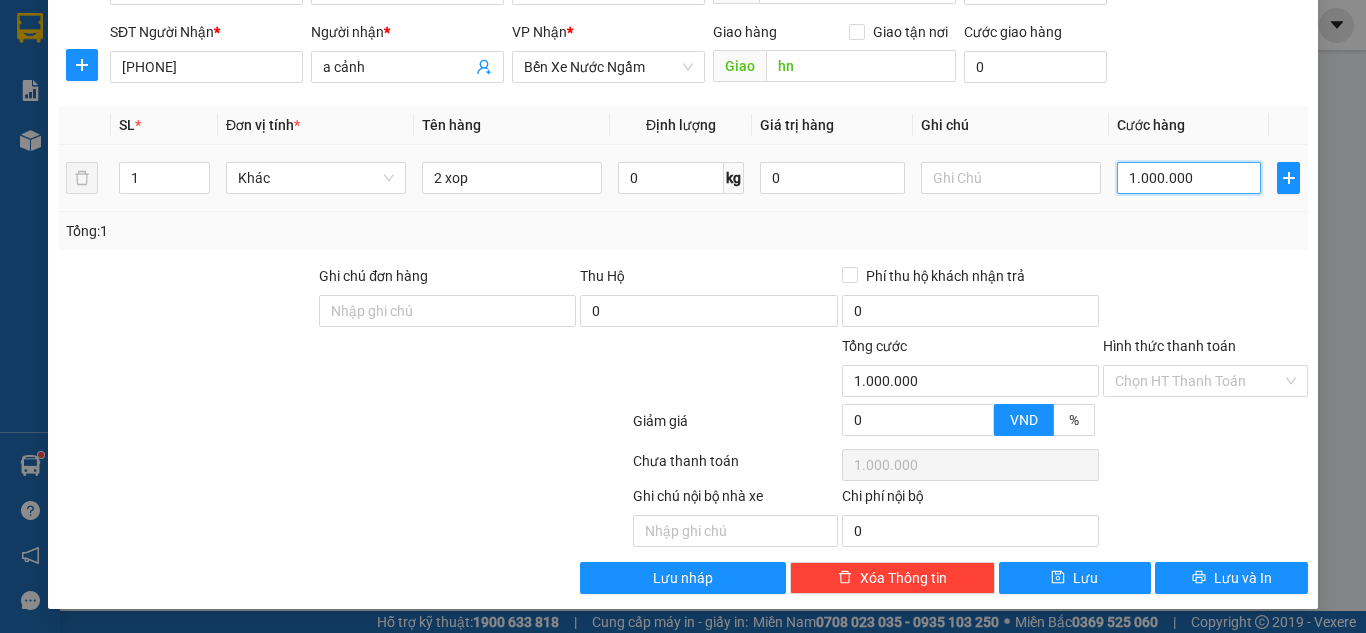 click on "1.000.000" at bounding box center (1189, 178) 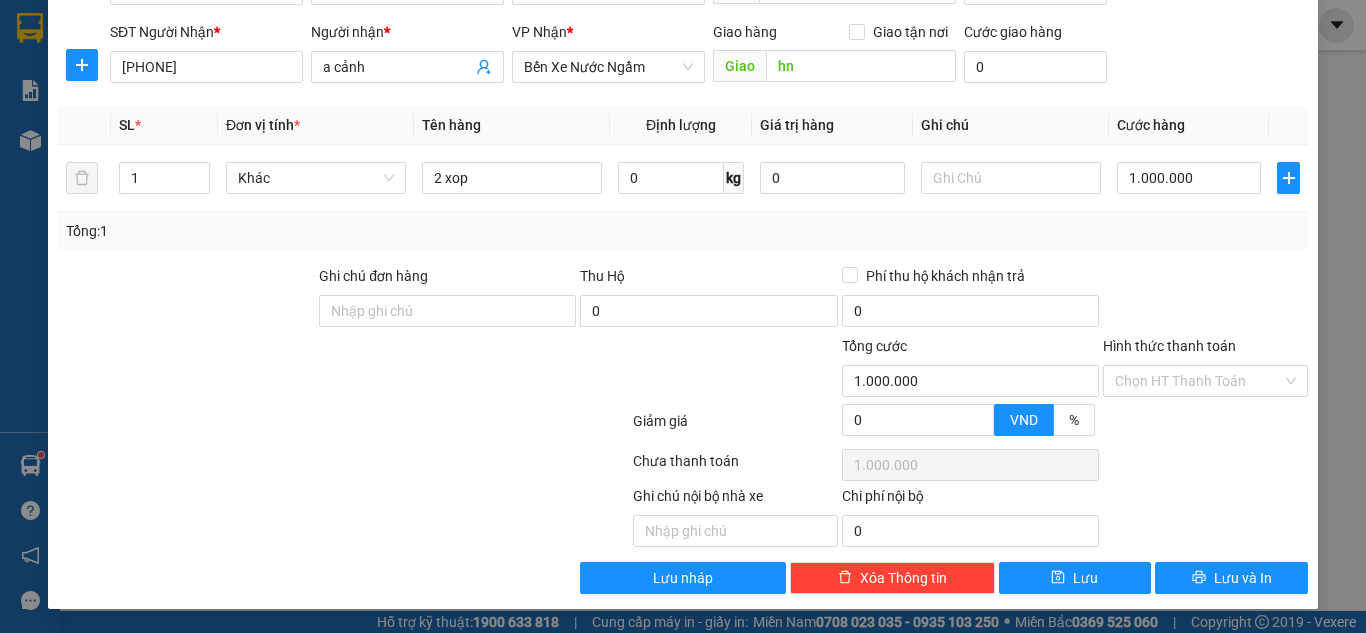 click at bounding box center [343, 425] 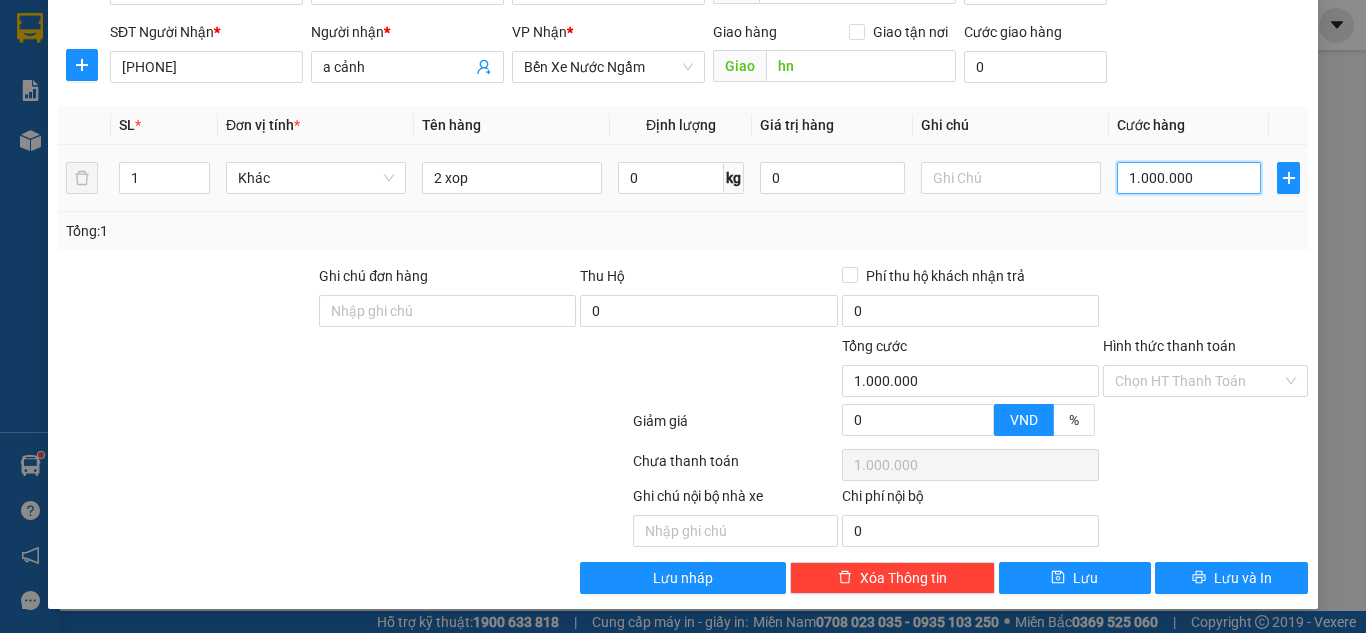 click on "1.000.000" at bounding box center [1189, 178] 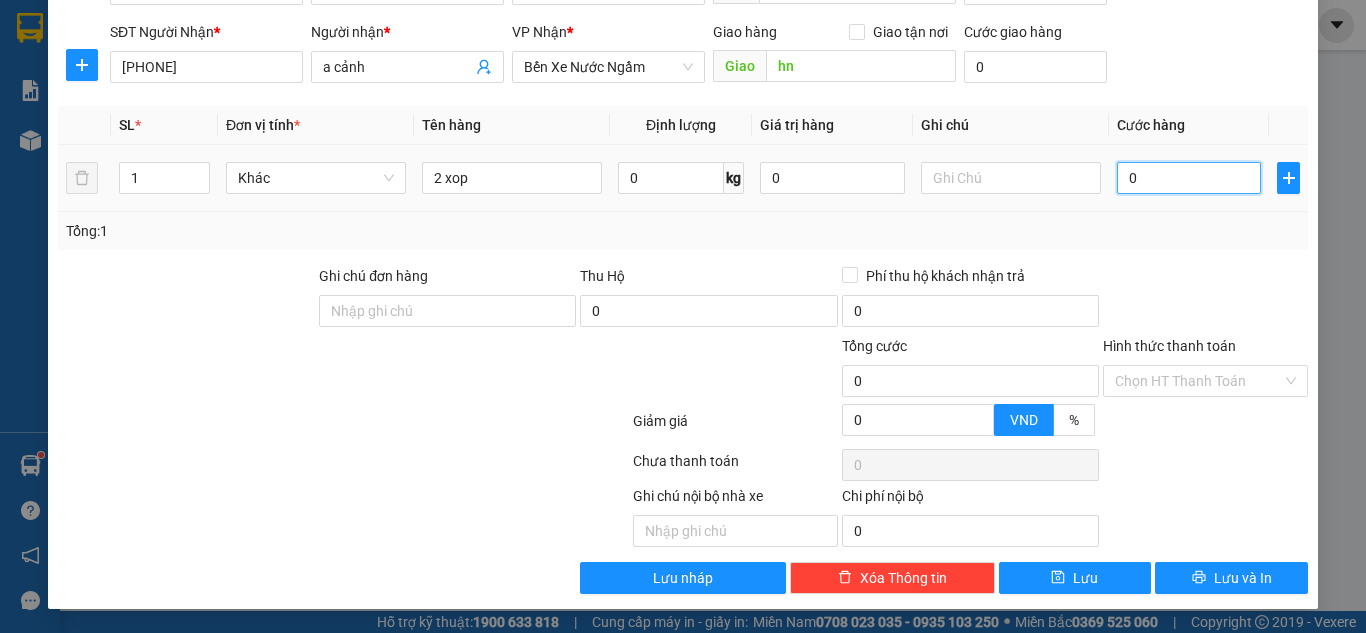 type on "01" 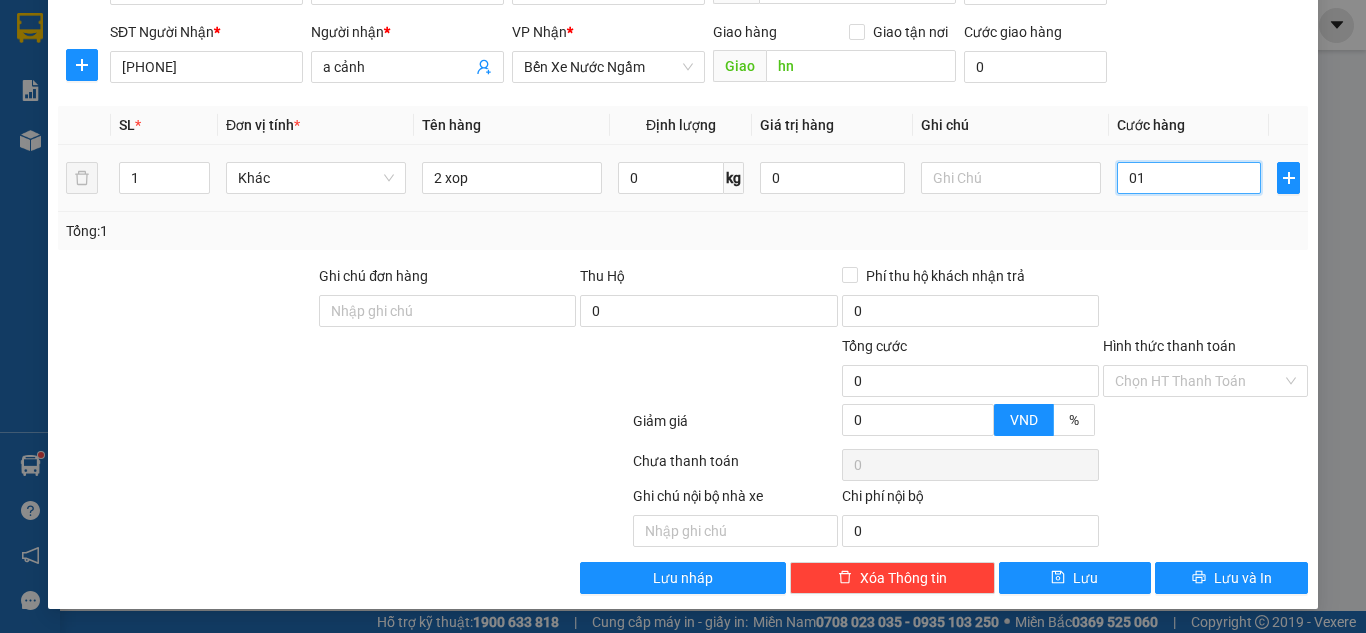 type on "1" 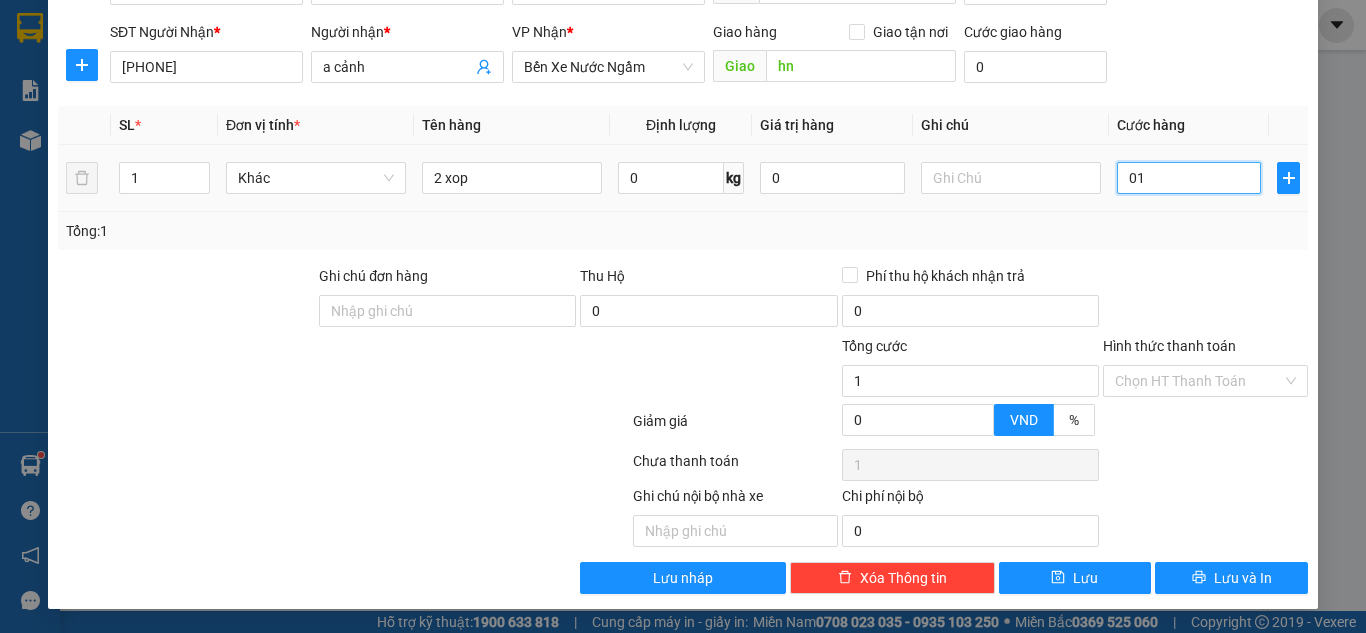 type on "010" 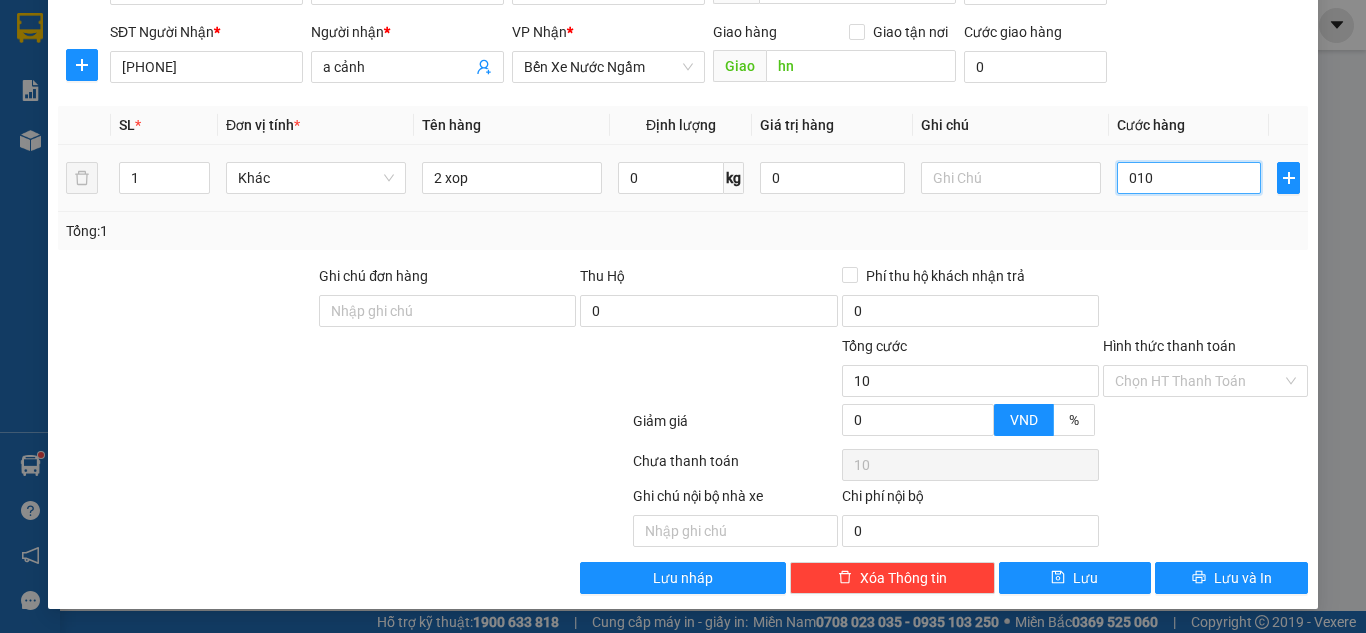 type on "0.100" 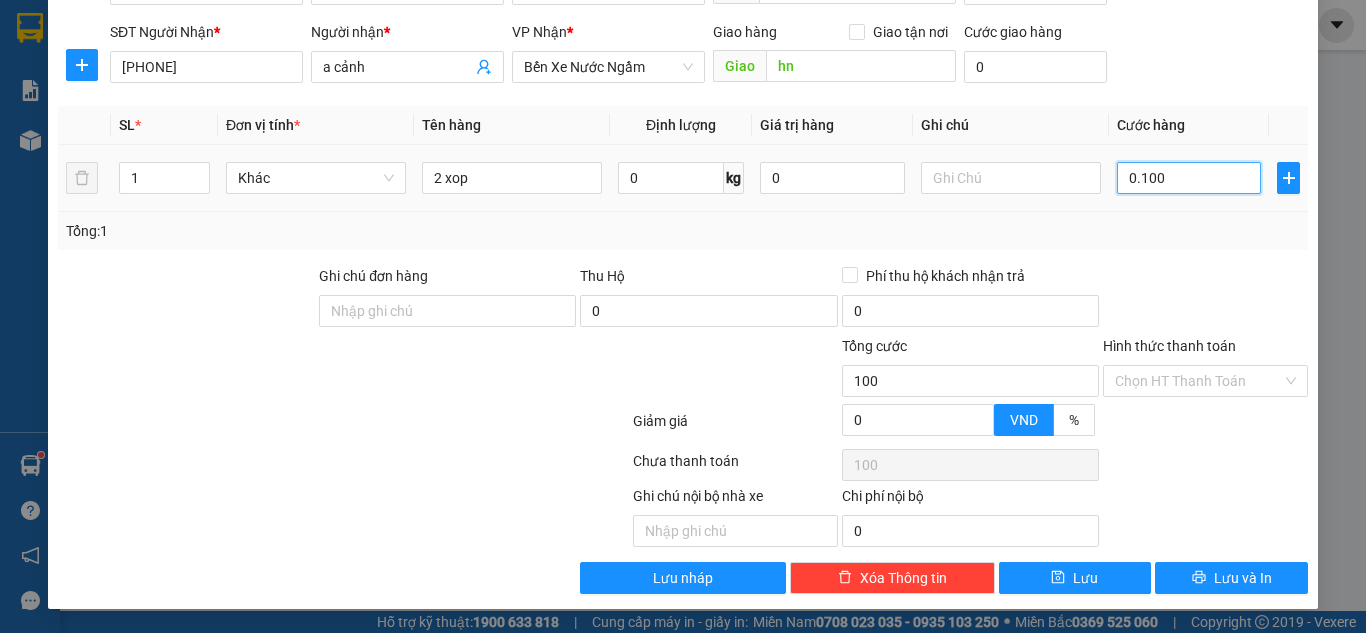 type on "01.000" 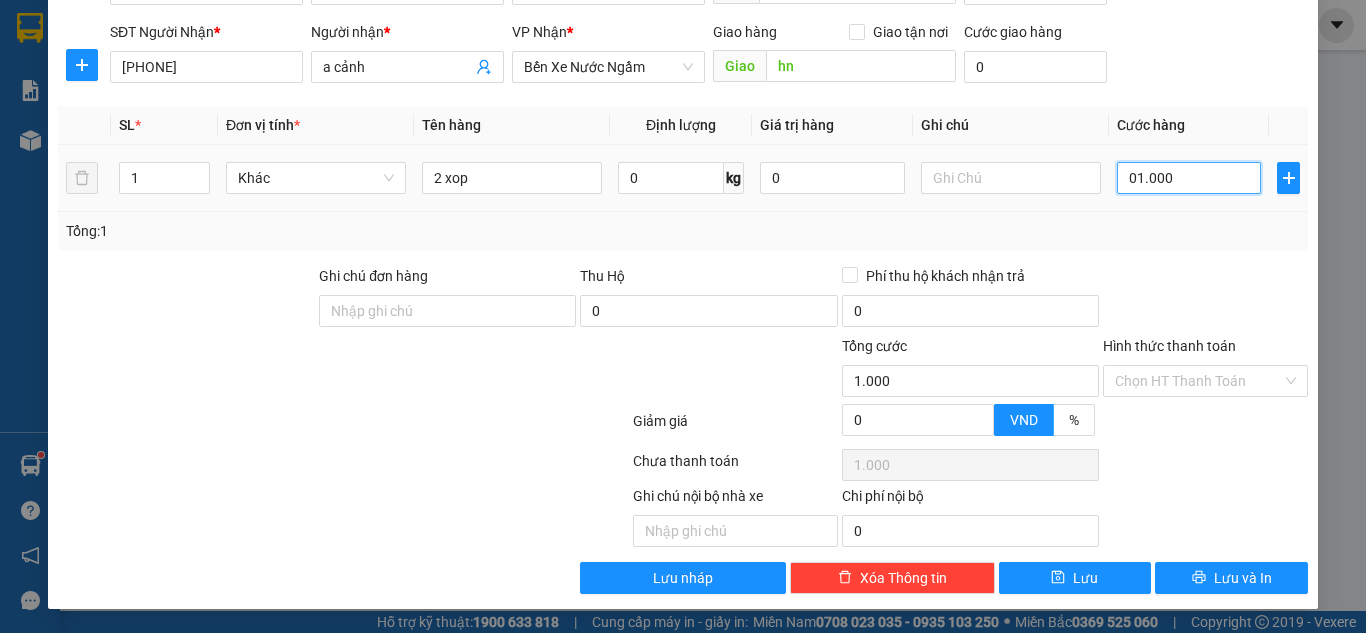 type on "[PRICE]" 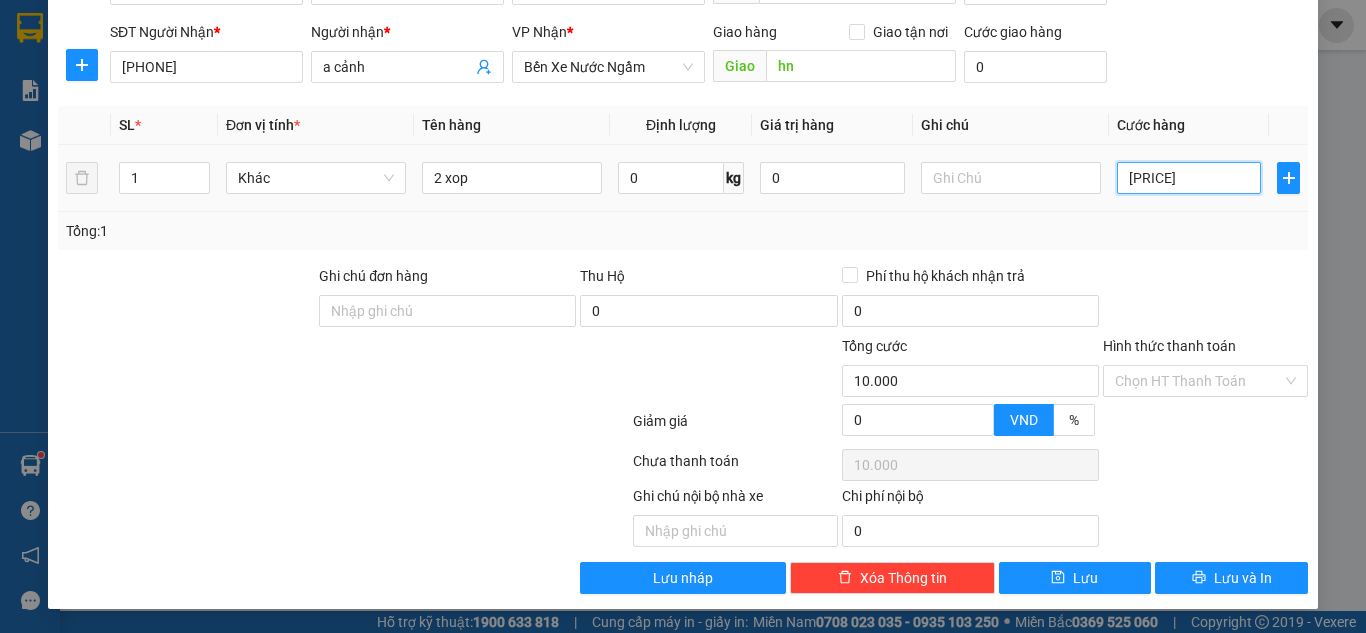 type on "0.100.000" 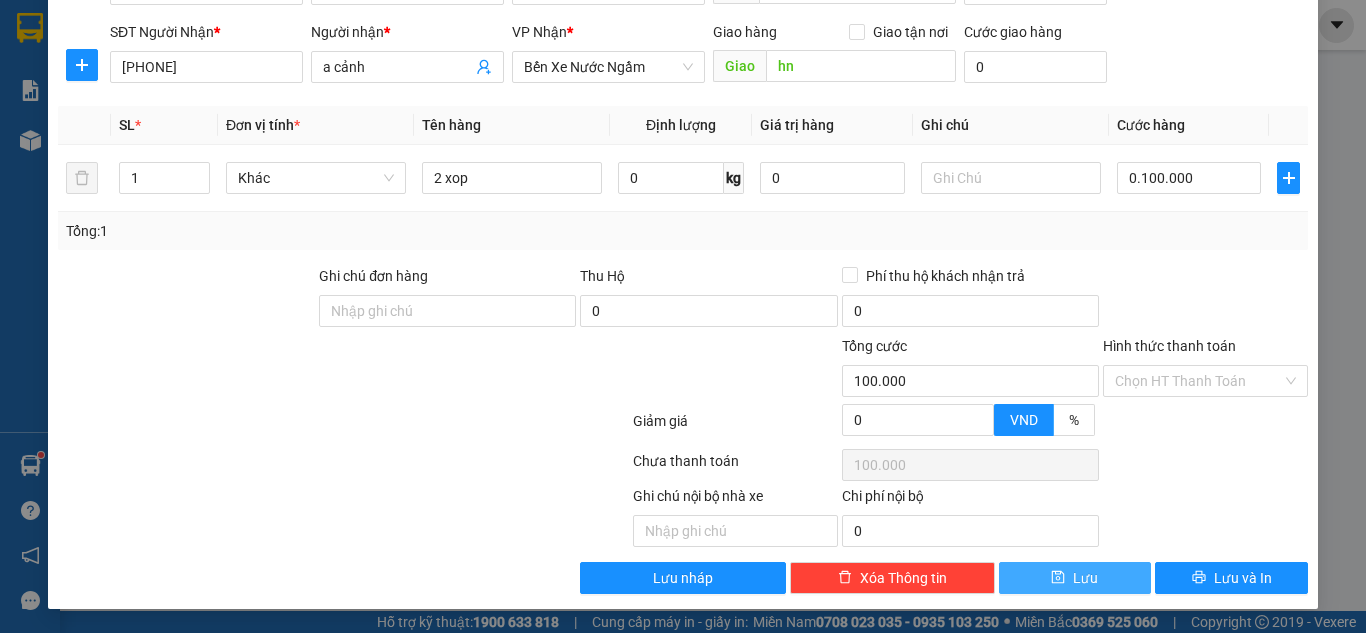type on "100.000" 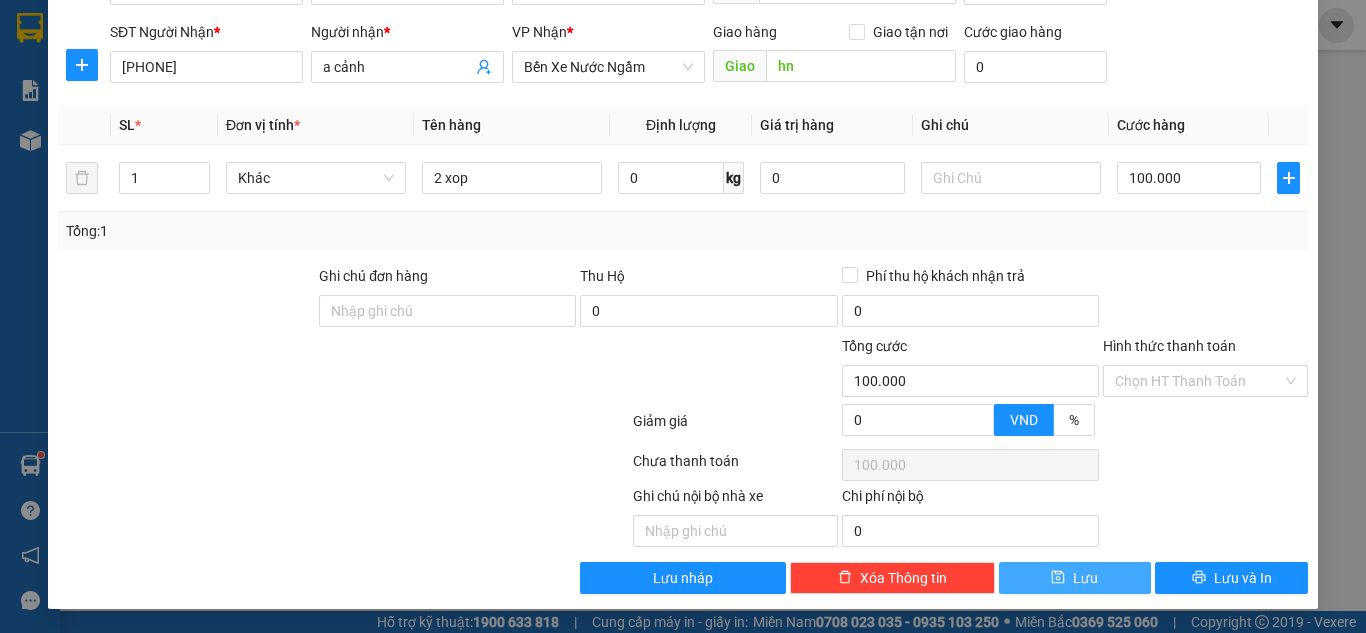 click on "Lưu" at bounding box center (1085, 578) 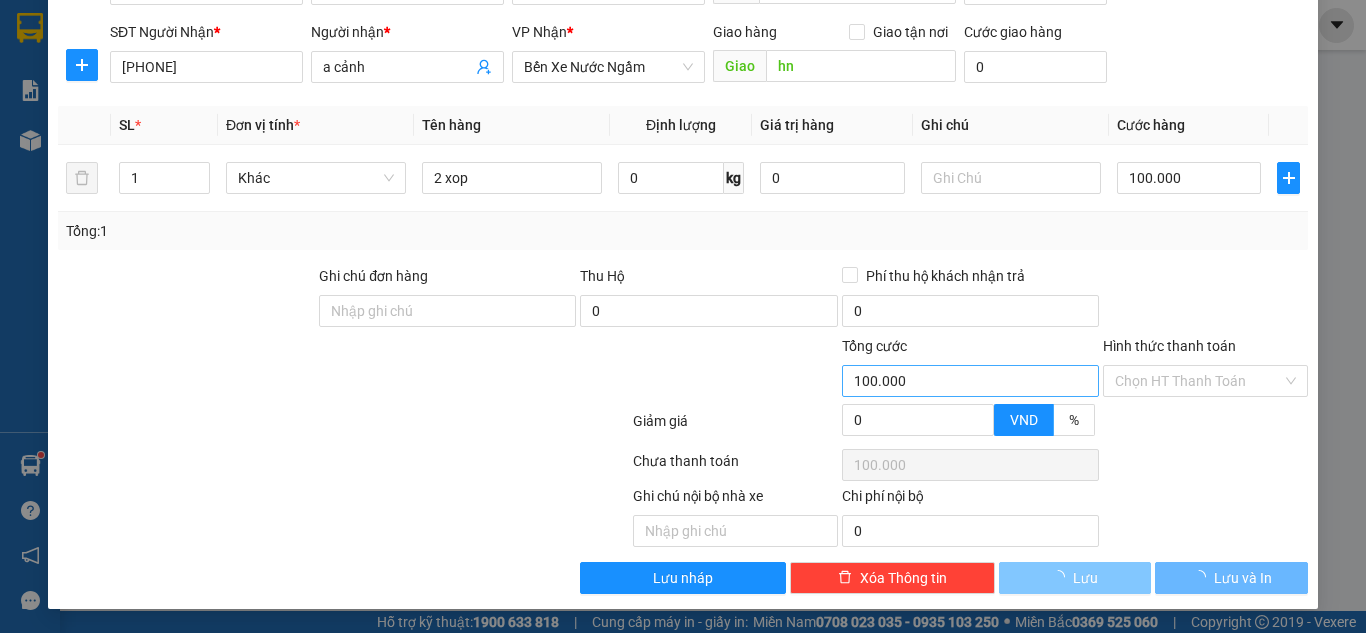 type 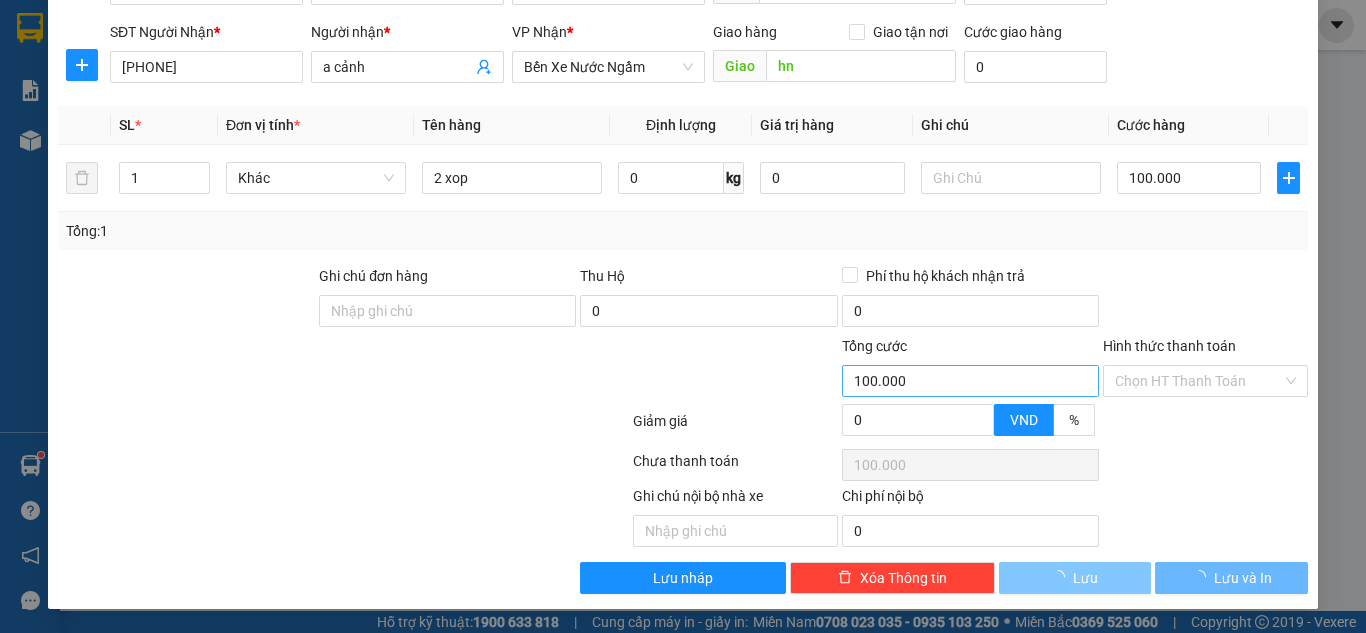 type 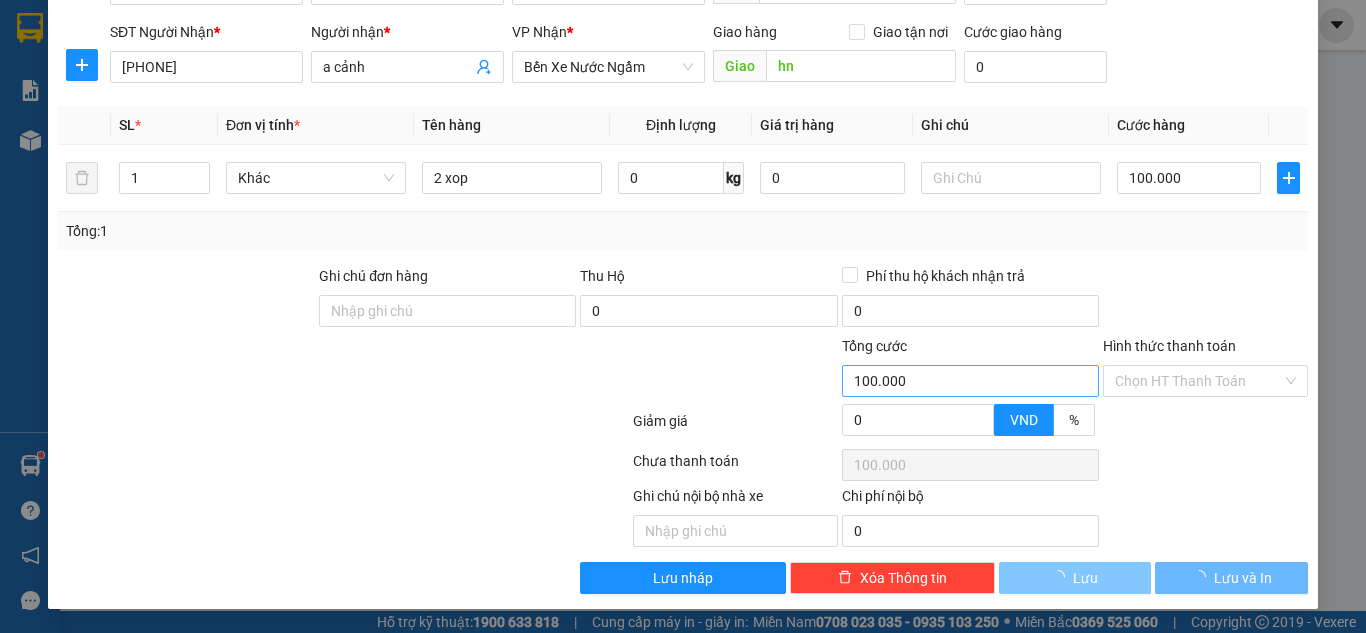 type 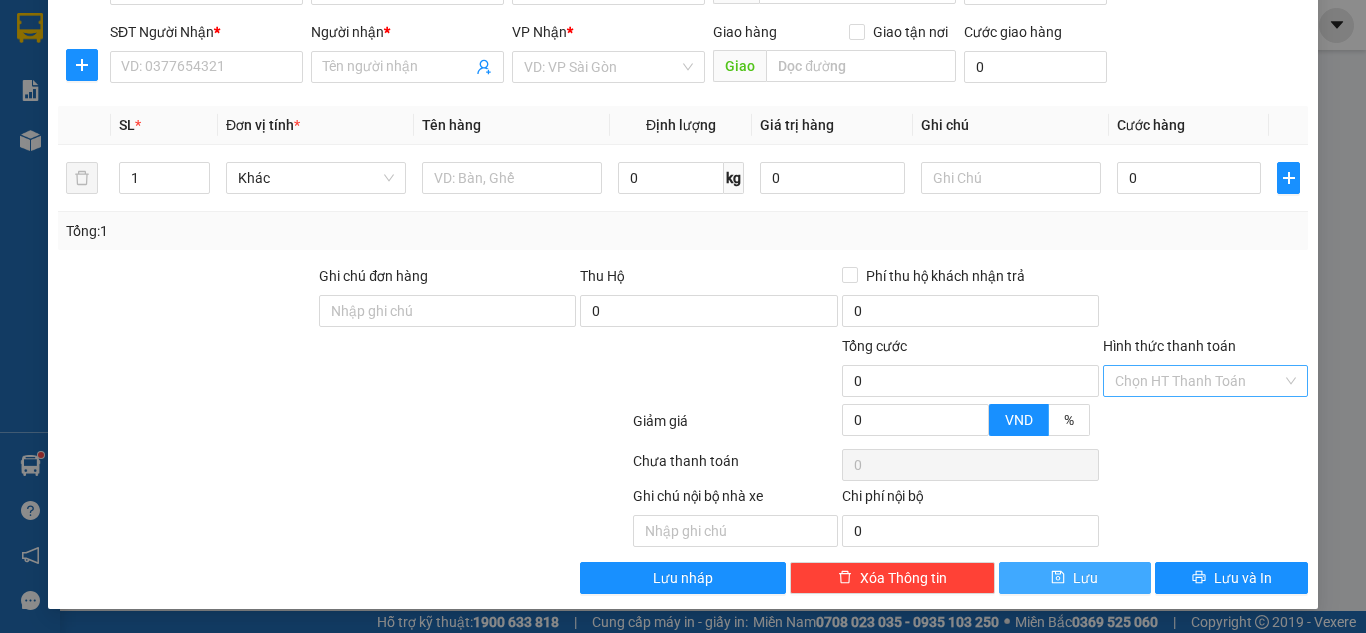 scroll, scrollTop: 0, scrollLeft: 0, axis: both 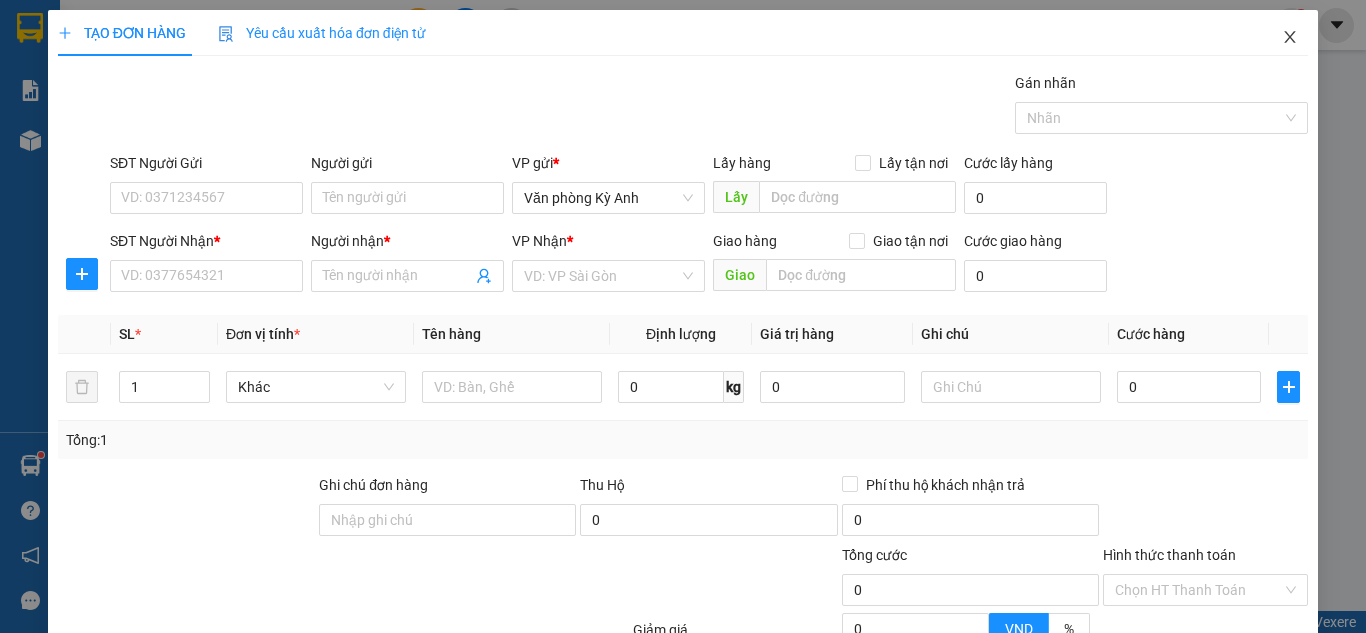 click at bounding box center (1290, 38) 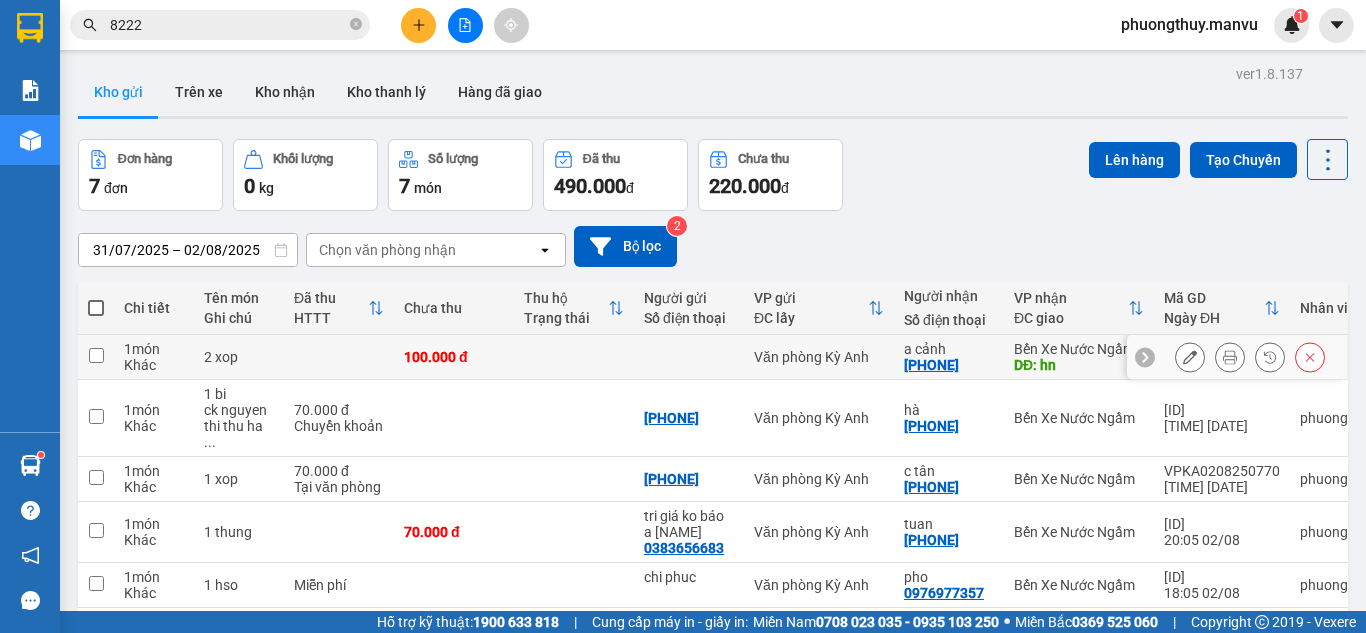 click at bounding box center (574, 357) 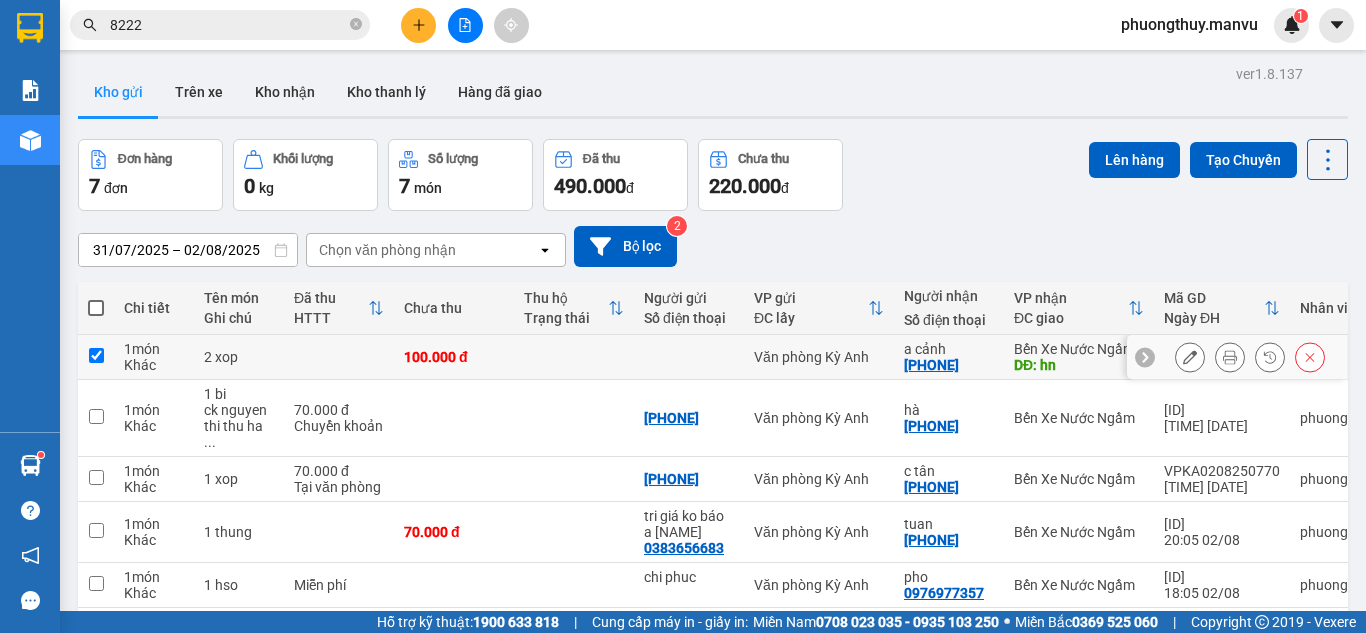 checkbox on "true" 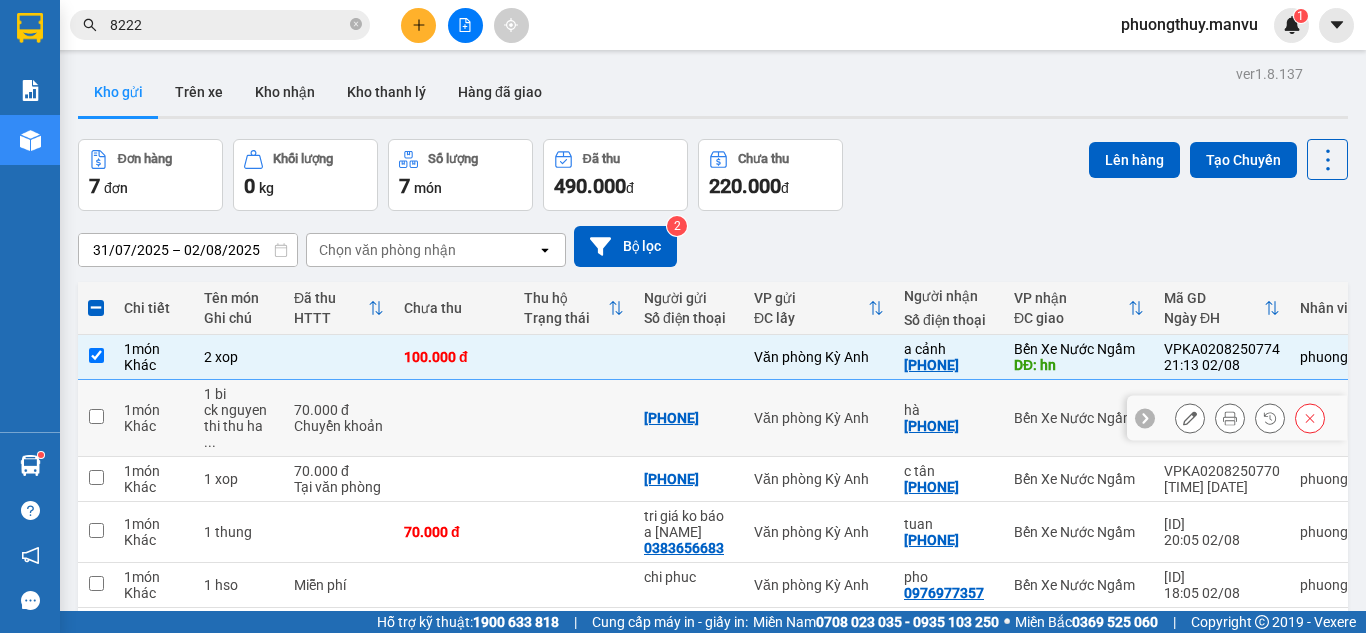 click at bounding box center (574, 418) 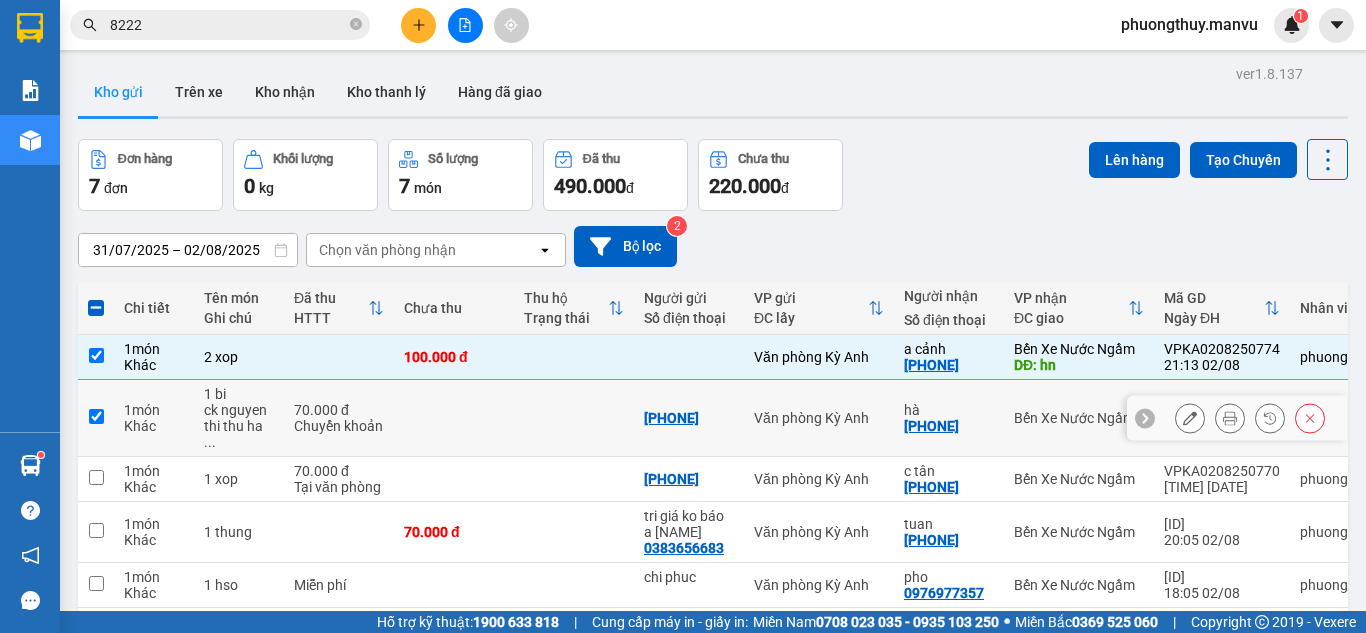 checkbox on "true" 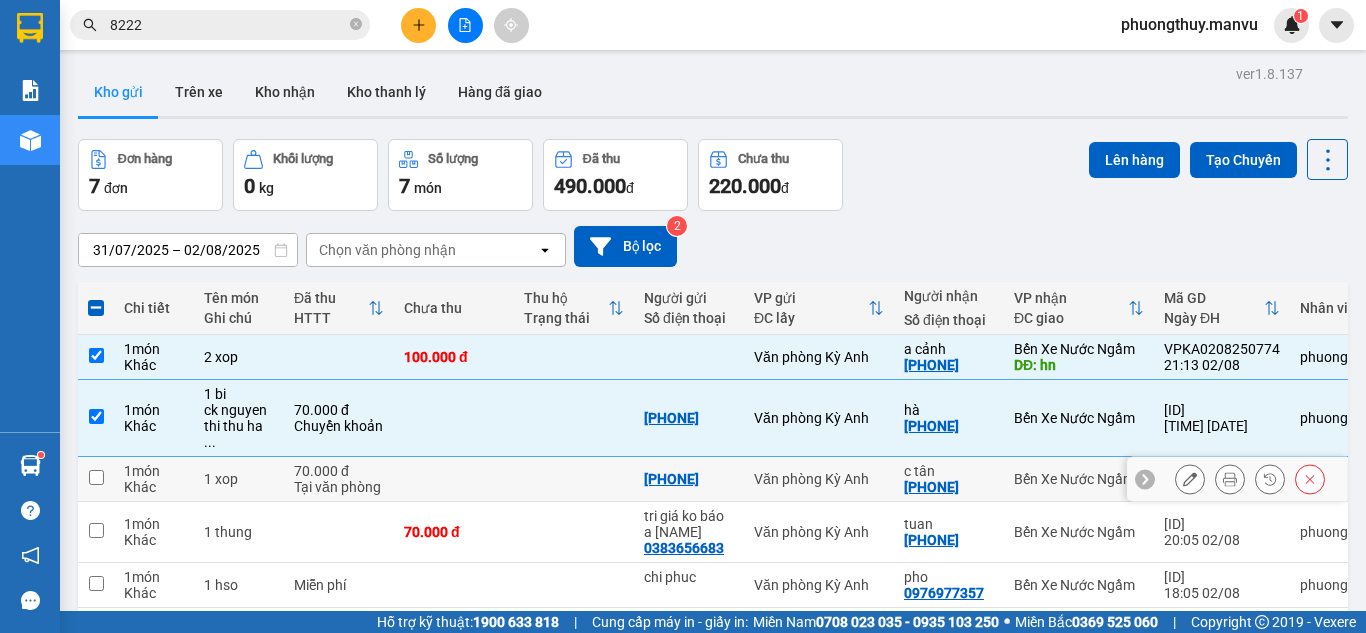 click at bounding box center (574, 479) 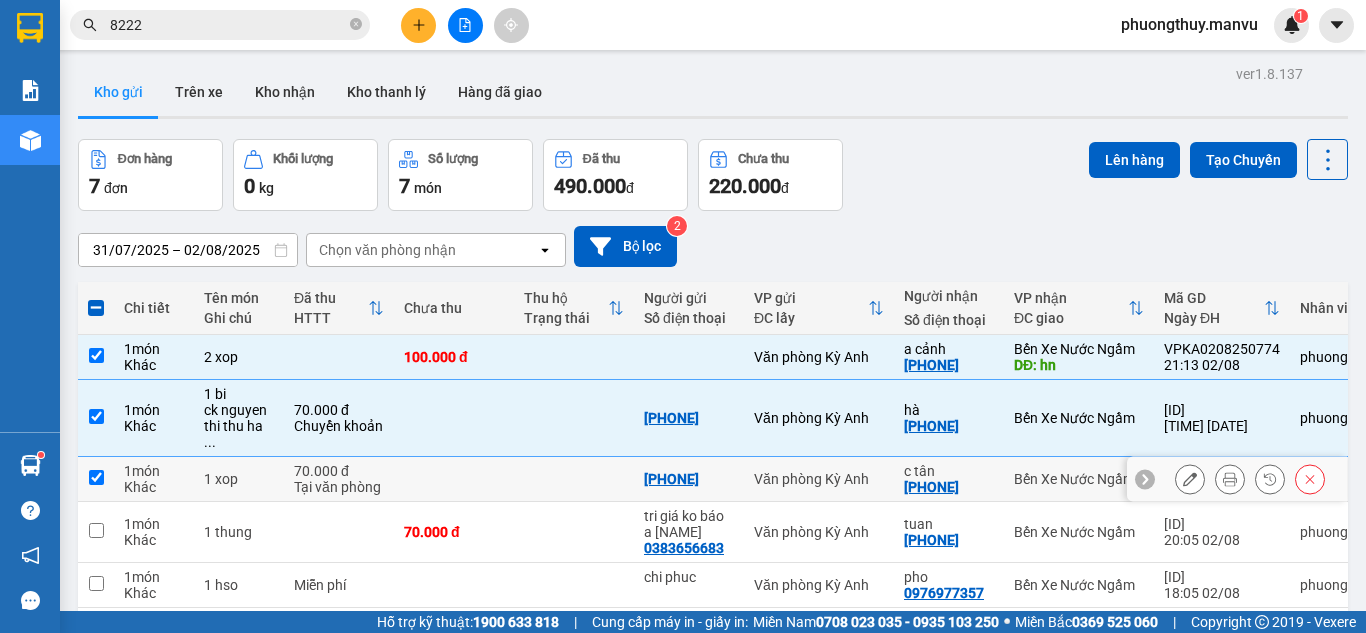 checkbox on "true" 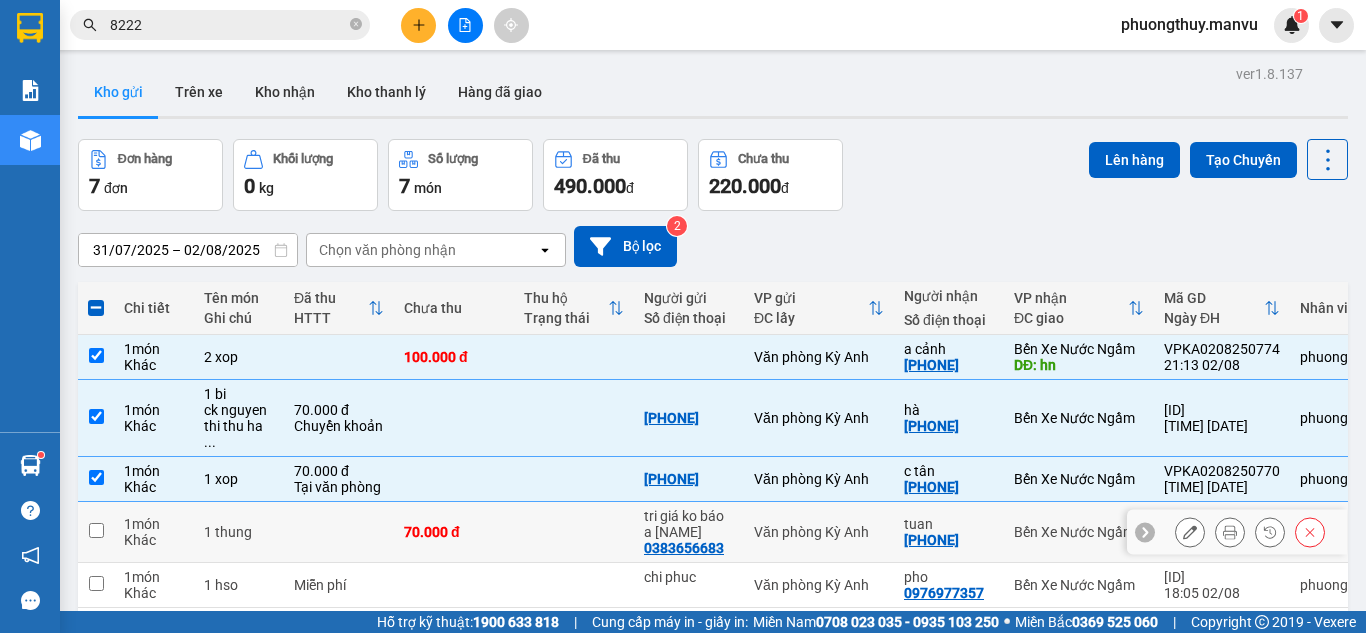 click at bounding box center (574, 532) 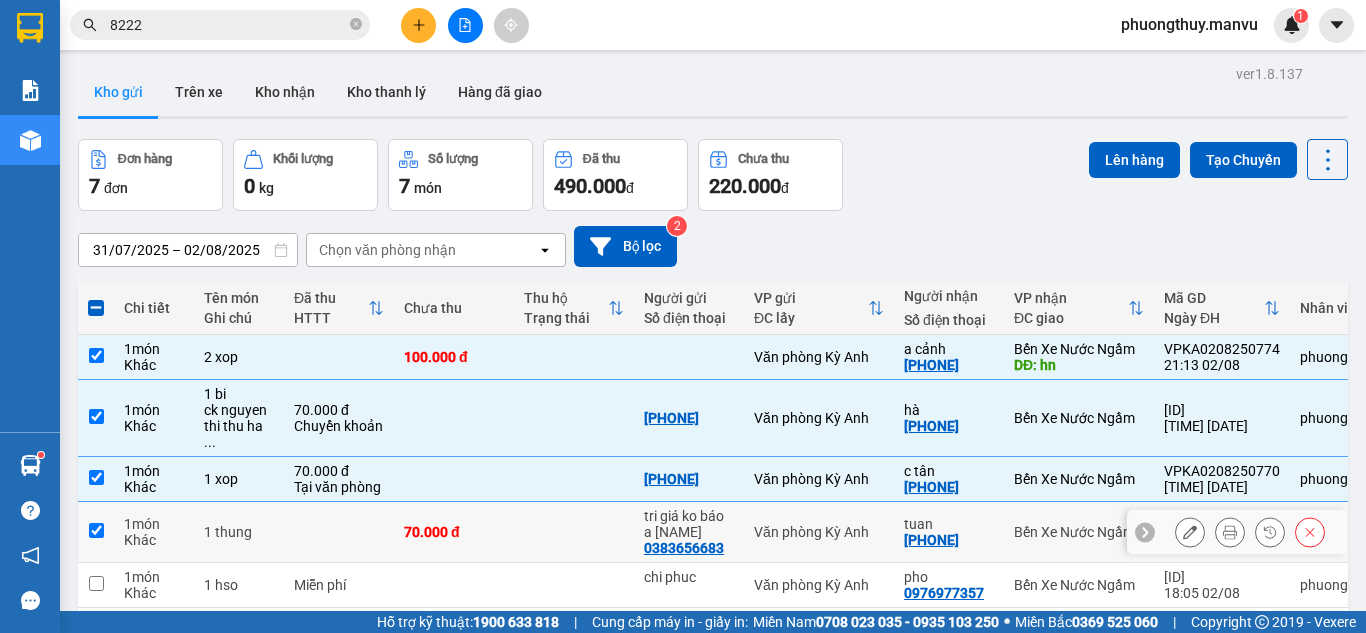 checkbox on "true" 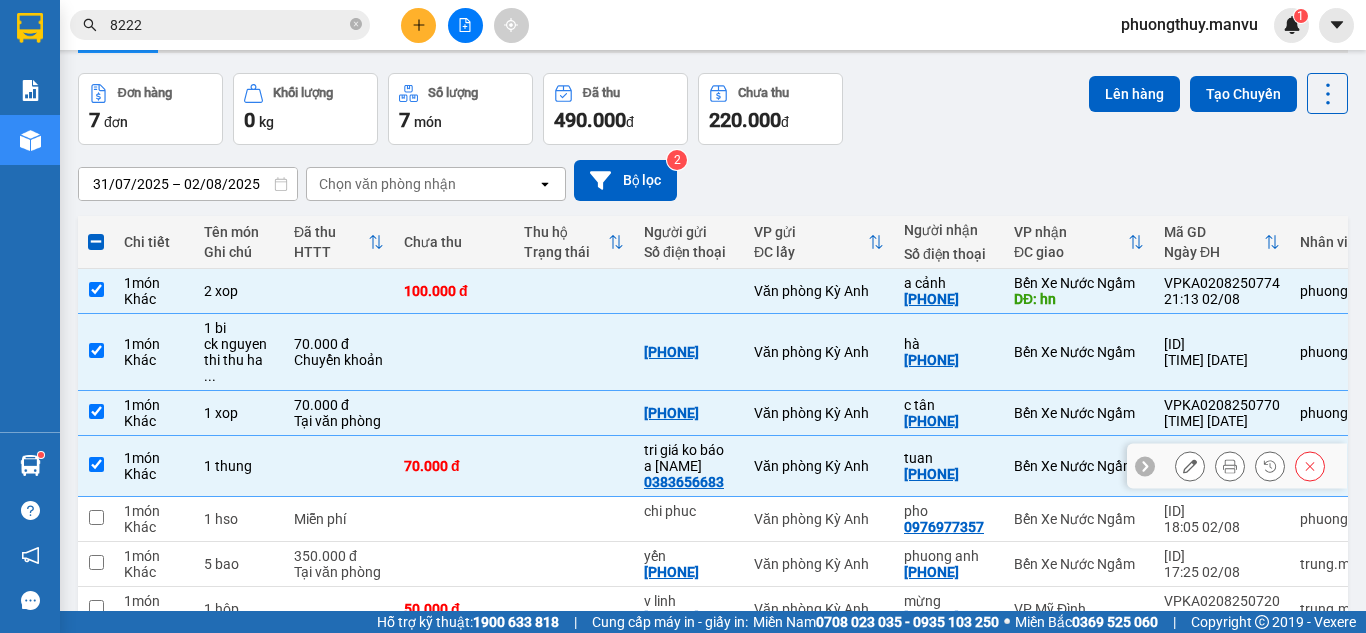 scroll, scrollTop: 100, scrollLeft: 0, axis: vertical 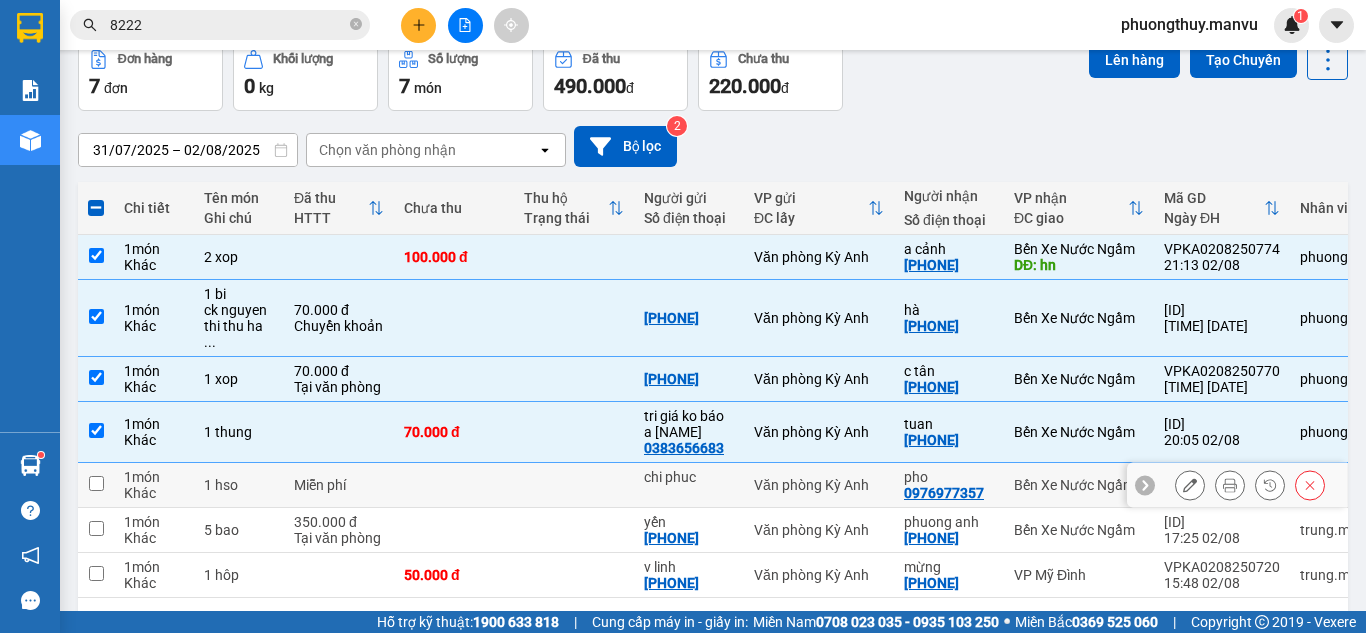 click at bounding box center (574, 485) 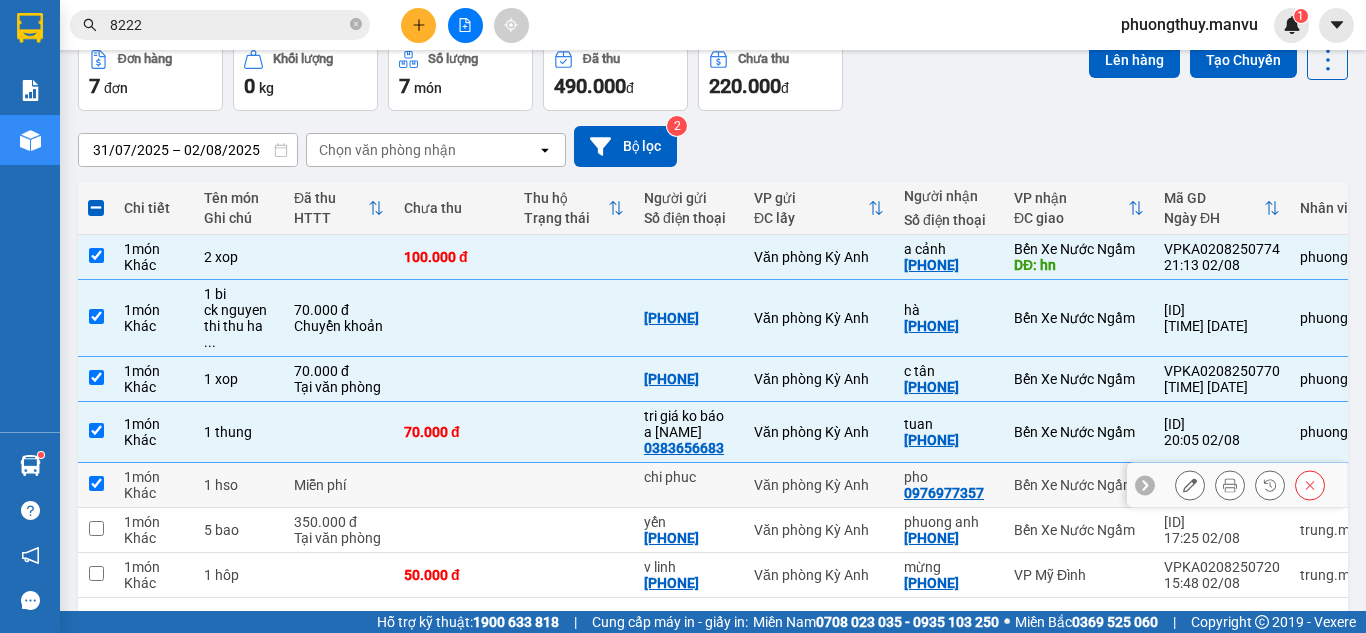 checkbox on "true" 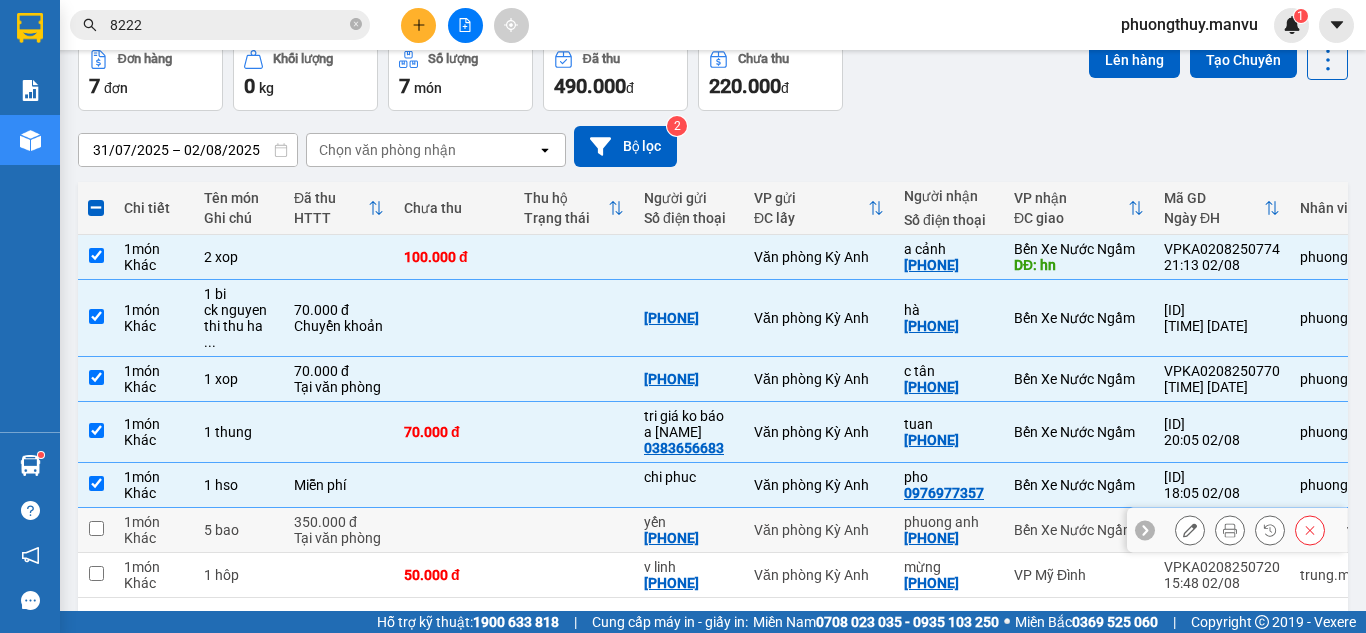 click at bounding box center (574, 530) 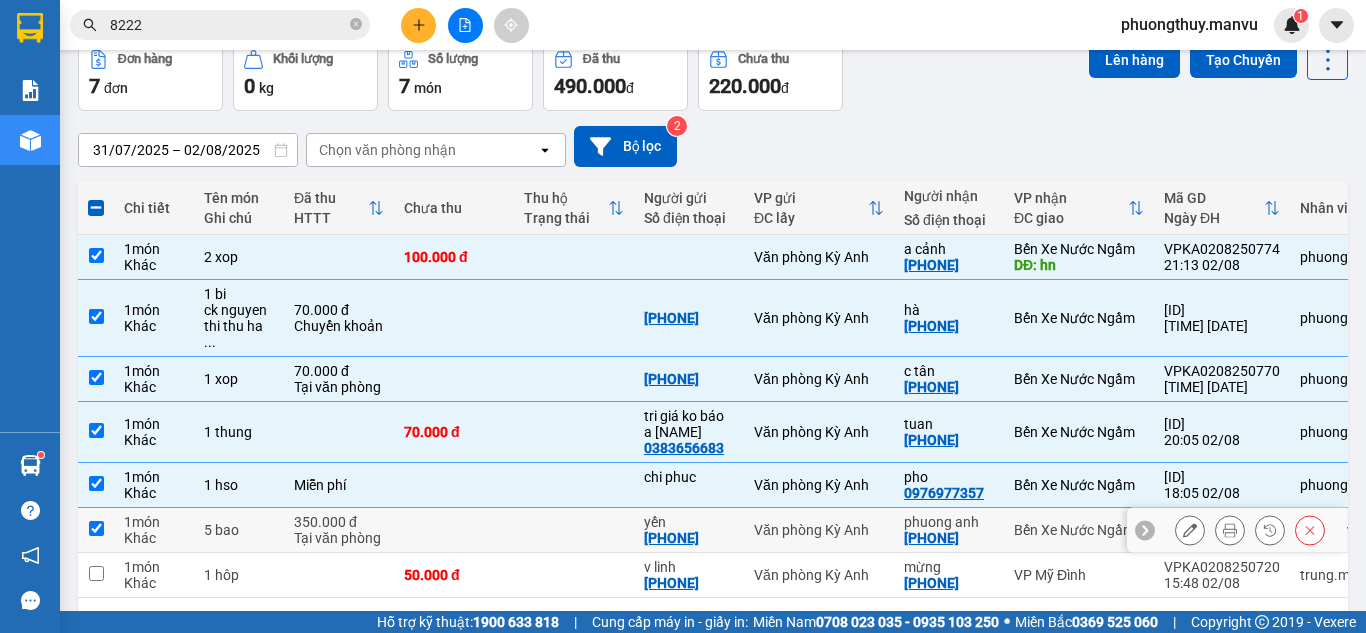 checkbox on "true" 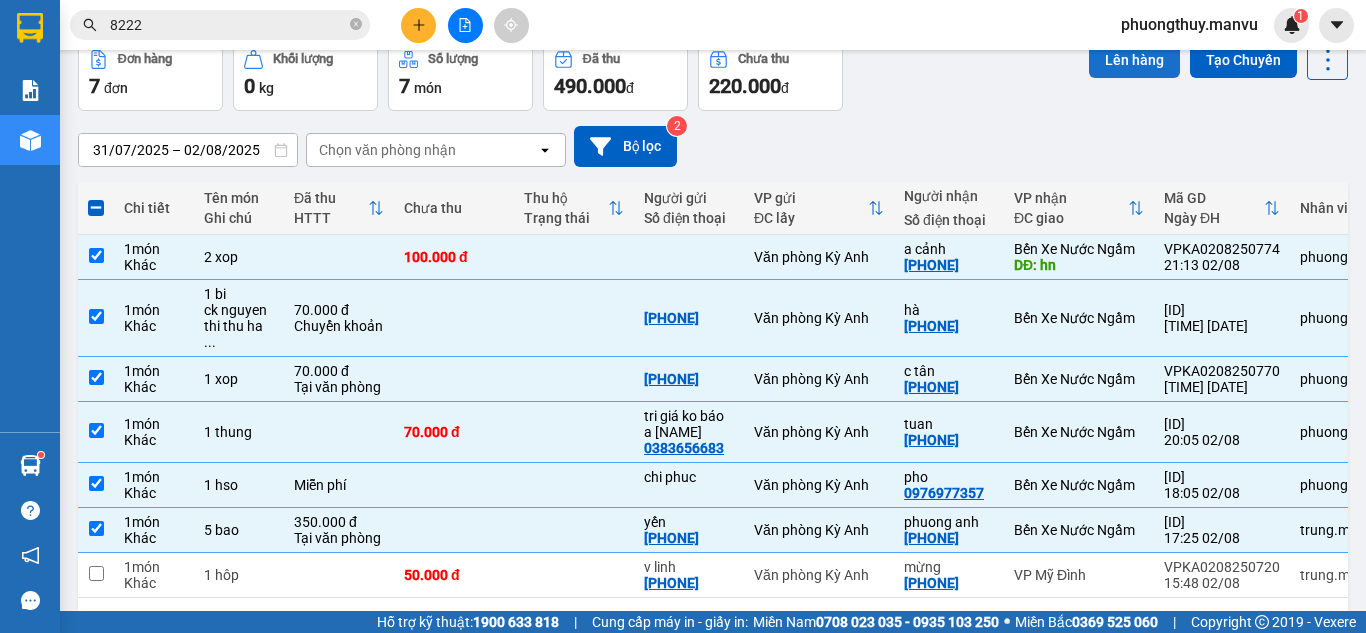 click on "Lên hàng" at bounding box center [1134, 60] 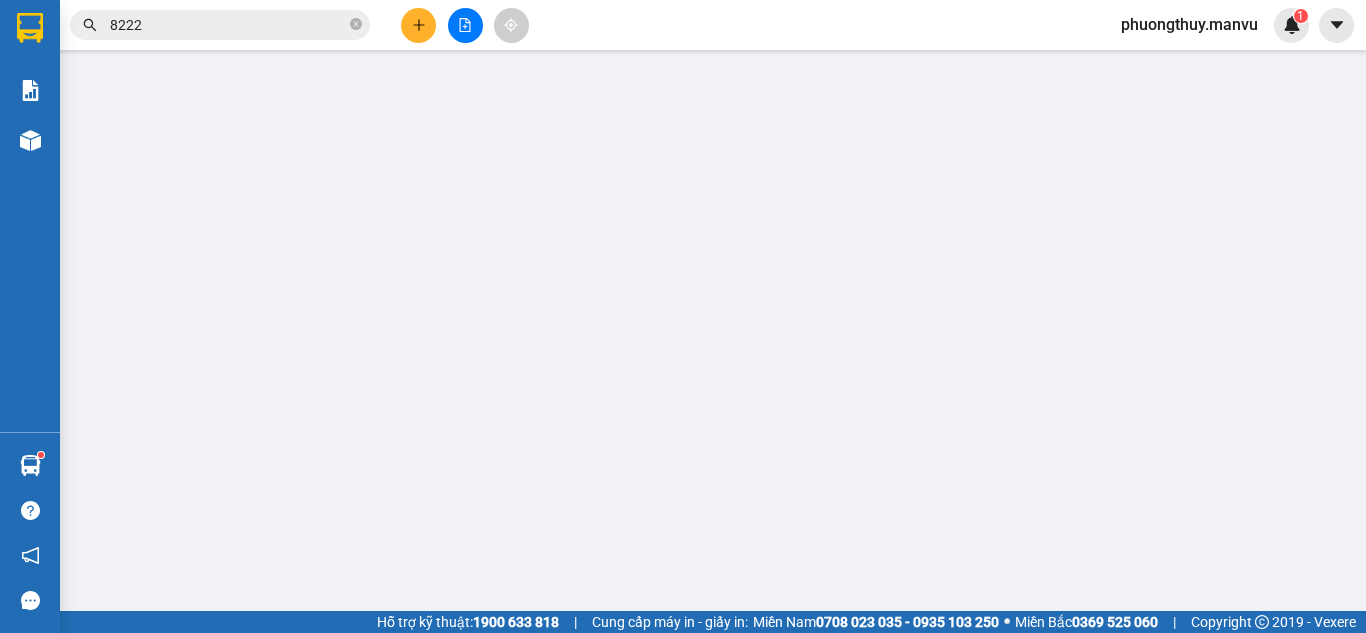 scroll, scrollTop: 0, scrollLeft: 0, axis: both 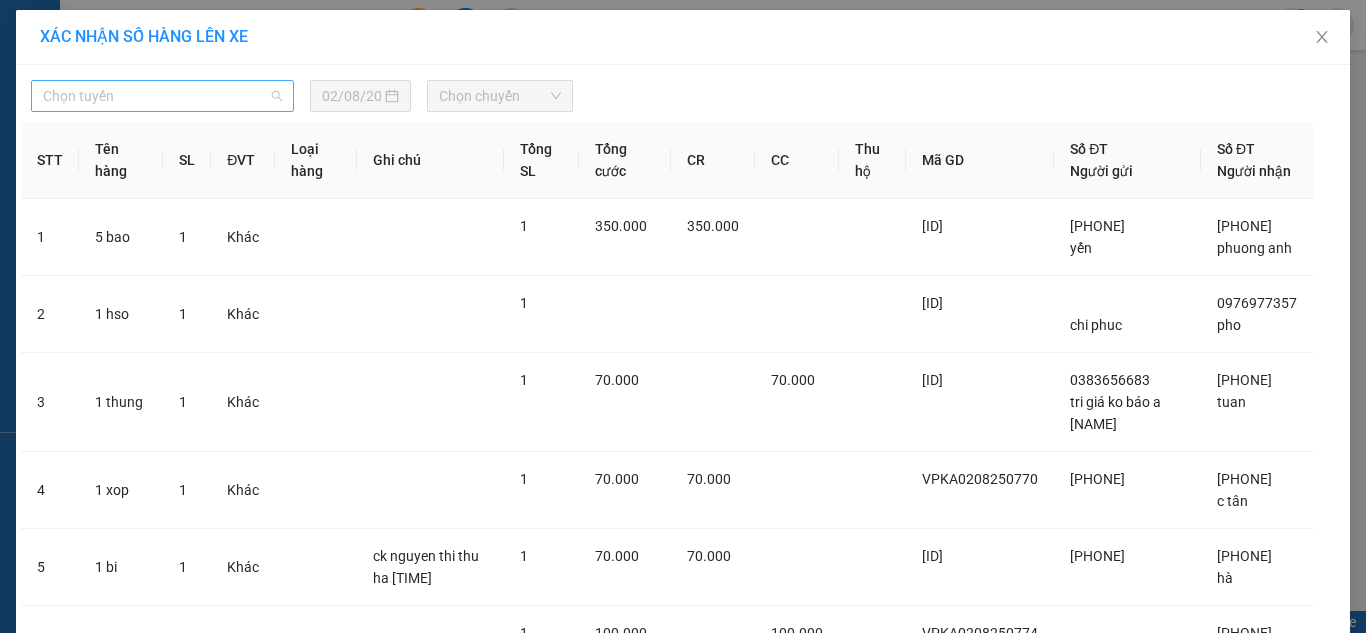 click on "Chọn tuyến" at bounding box center [162, 96] 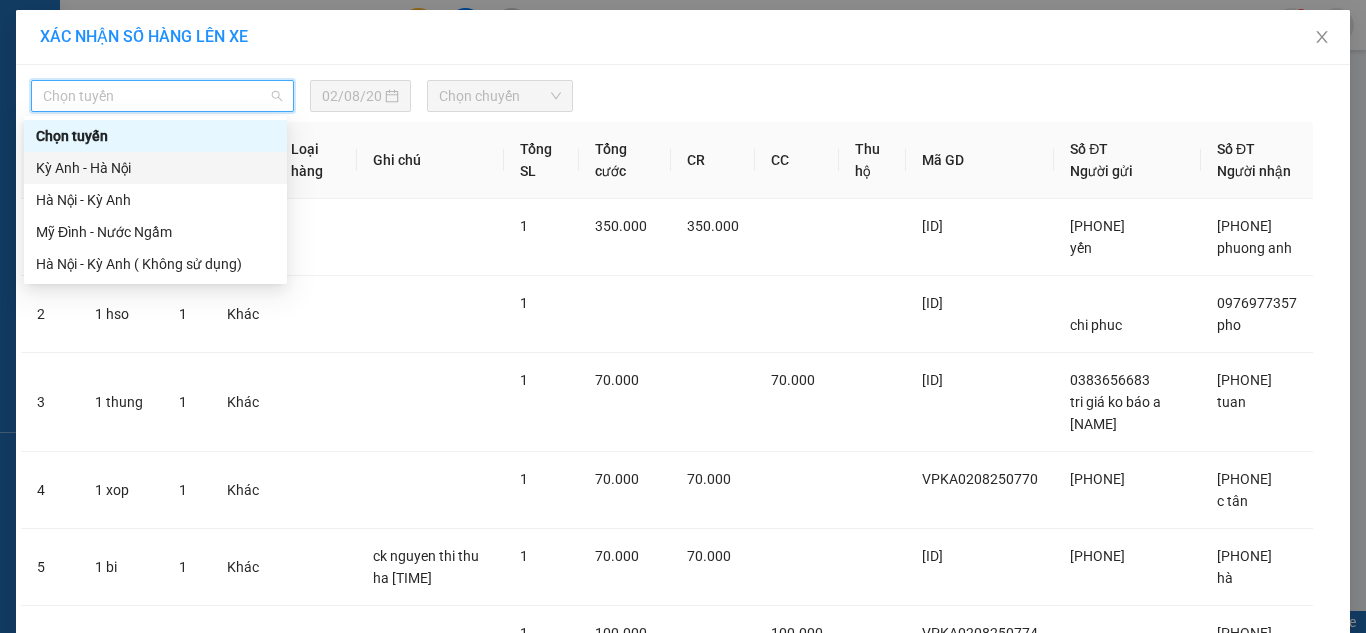 click on "Kỳ Anh - Hà Nội" at bounding box center (155, 168) 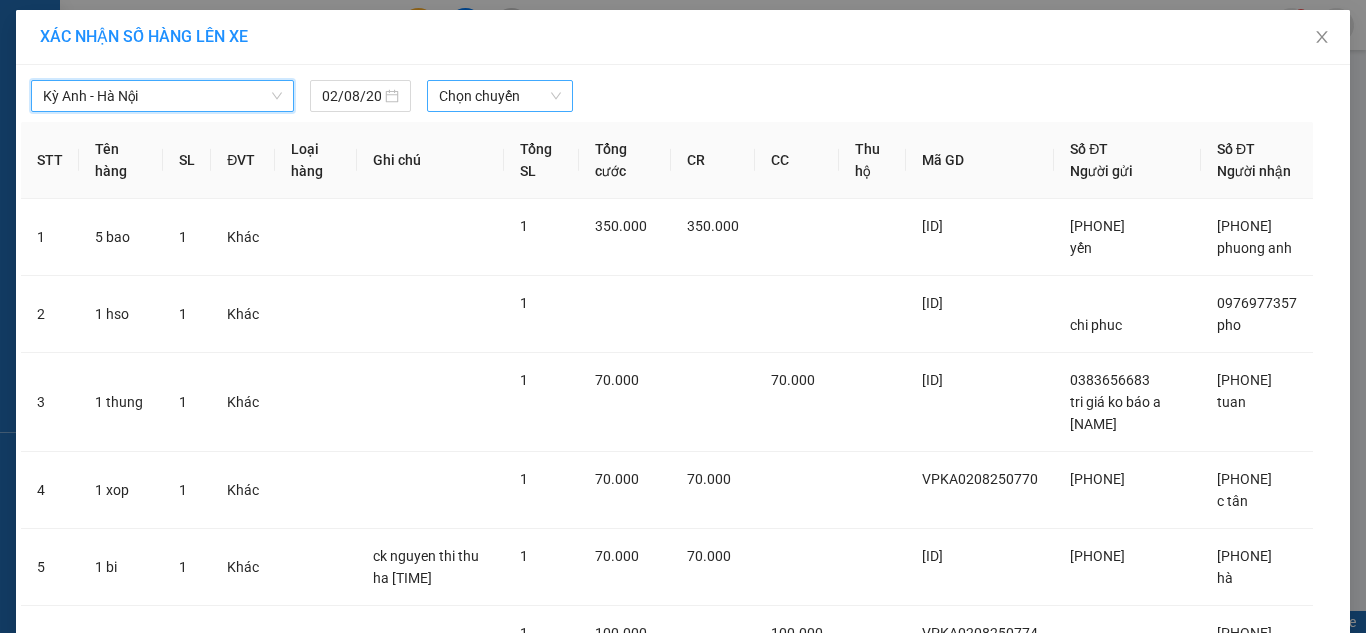 click on "Chọn chuyến" at bounding box center (500, 96) 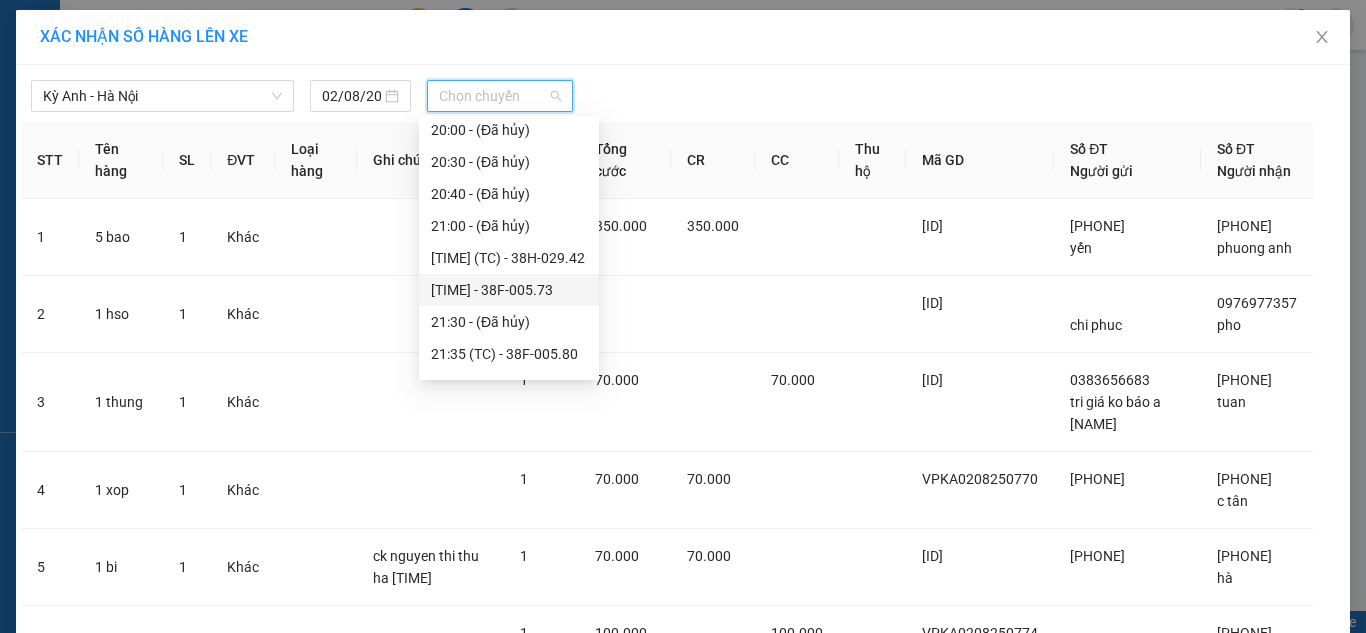 scroll, scrollTop: 256, scrollLeft: 0, axis: vertical 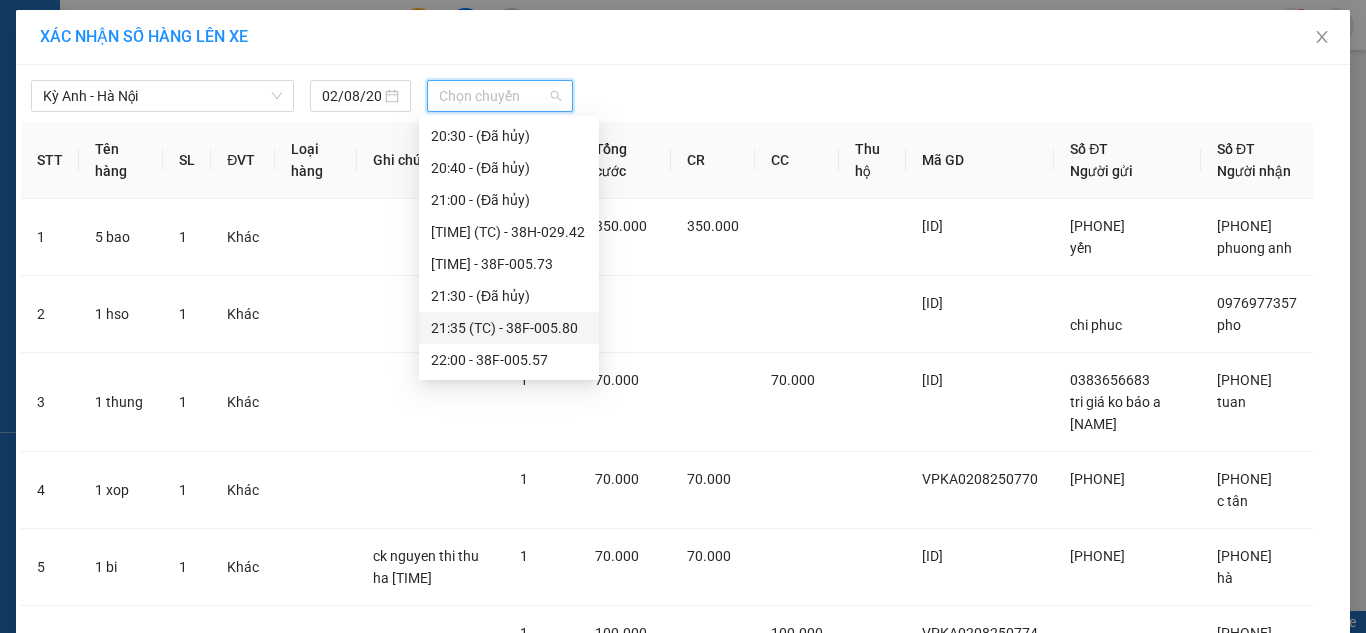 click on "[TIME]   (TC)   - 38F-005.80" at bounding box center (509, 328) 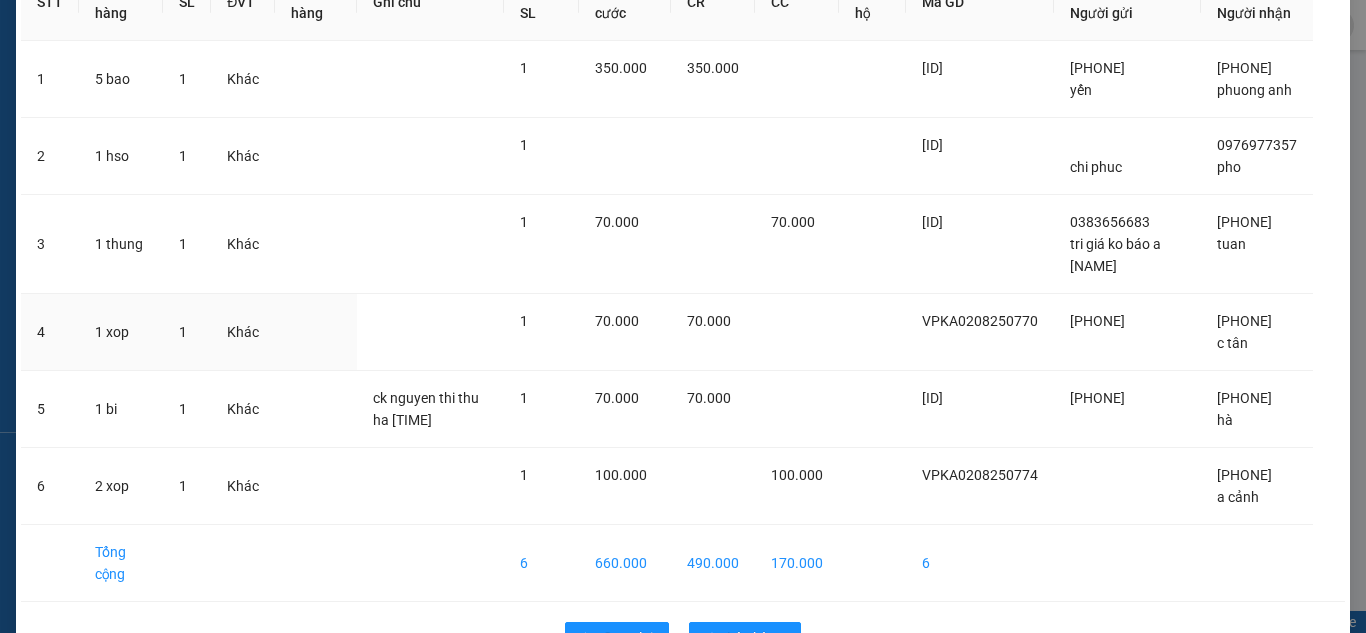 scroll, scrollTop: 284, scrollLeft: 0, axis: vertical 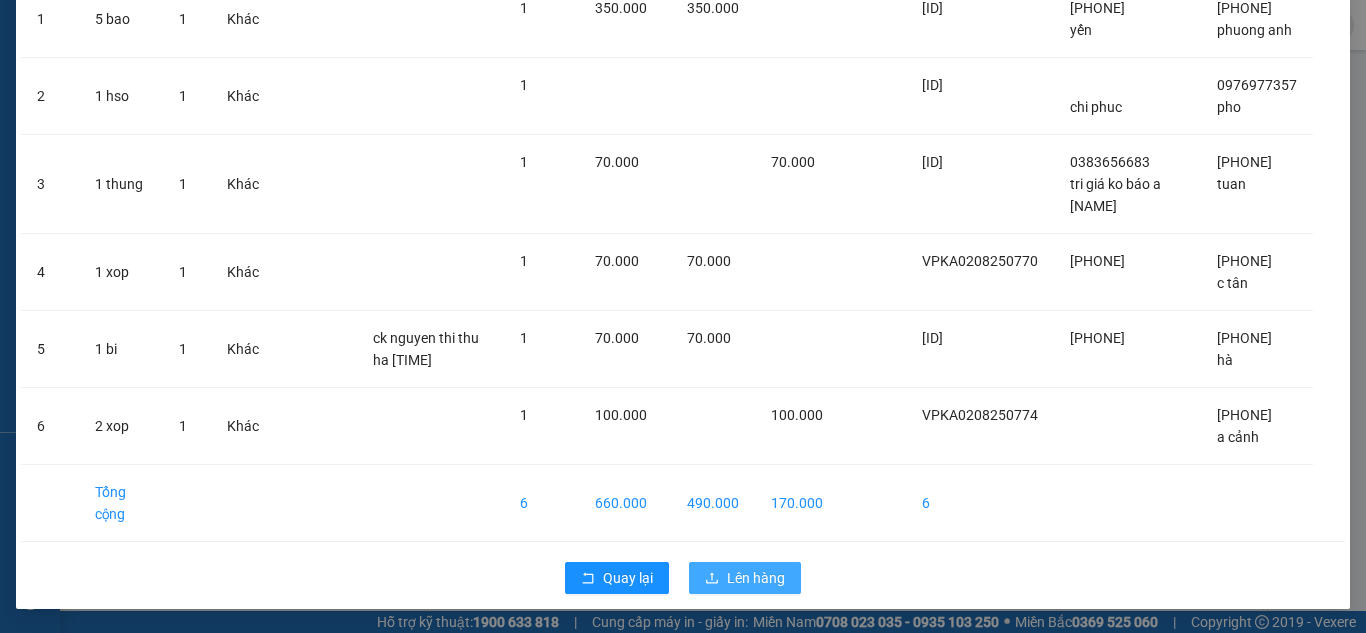 click on "Lên hàng" at bounding box center (756, 578) 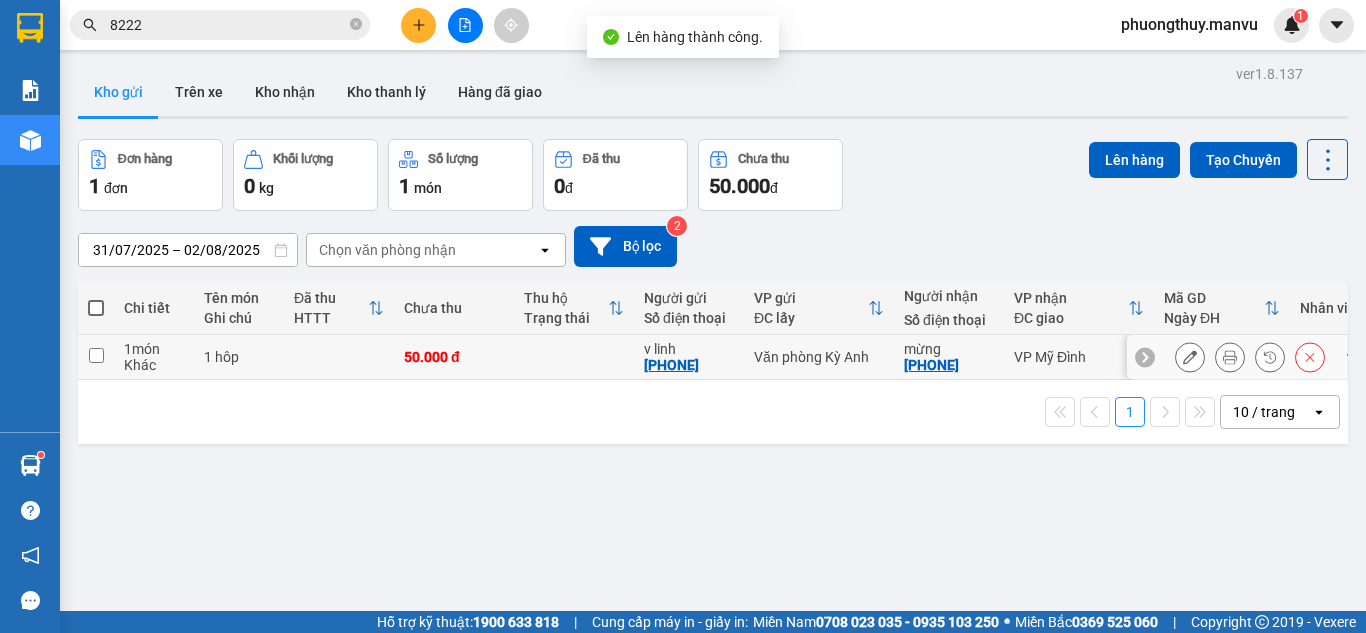 click on "50.000 đ" at bounding box center (454, 357) 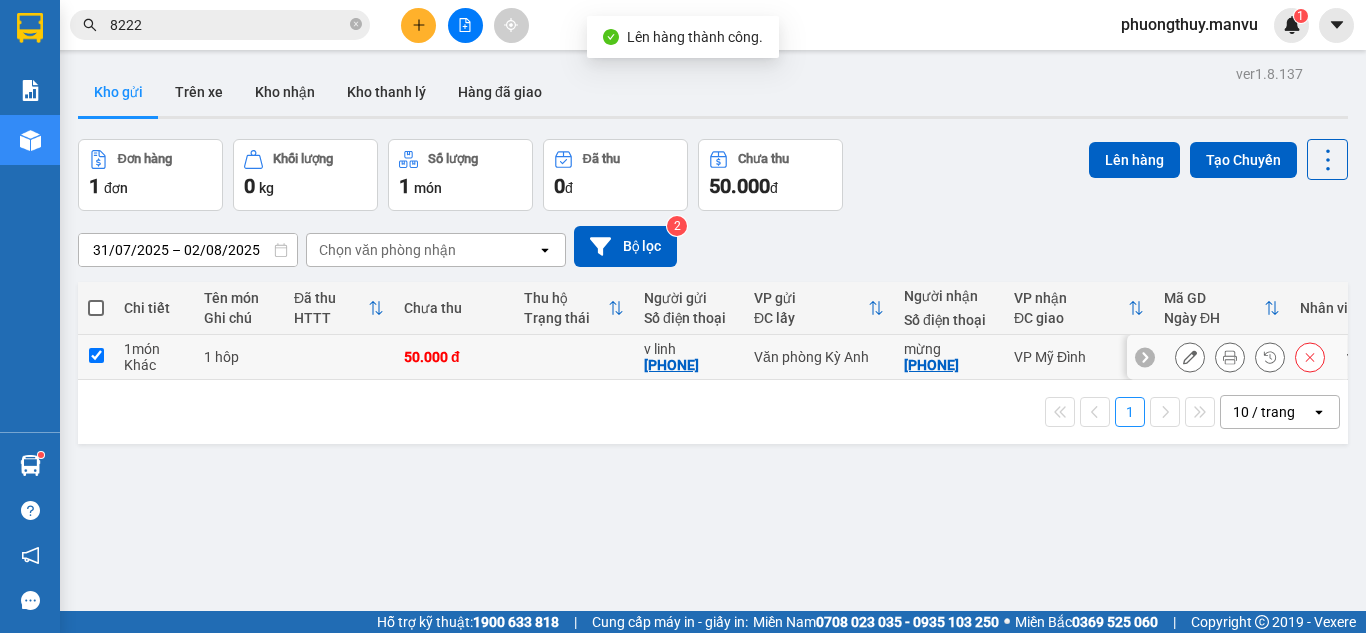 checkbox on "true" 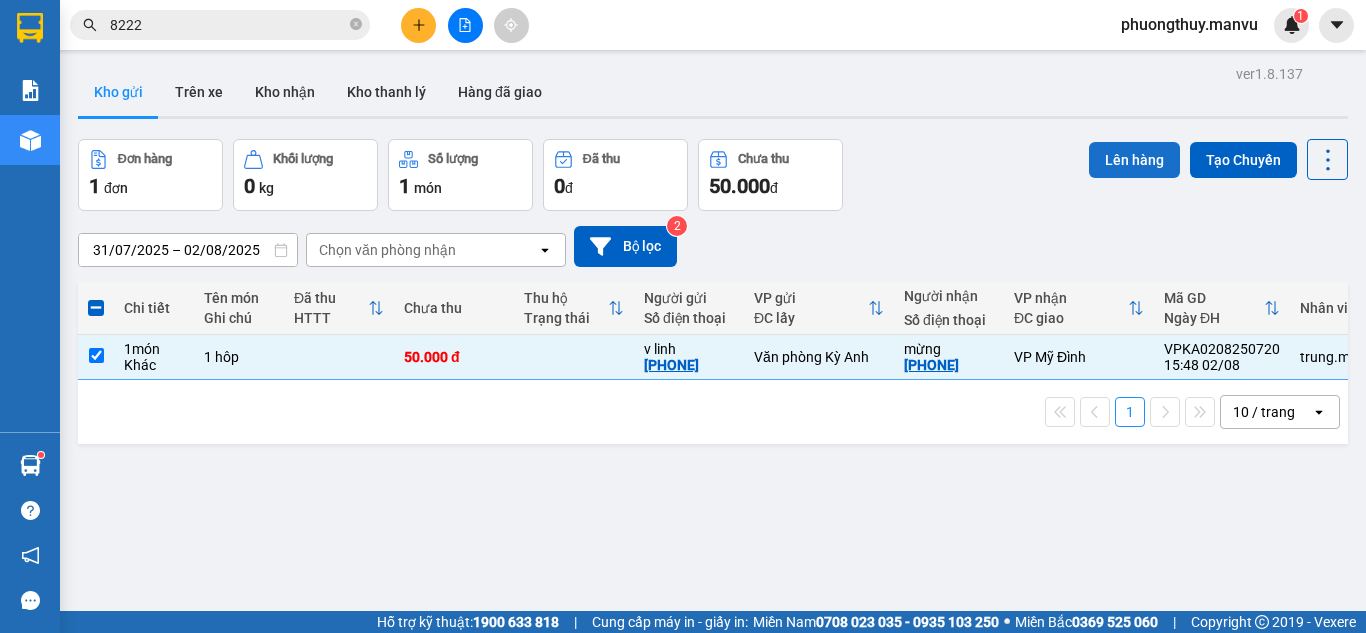 click on "Lên hàng" at bounding box center [1134, 160] 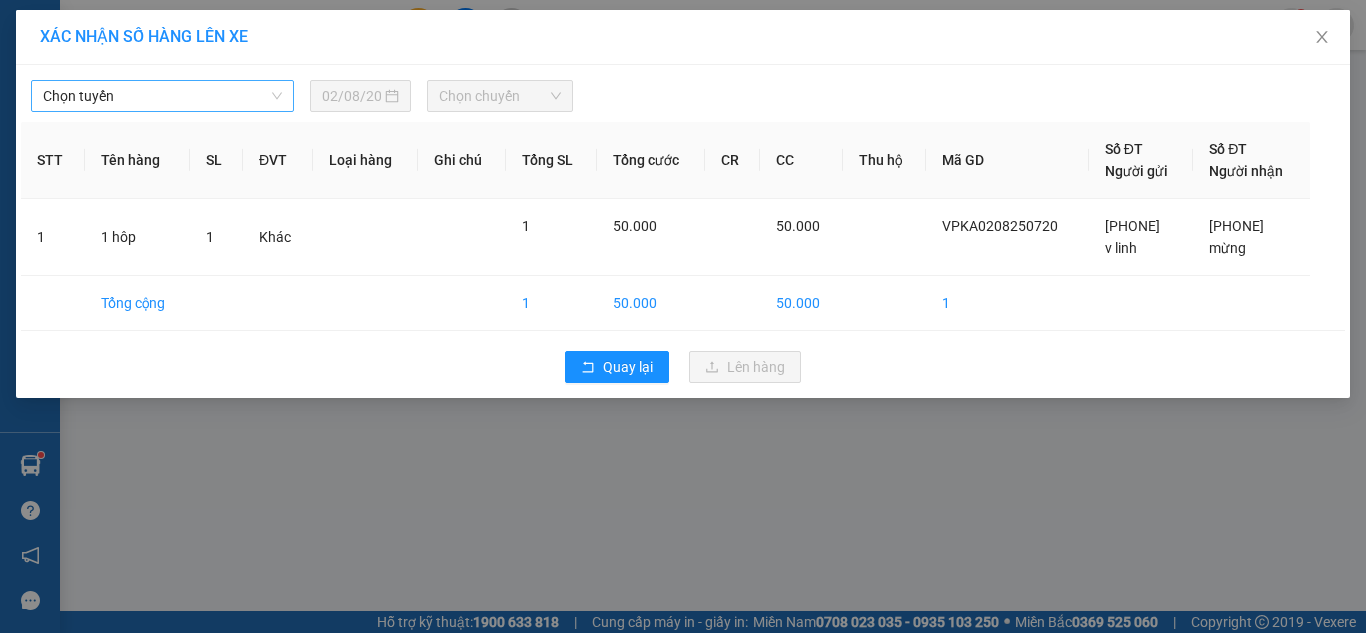 click on "Chọn tuyến" at bounding box center [162, 96] 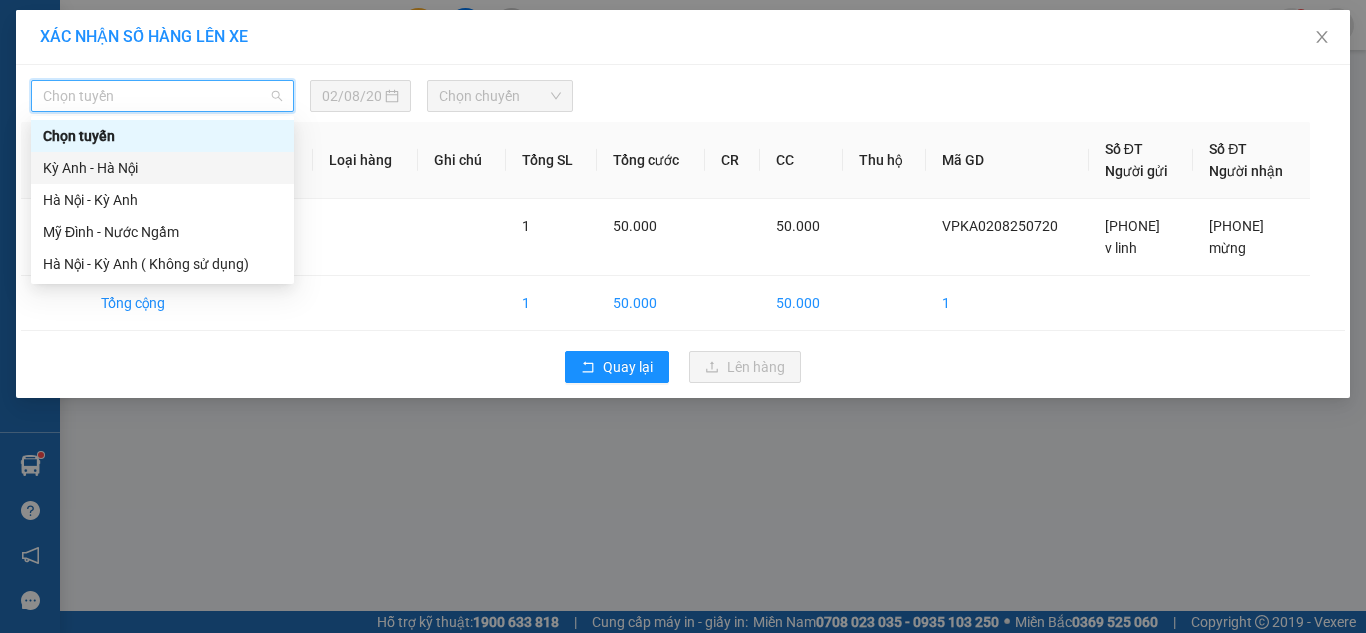 click on "Kỳ Anh - Hà Nội" at bounding box center (162, 168) 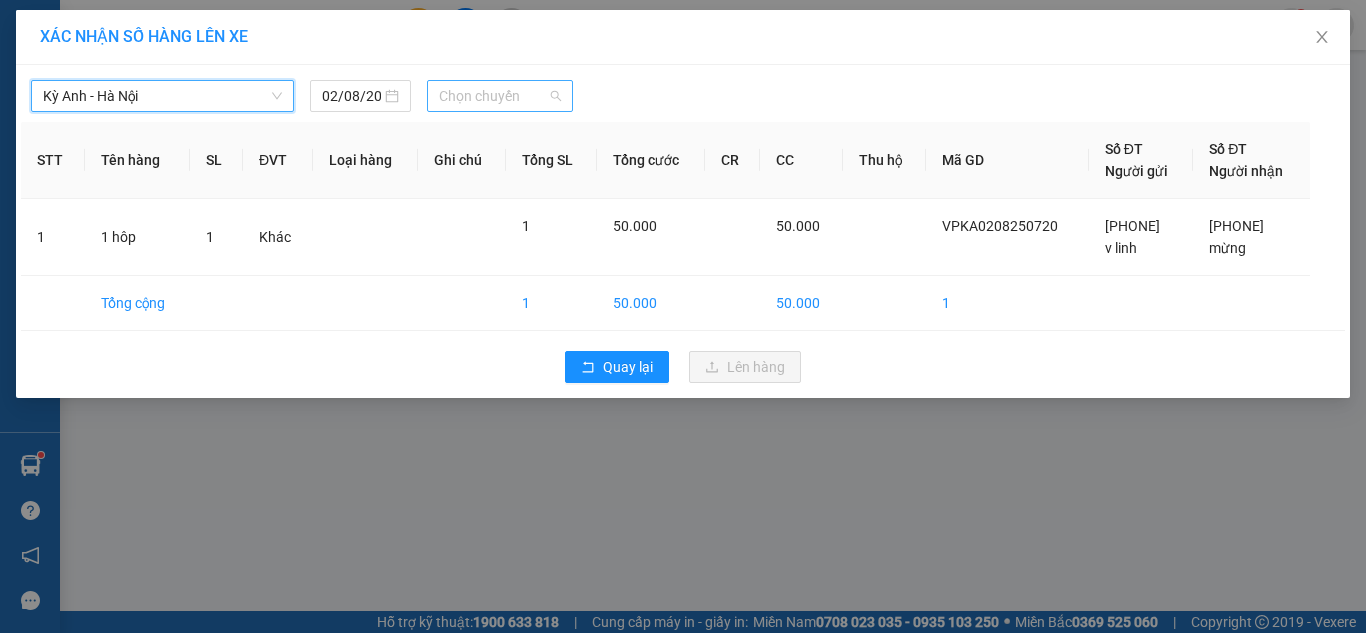 click on "Chọn chuyến" at bounding box center (500, 96) 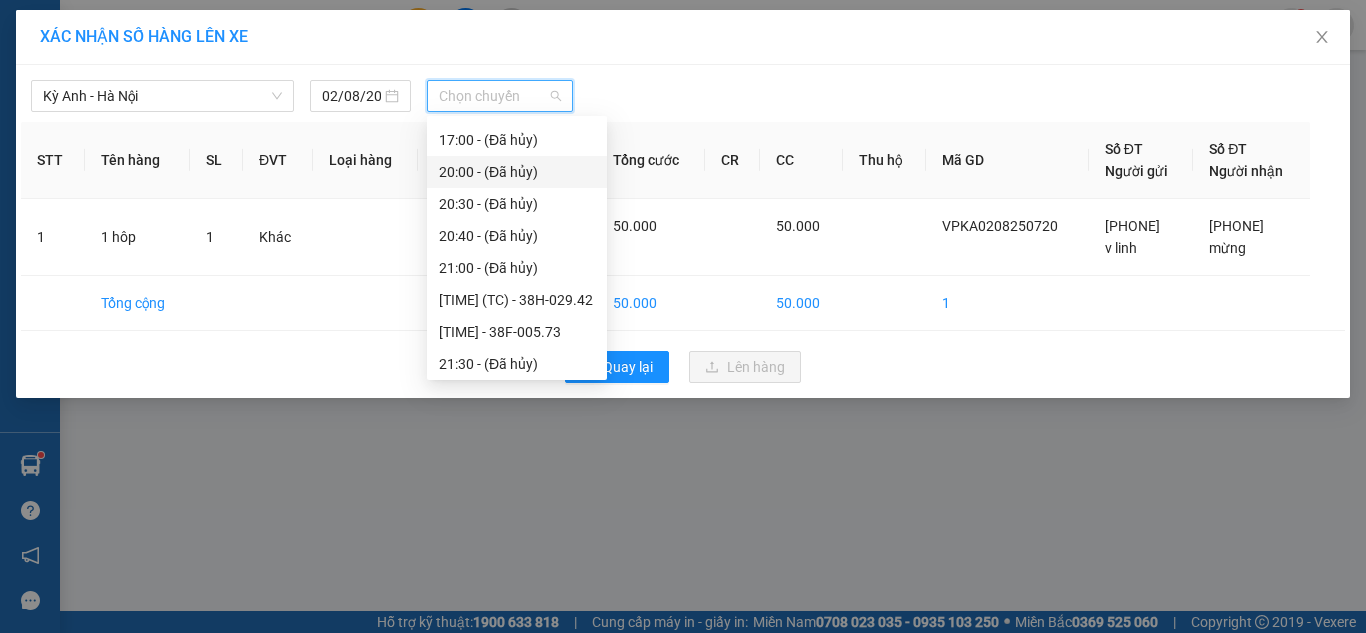 scroll, scrollTop: 256, scrollLeft: 0, axis: vertical 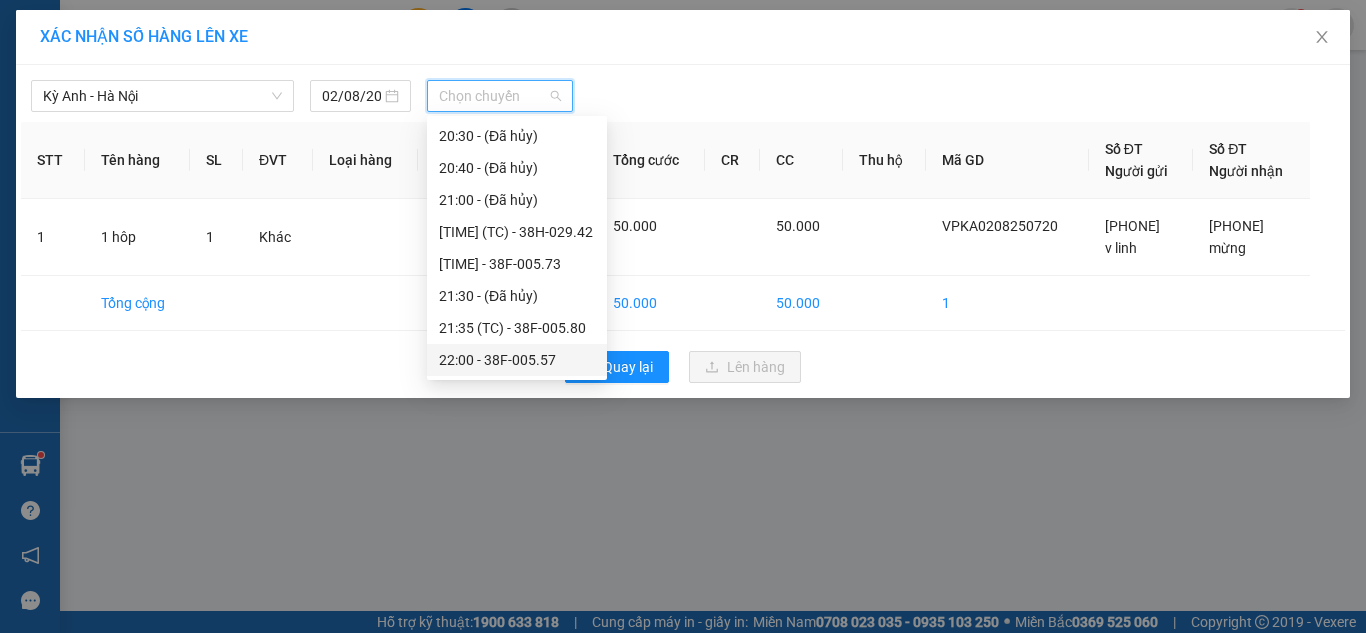 click on "22:00     - 38F-005.57" at bounding box center (517, 360) 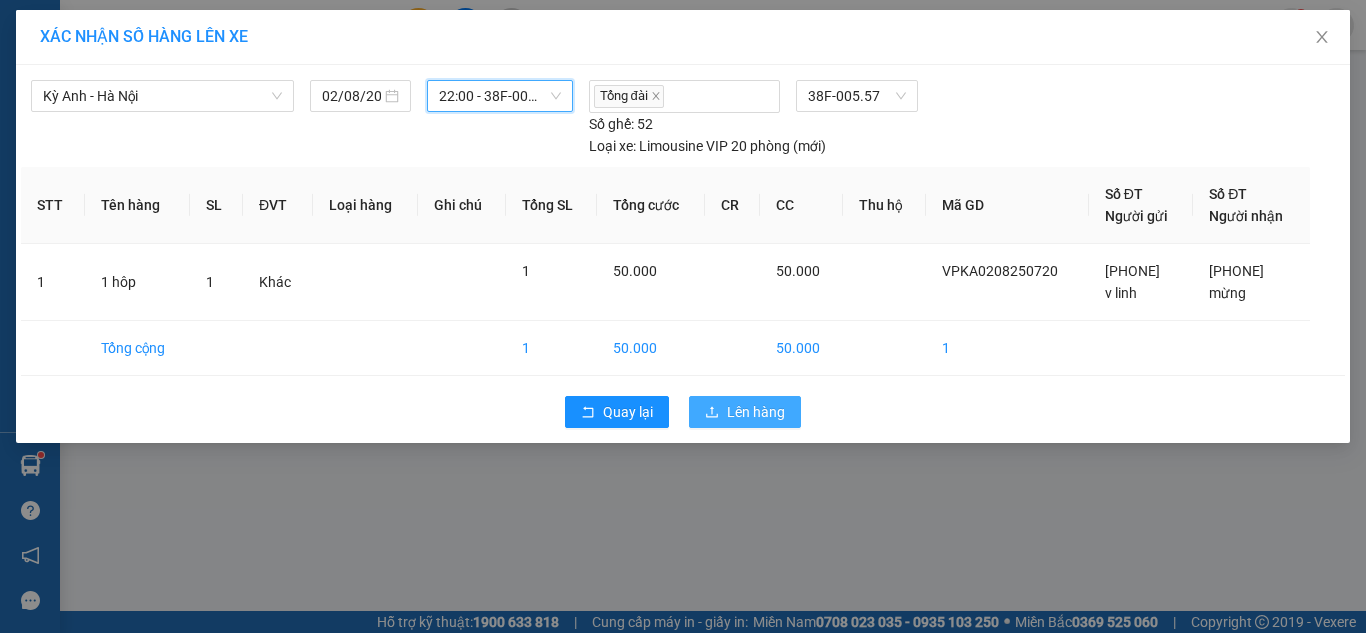 click on "Lên hàng" at bounding box center [756, 412] 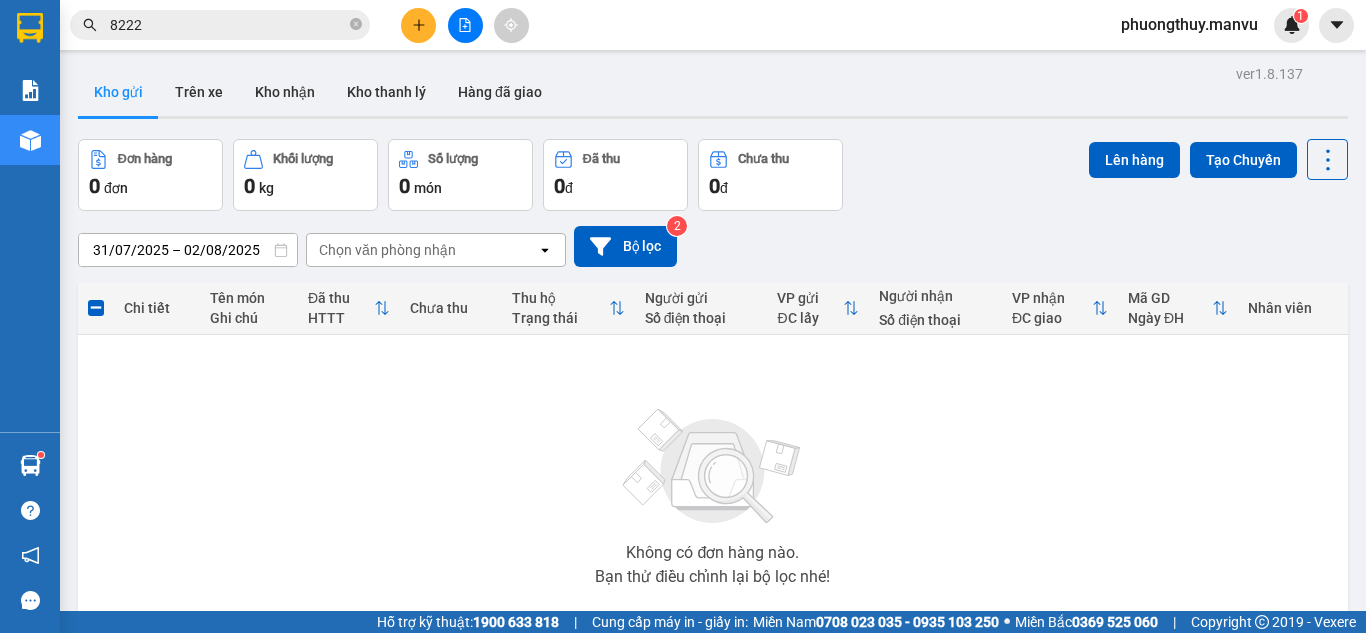 click on "Số lượng 0 món" at bounding box center [460, 175] 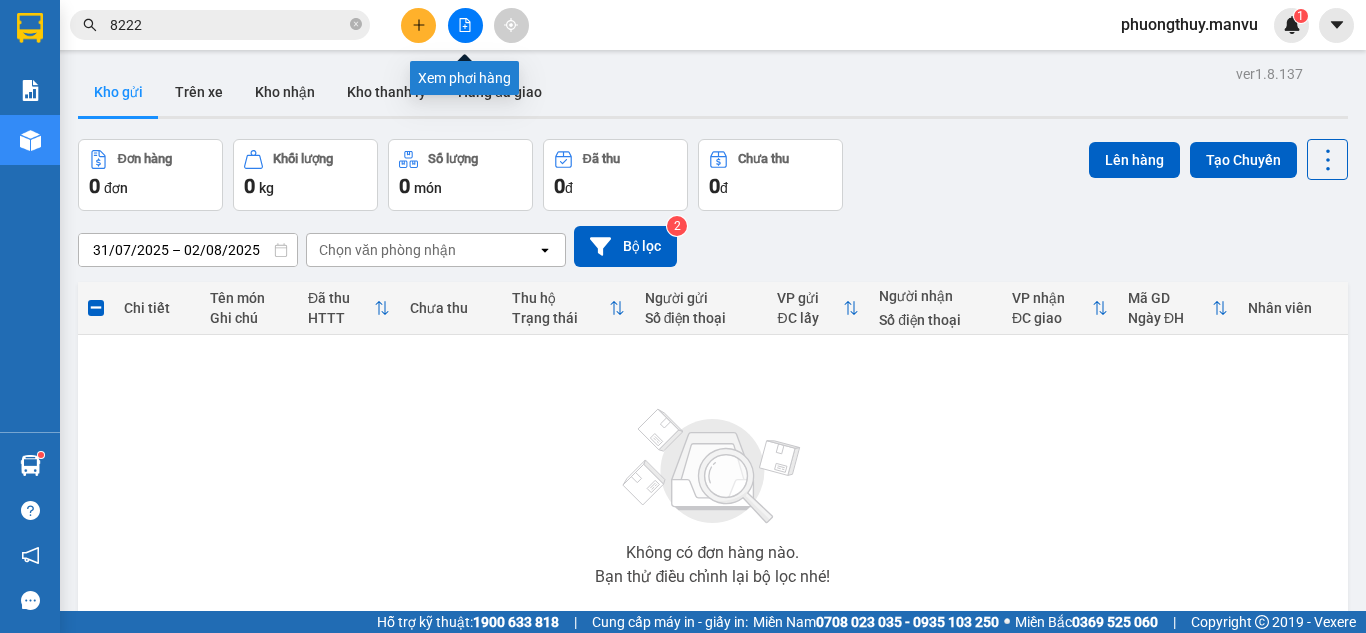 click 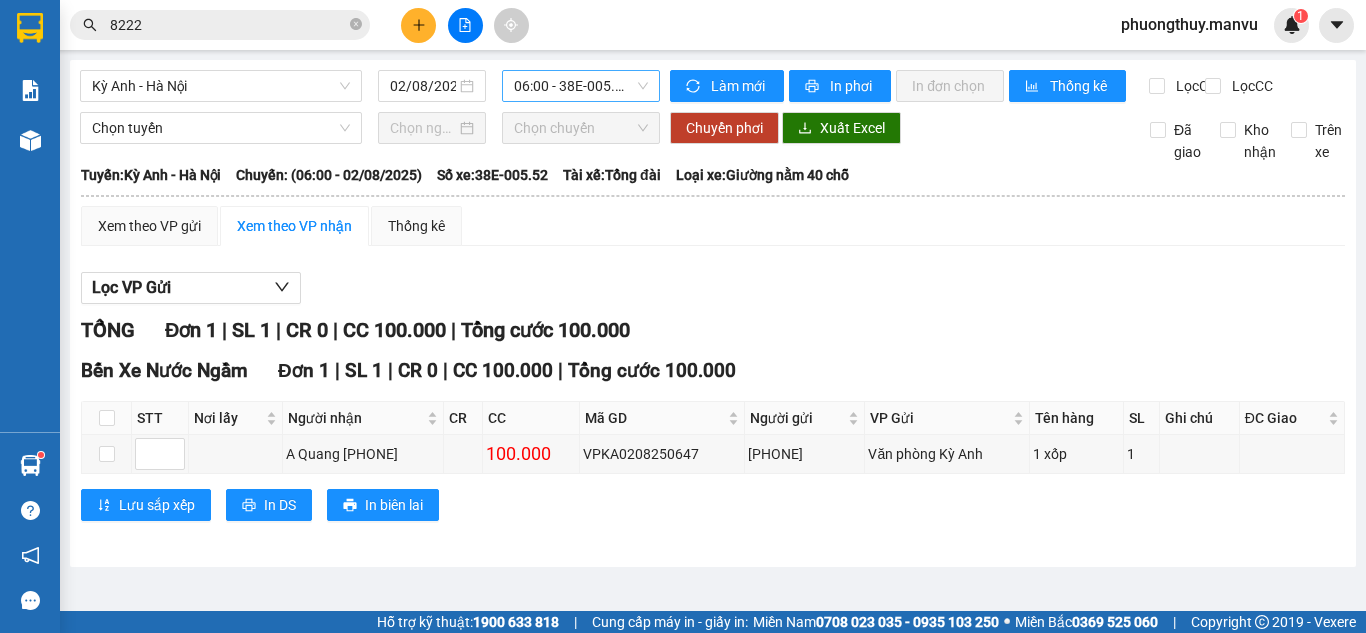 click on "06:00     - 38E-005.52" at bounding box center (581, 86) 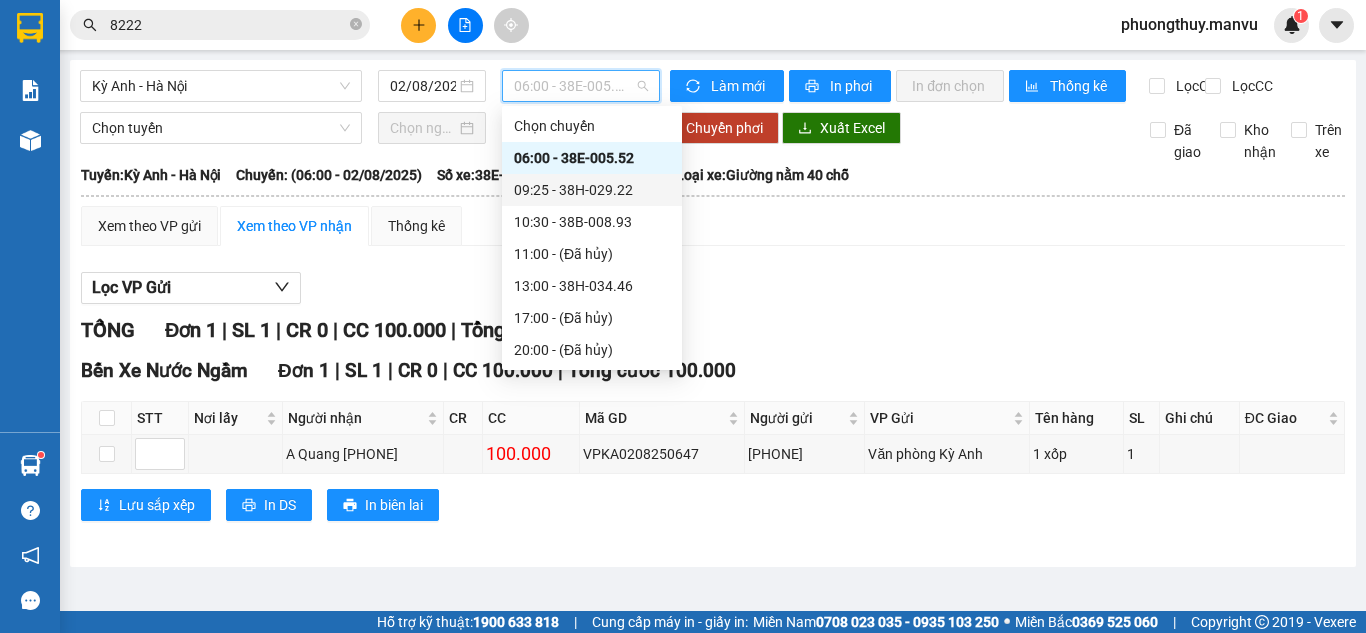 click on "09:25     - 38H-029.22" at bounding box center [592, 190] 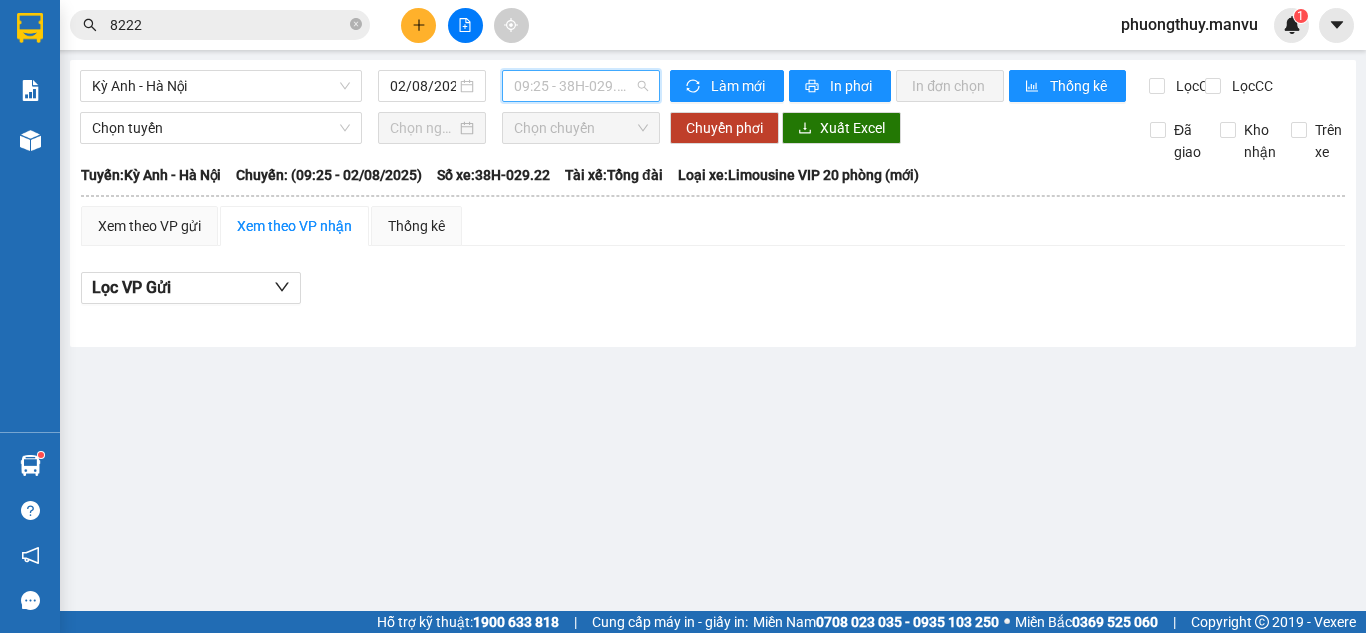click on "09:25     - 38H-029.22" at bounding box center (581, 86) 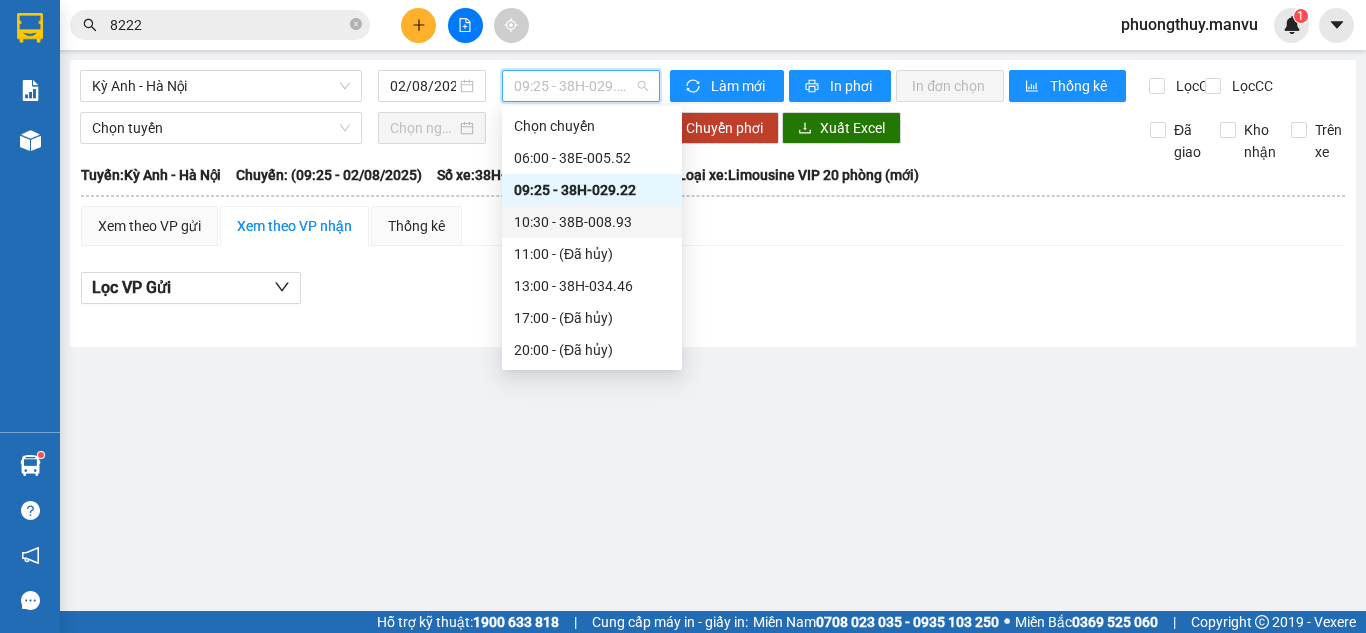 click on "10:30     - 38B-008.93" at bounding box center (592, 222) 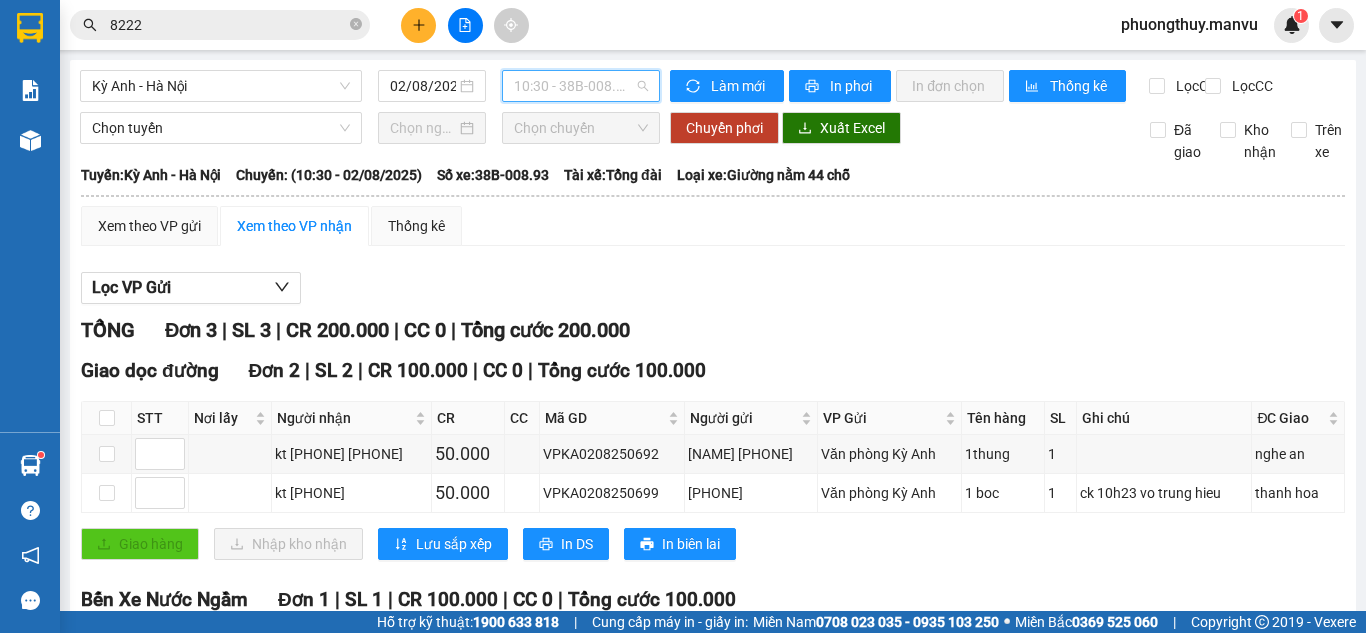 click on "10:30     - 38B-008.93" at bounding box center [581, 86] 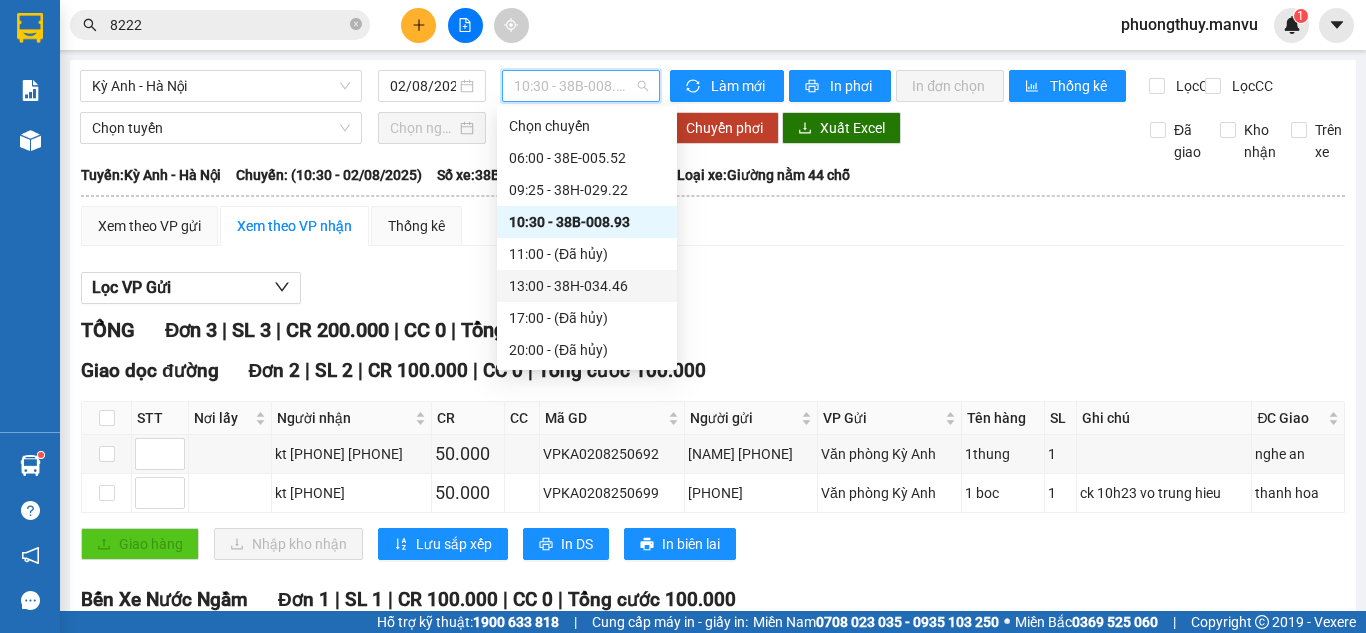 click on "13:00     - 38H-034.46" at bounding box center (587, 286) 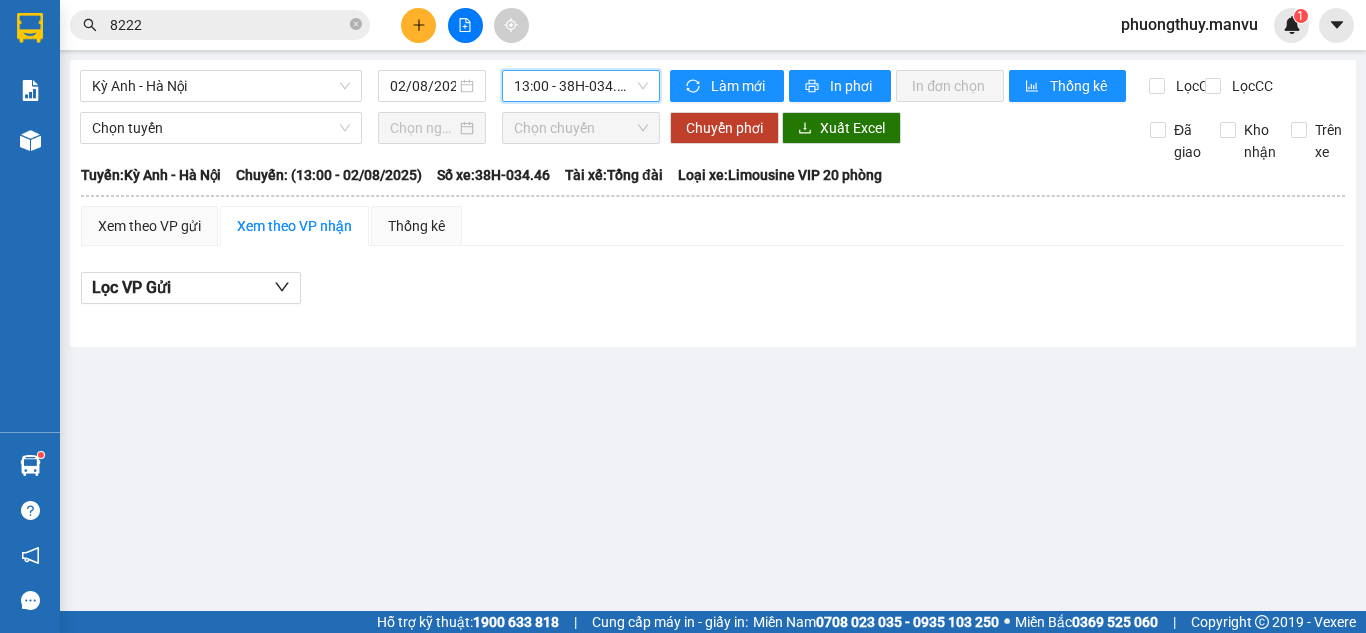 click on "13:00     - 38H-034.46" at bounding box center [581, 86] 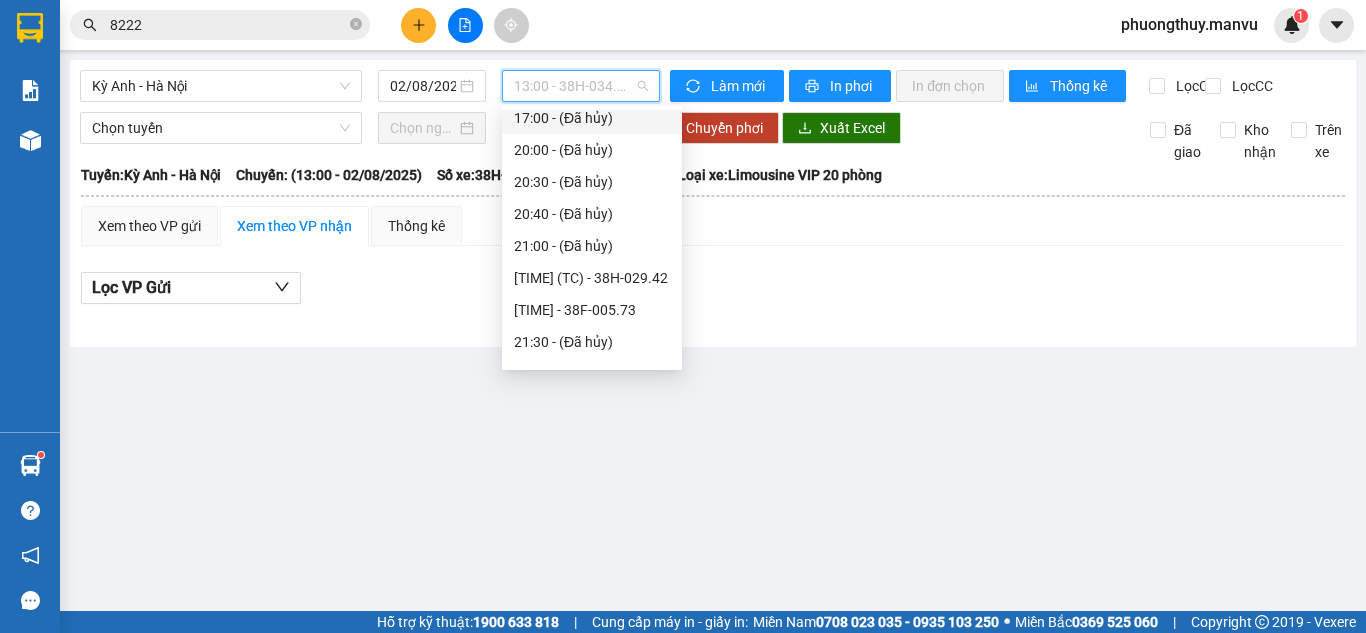 scroll, scrollTop: 256, scrollLeft: 0, axis: vertical 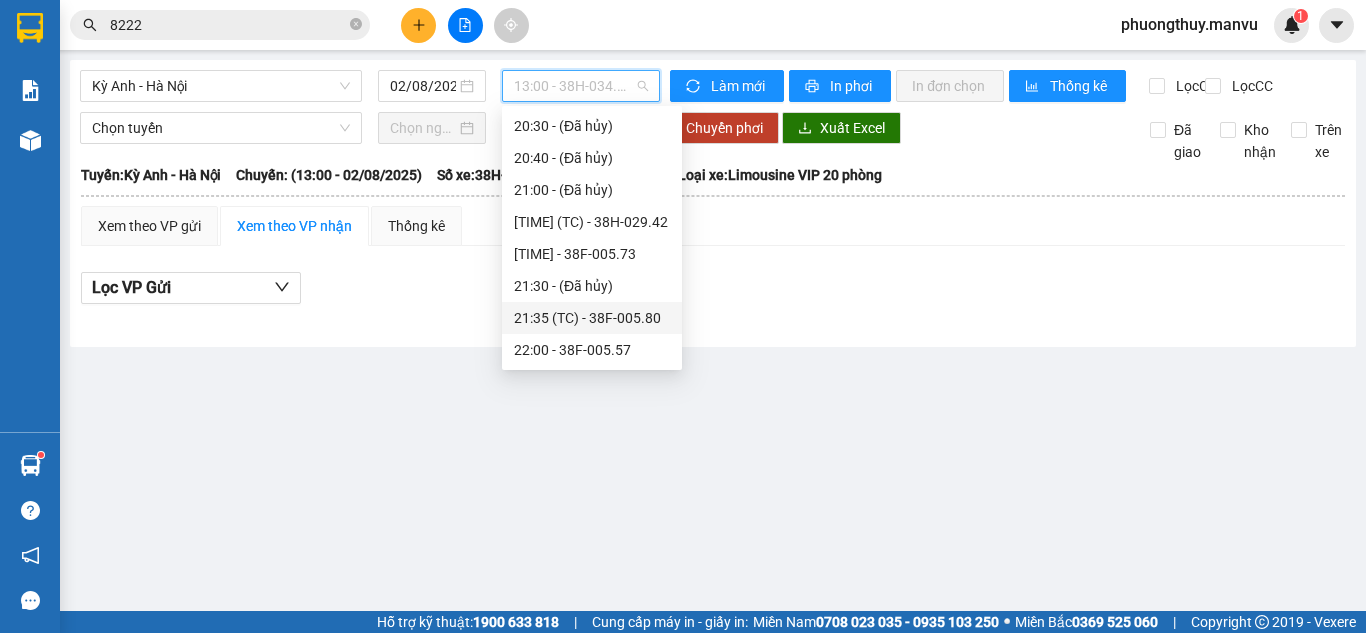 click on "[TIME]   (TC)   - 38F-005.80" at bounding box center (592, 318) 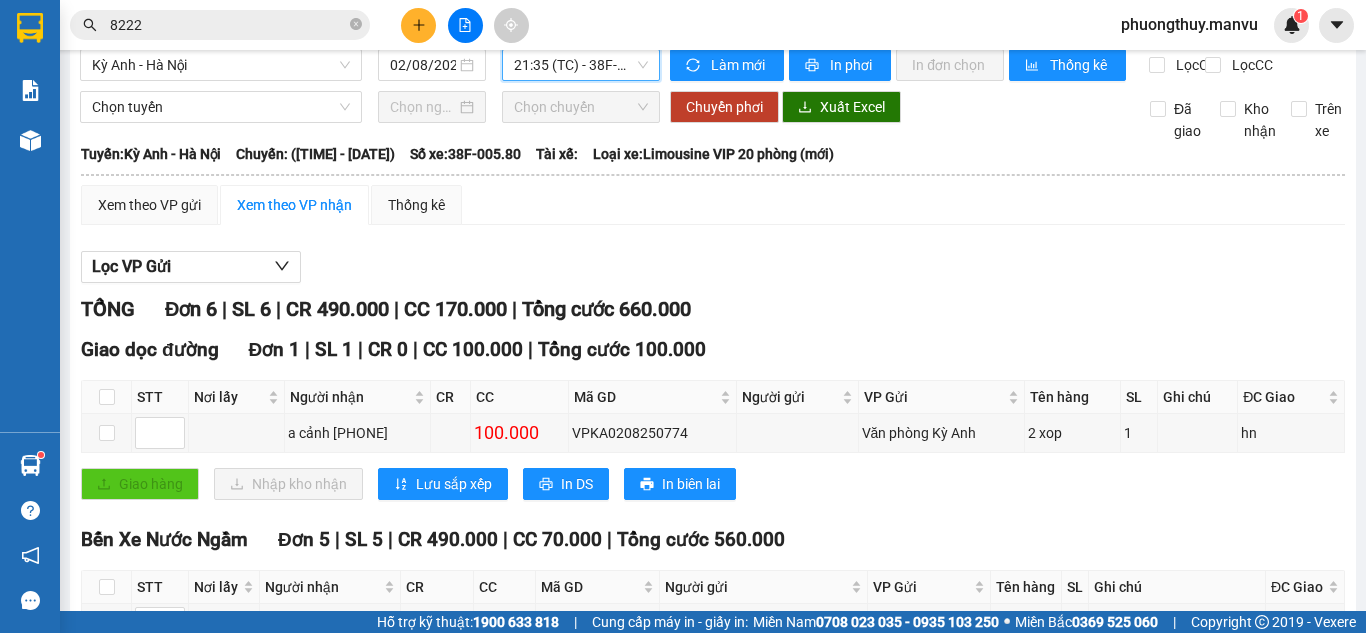 scroll, scrollTop: 0, scrollLeft: 0, axis: both 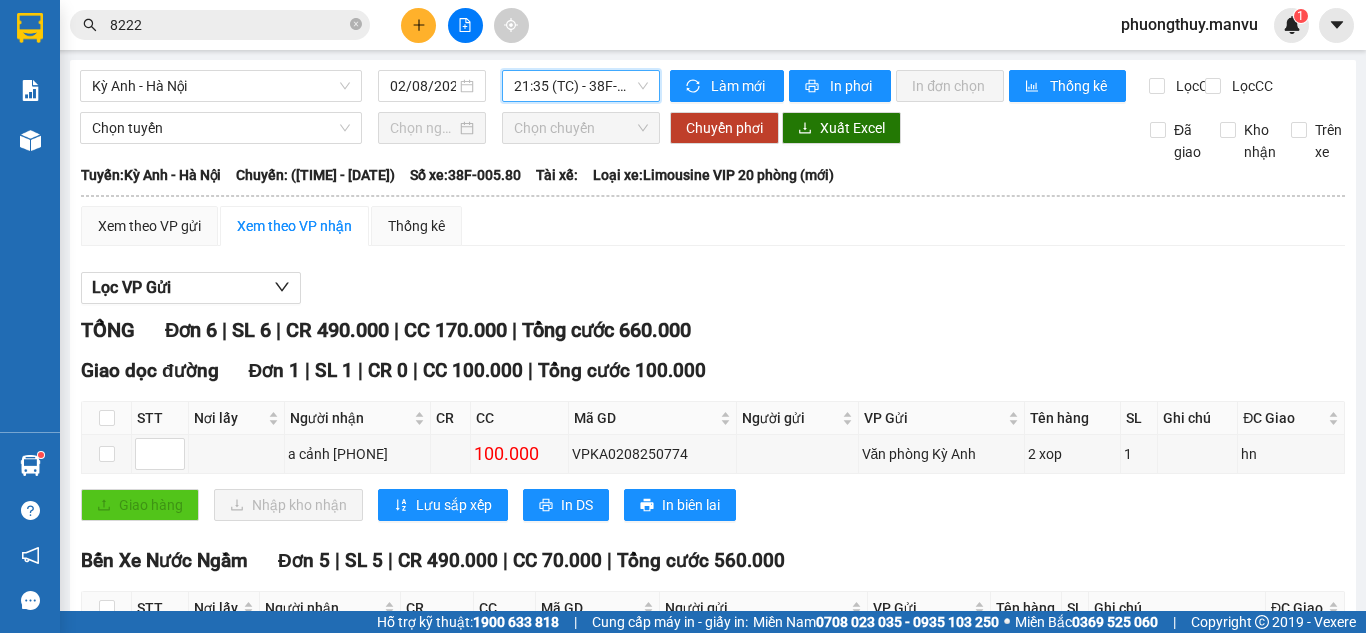 click on "[TIME]   (TC)   - 38F-005.80" at bounding box center (581, 86) 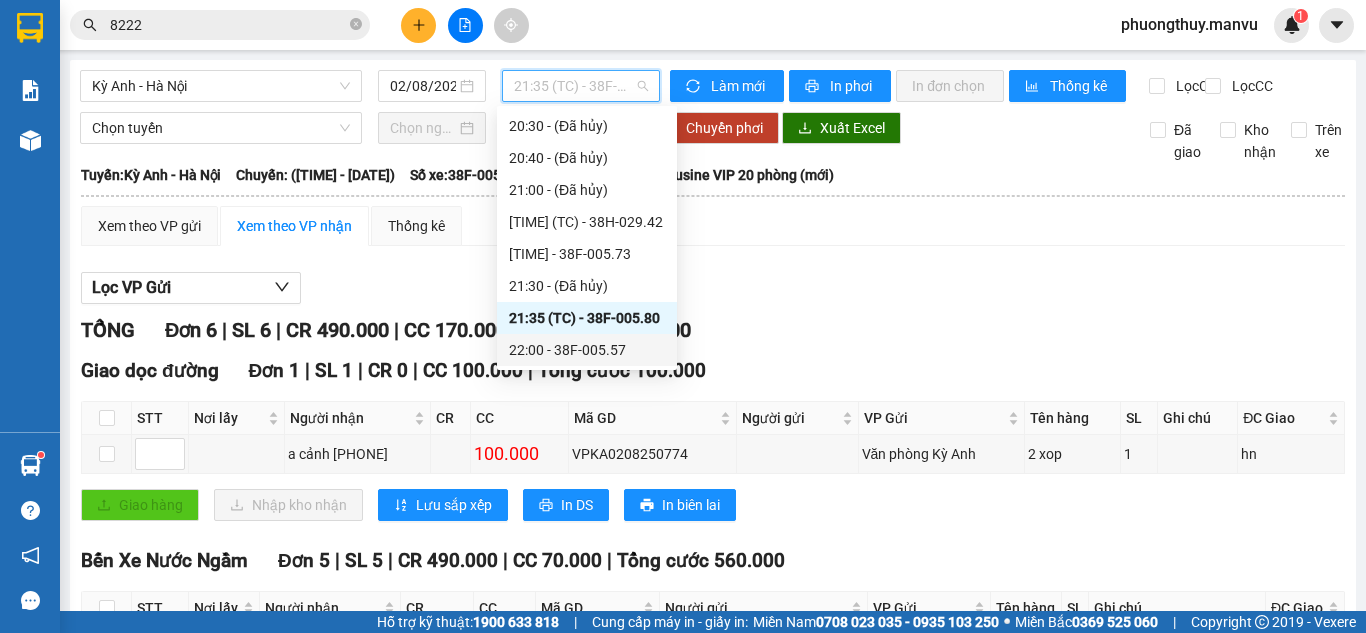 click on "22:00     - 38F-005.57" at bounding box center (587, 350) 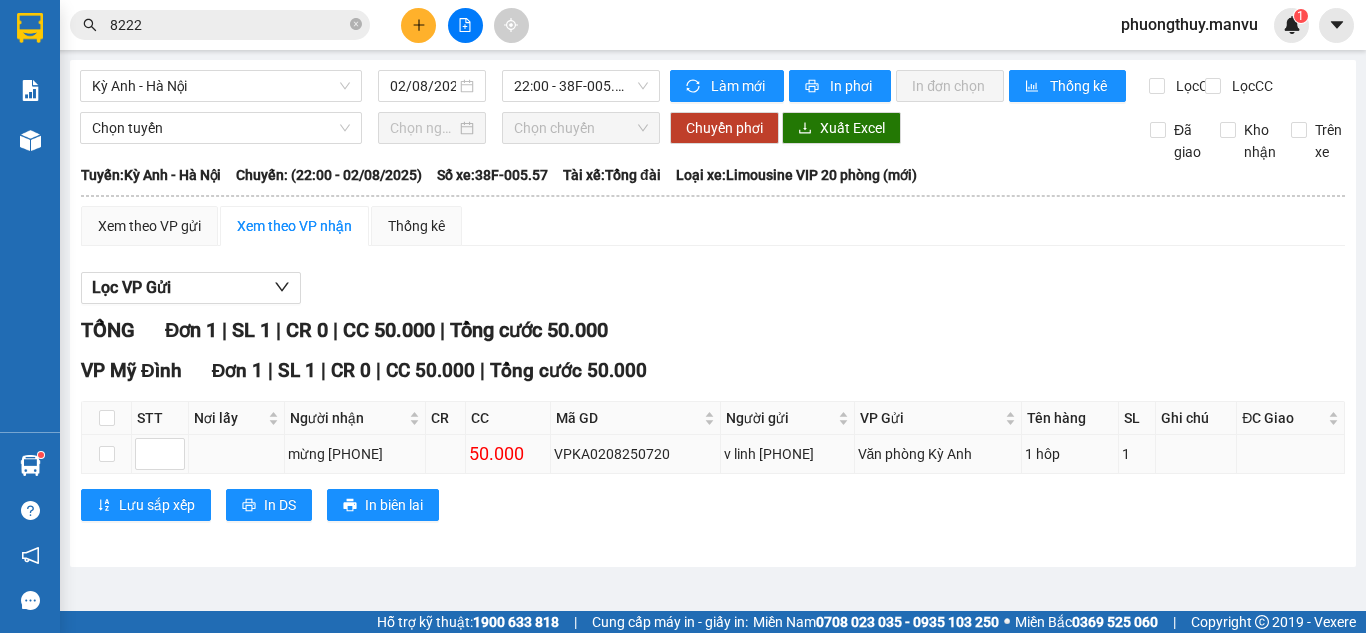 click on "mừng [PHONE]" at bounding box center [355, 454] 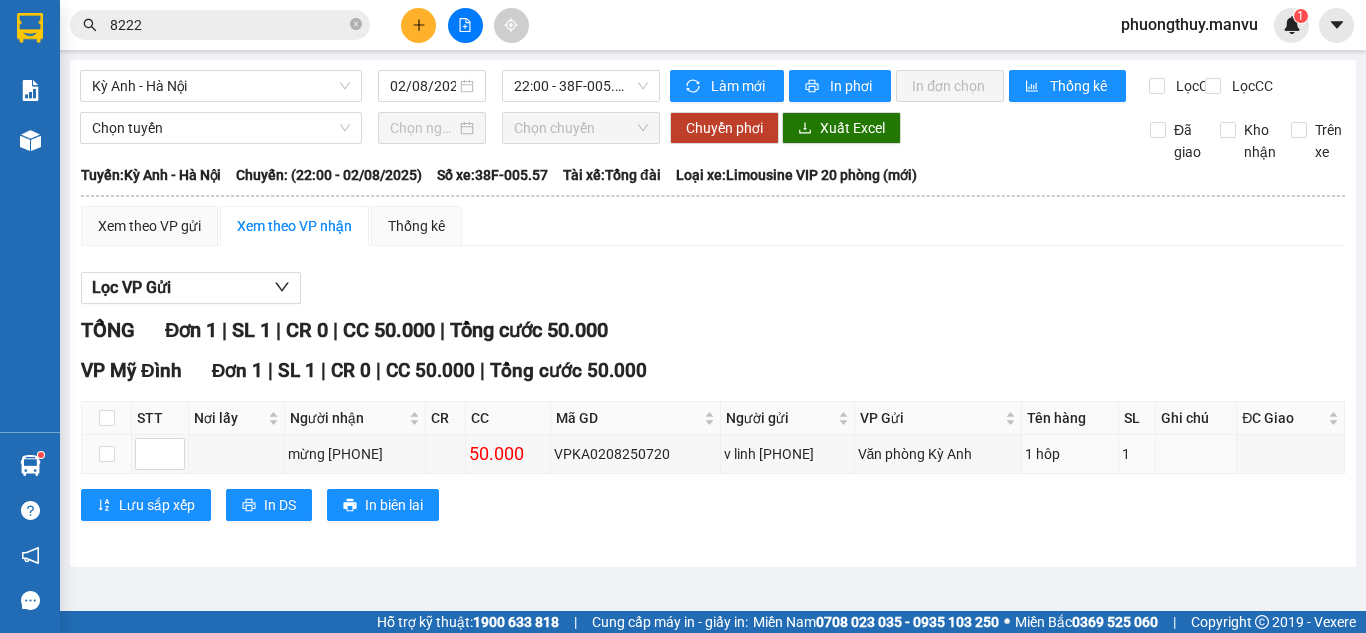 drag, startPoint x: 365, startPoint y: 470, endPoint x: 642, endPoint y: 222, distance: 371.797 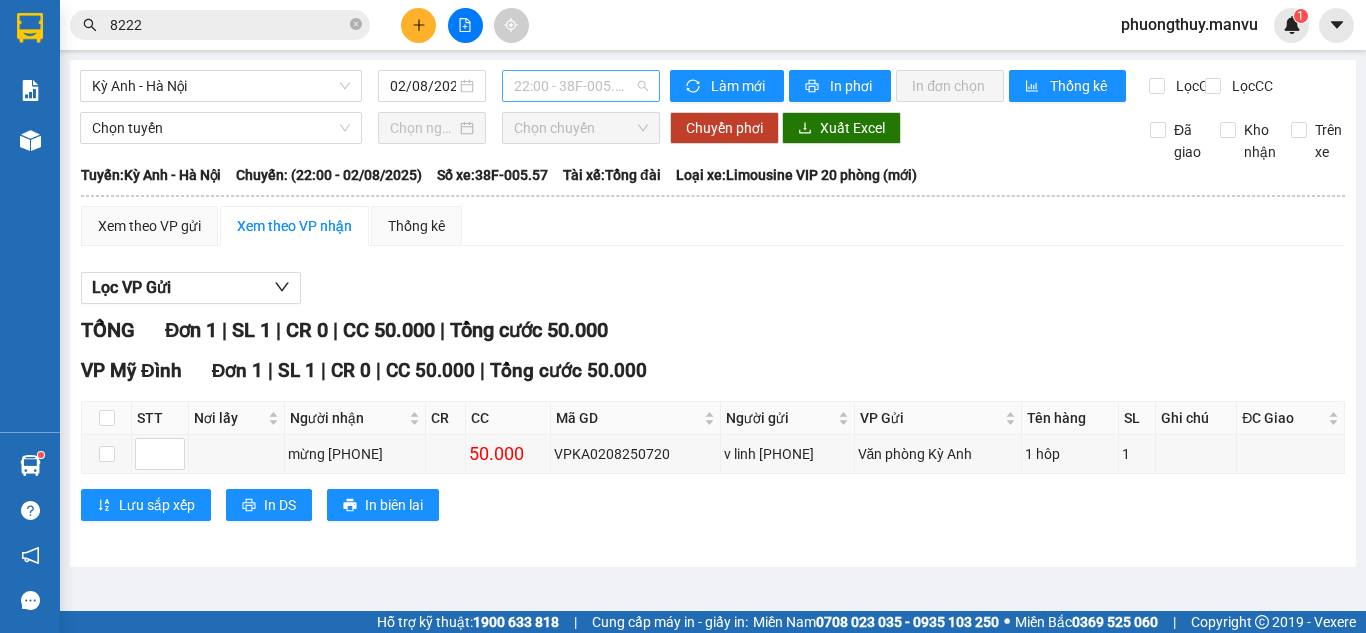 click on "22:00     - 38F-005.57" at bounding box center (581, 86) 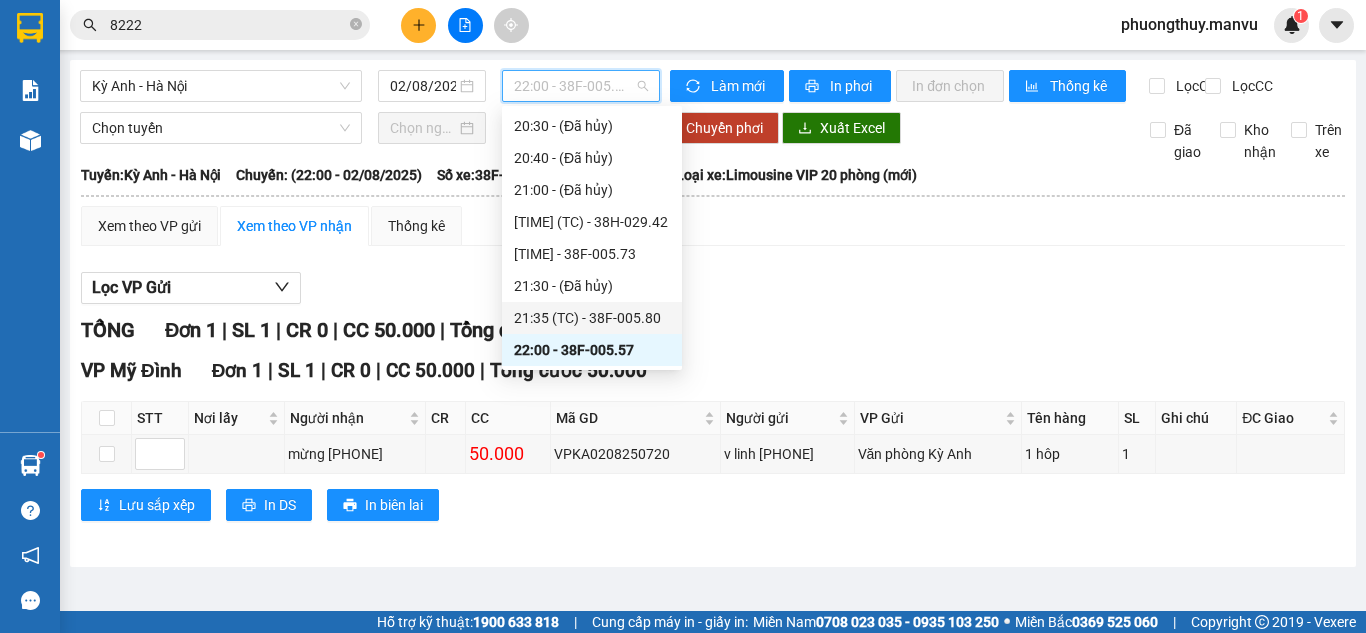 click on "[TIME]   (TC)   - 38F-005.80" at bounding box center [592, 318] 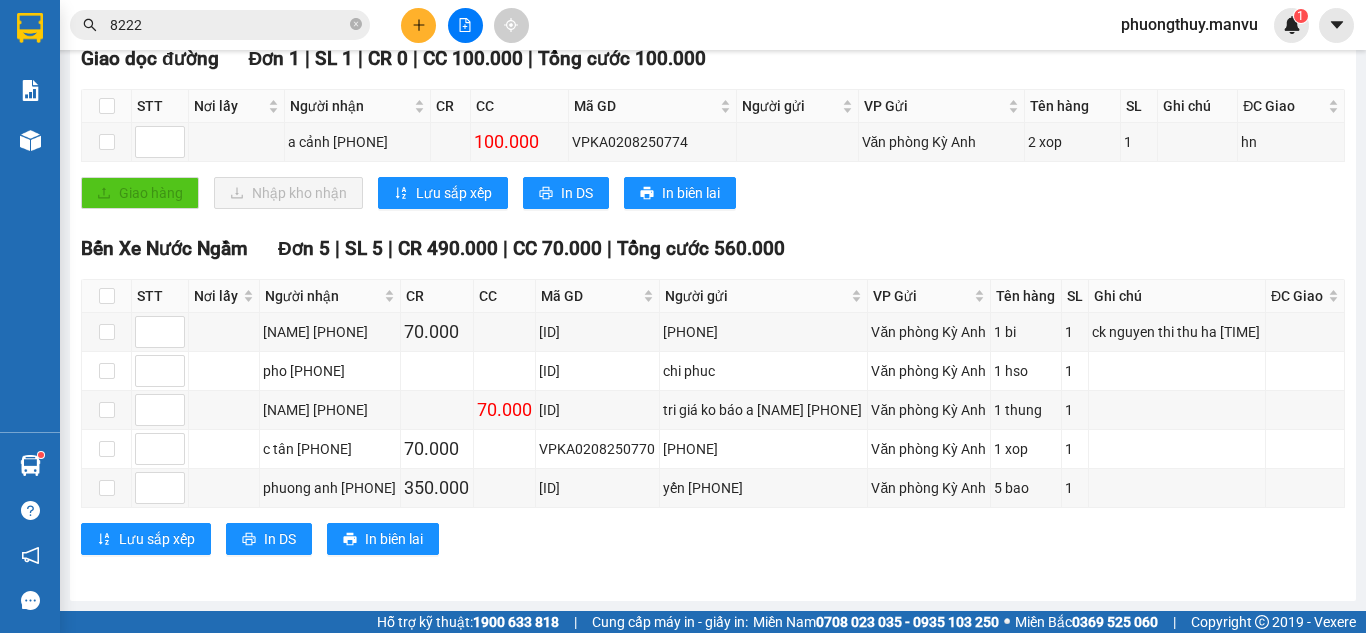 scroll, scrollTop: 363, scrollLeft: 0, axis: vertical 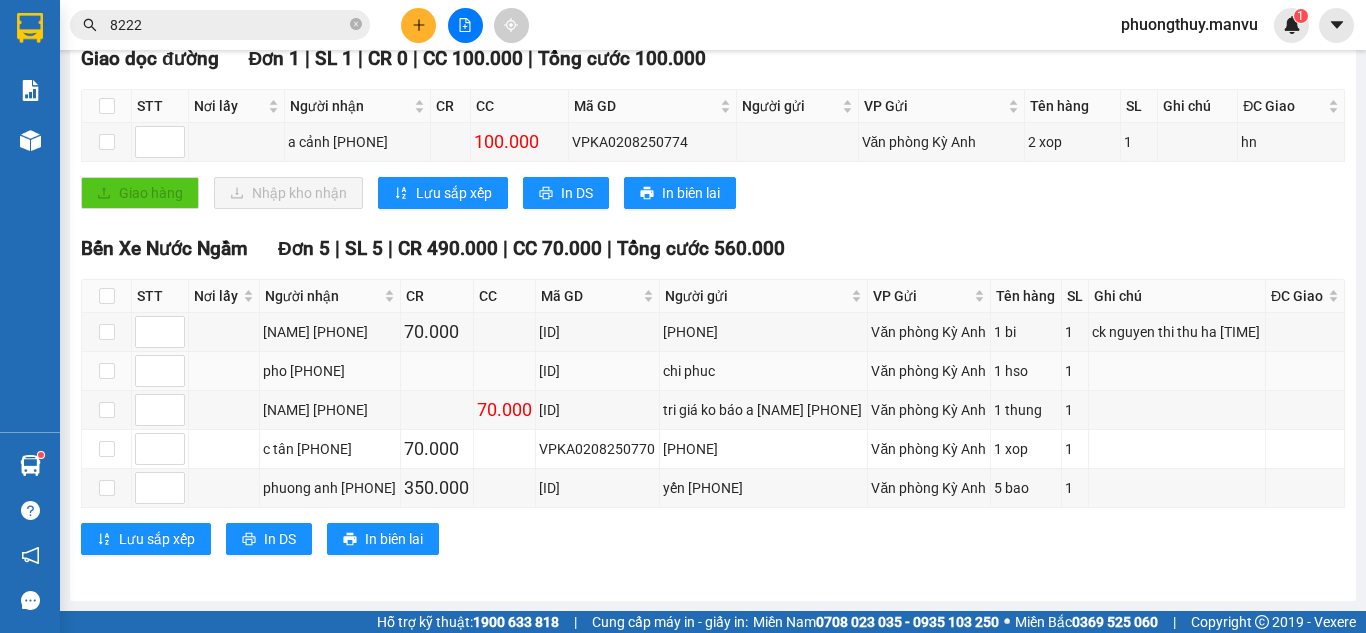 click on "pho [PHONE]" at bounding box center (330, 371) 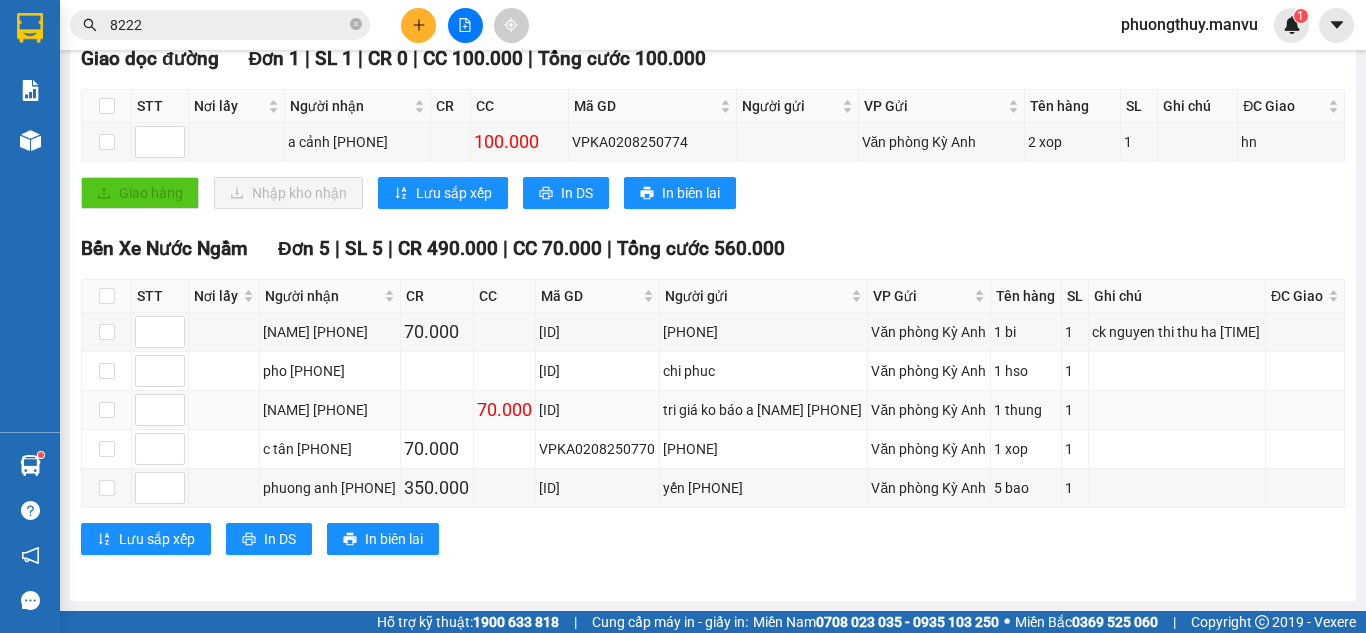 click on "[NAME] [PHONE]" at bounding box center [330, 410] 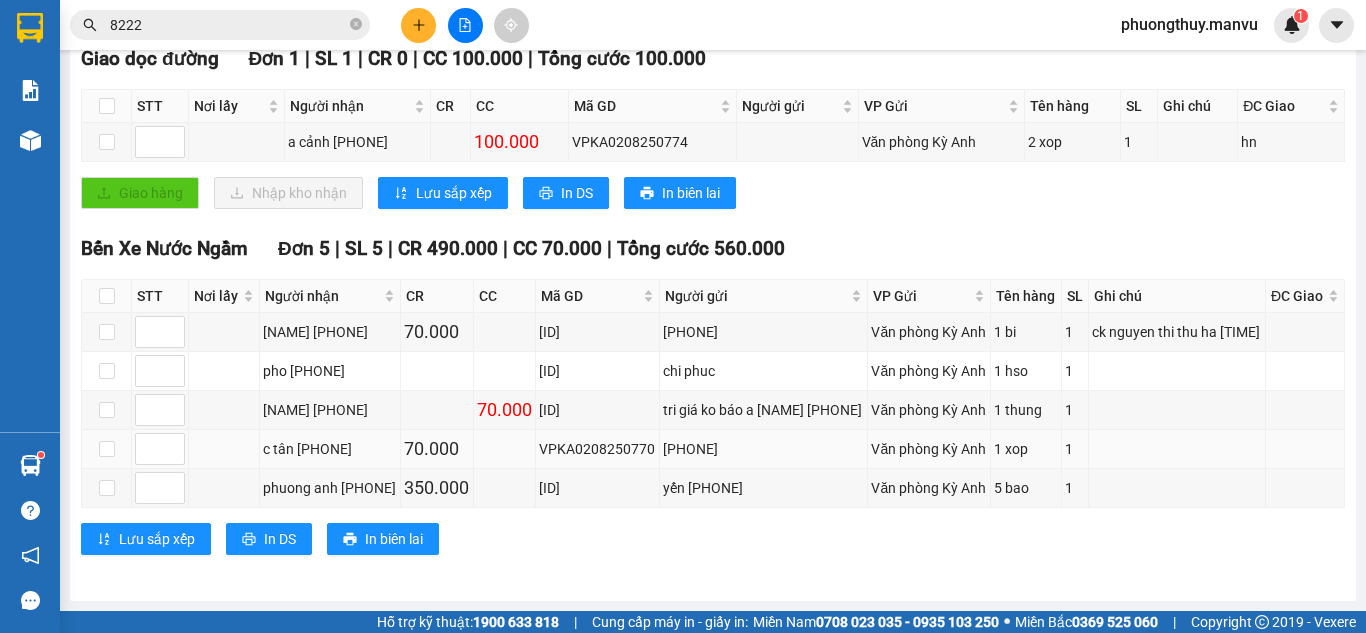 click on "c tân [PHONE]" at bounding box center [330, 449] 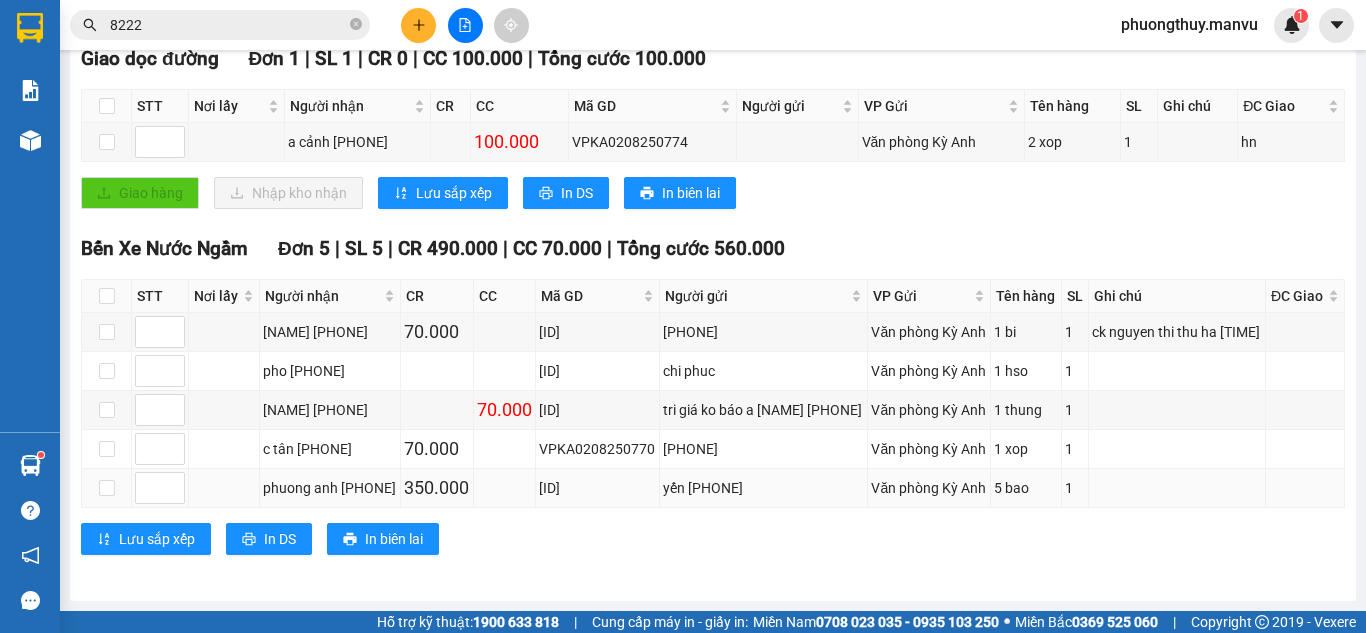 click on "phuong anh [PHONE]" at bounding box center (330, 488) 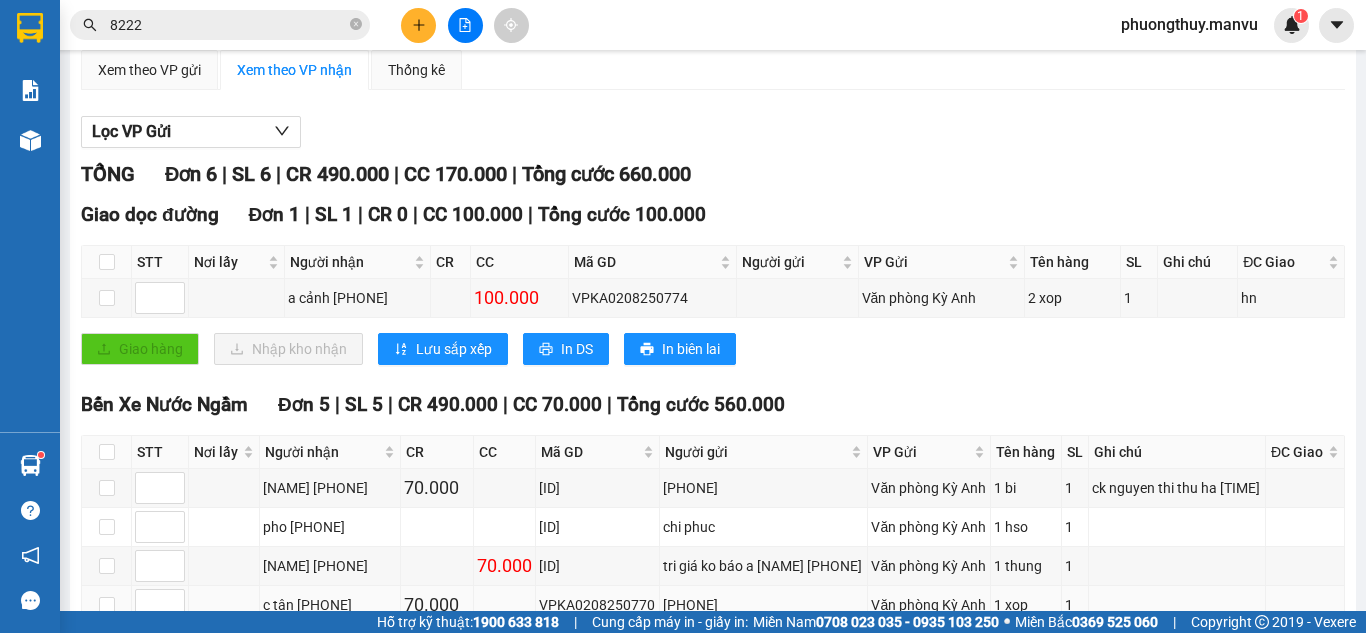 scroll, scrollTop: 0, scrollLeft: 0, axis: both 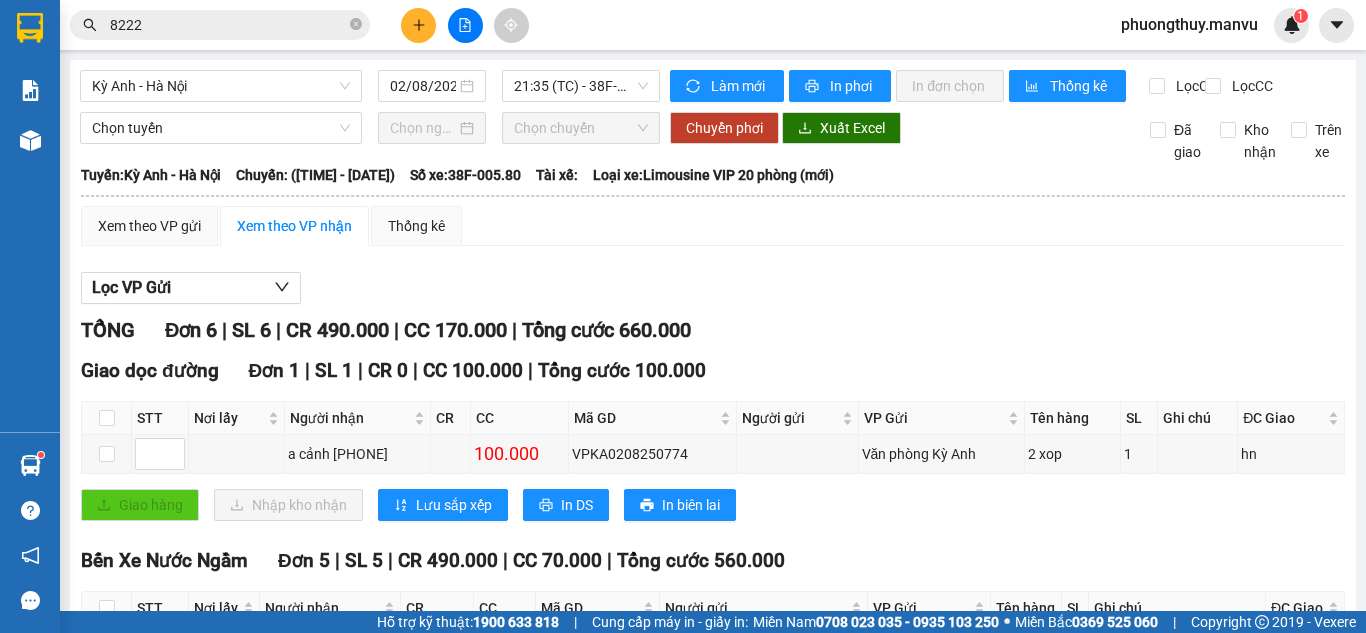 click on "Kỳ Anh - Hà Nội [DATE] [TIME]   (TC)   - 38F-005.80  Làm mới In phơi In đơn chọn Thống kê Lọc  CR Lọc  CC Chọn tuyến Chọn chuyến Chuyển phơi Xuất Excel Đã giao Kho nhận Trên xe Mận Vũ   [PHONE]   Cơ sở 1: Cạnh hiệu sách nhân dân Kỳ Anh - Cơ sở 2: Đối diện Ngã 3 đường Việt Lào, Thị trấn Kỳ Anh [TIME] - [DATE] Tuyến:  Kỳ Anh - Hà Nội Chuyến:   ([TIME] - [DATE]) Số xe:  38F-005.80 Loại xe:  Limousine VIP 20 phòng (mới) Tuyến:  Kỳ Anh - Hà Nội Chuyến:   ([TIME] - [DATE]) Số xe:  38F-005.80 Tài xế:  Loại xe:  Limousine VIP 20 phòng (mới) Xem theo VP gửi Xem theo VP nhận Thống kê Lọc VP Gửi TỔNG Đơn   6 | SL   6 | CR   490.000 | CC   170.000 | Tổng cước   660.000 Giao dọc đường Đơn   1 | SL   1 | CR   0 | CC   100.000 | Tổng cước   100.000 STT Nơi lấy Người nhận CR CC Mã GD Người gửi VP Gửi Tên hàng SL Ghi chú ĐC Giao Ký nhận" at bounding box center [713, 486] 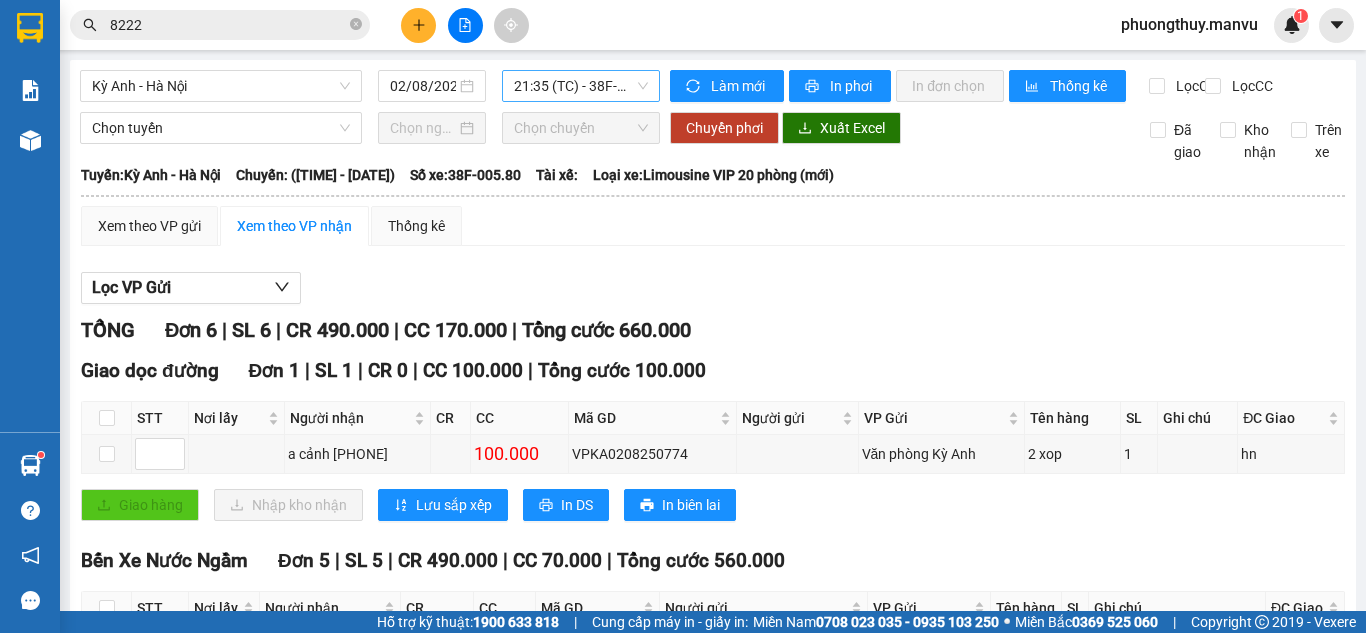 click on "[TIME]   (TC)   - 38F-005.80" at bounding box center [581, 86] 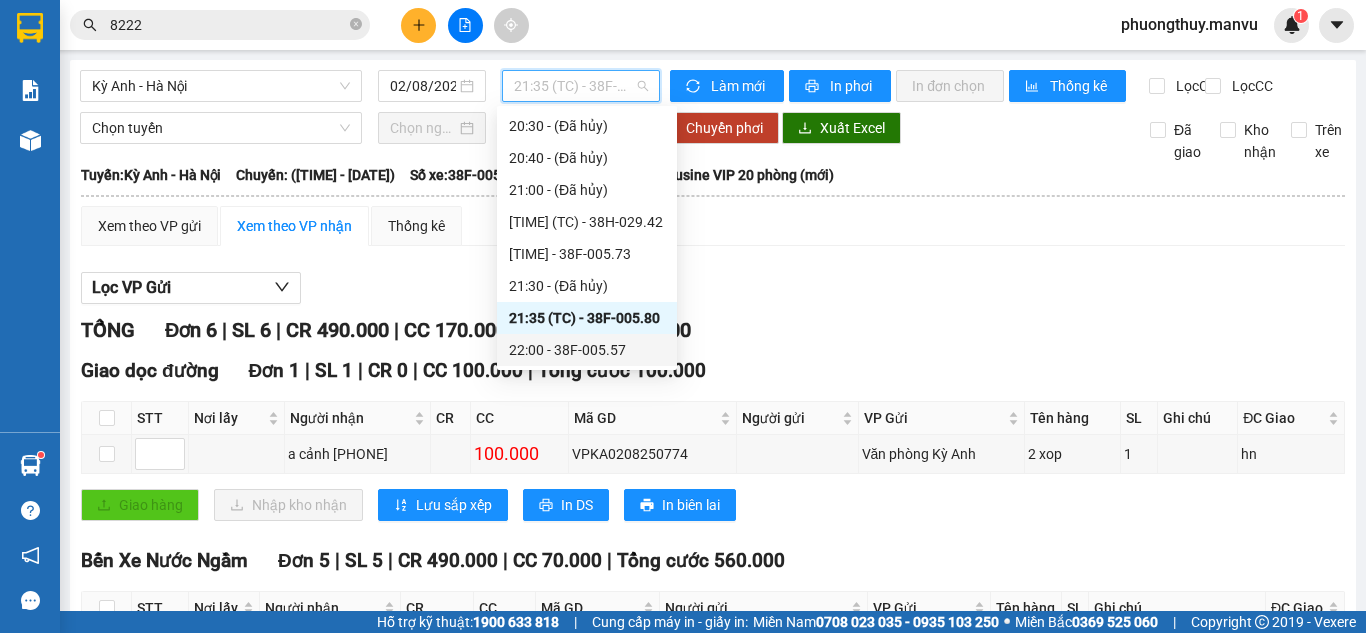 click on "22:00     - 38F-005.57" at bounding box center [587, 350] 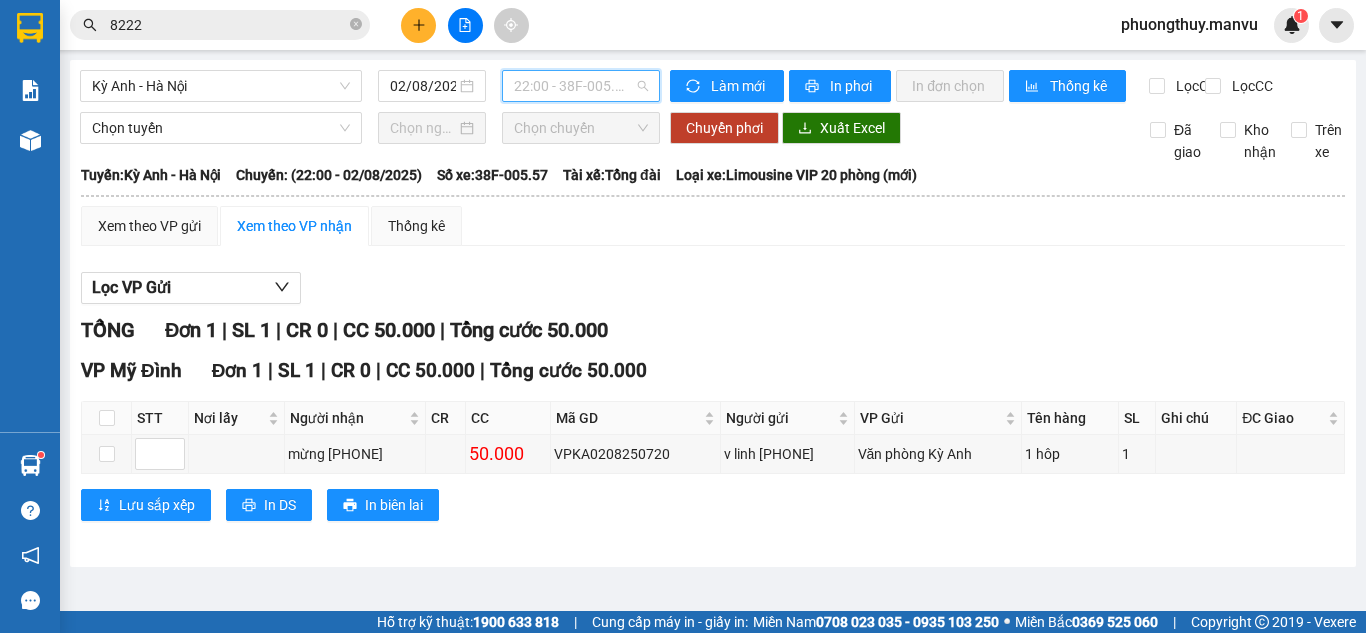 click on "22:00     - 38F-005.57" at bounding box center (581, 86) 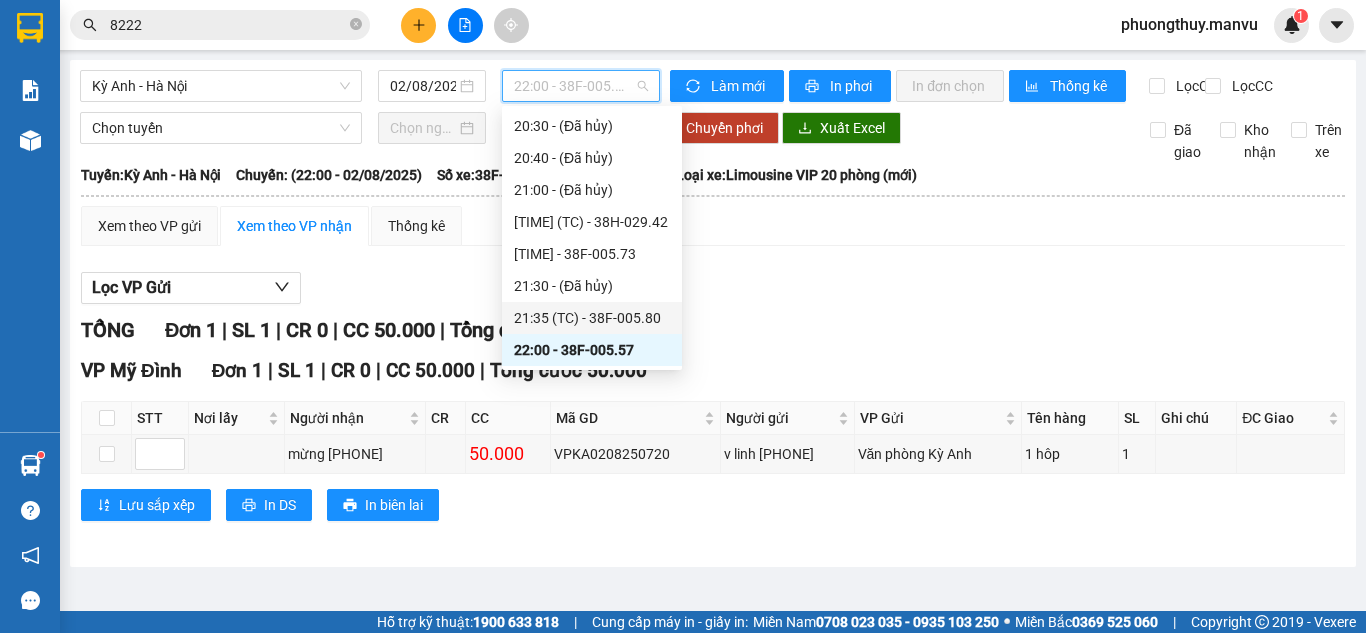 click on "[TIME]   (TC)   - 38F-005.80" at bounding box center (592, 318) 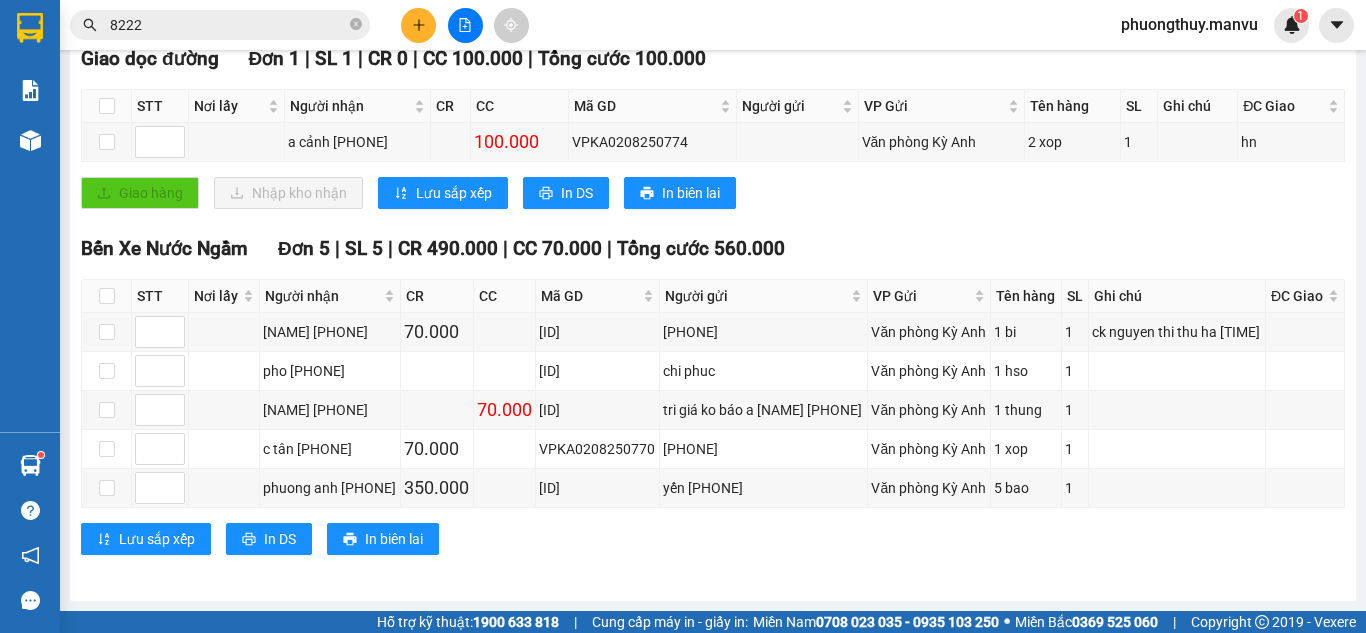 scroll, scrollTop: 363, scrollLeft: 0, axis: vertical 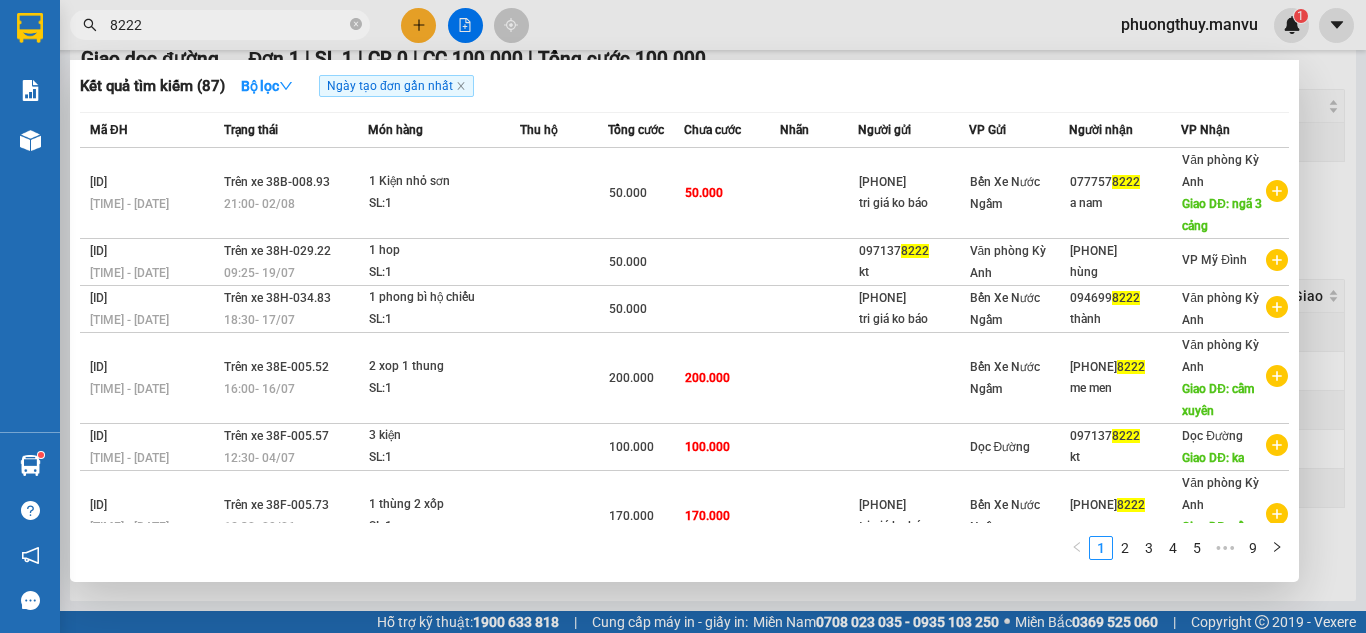 click on "8222" at bounding box center (228, 25) 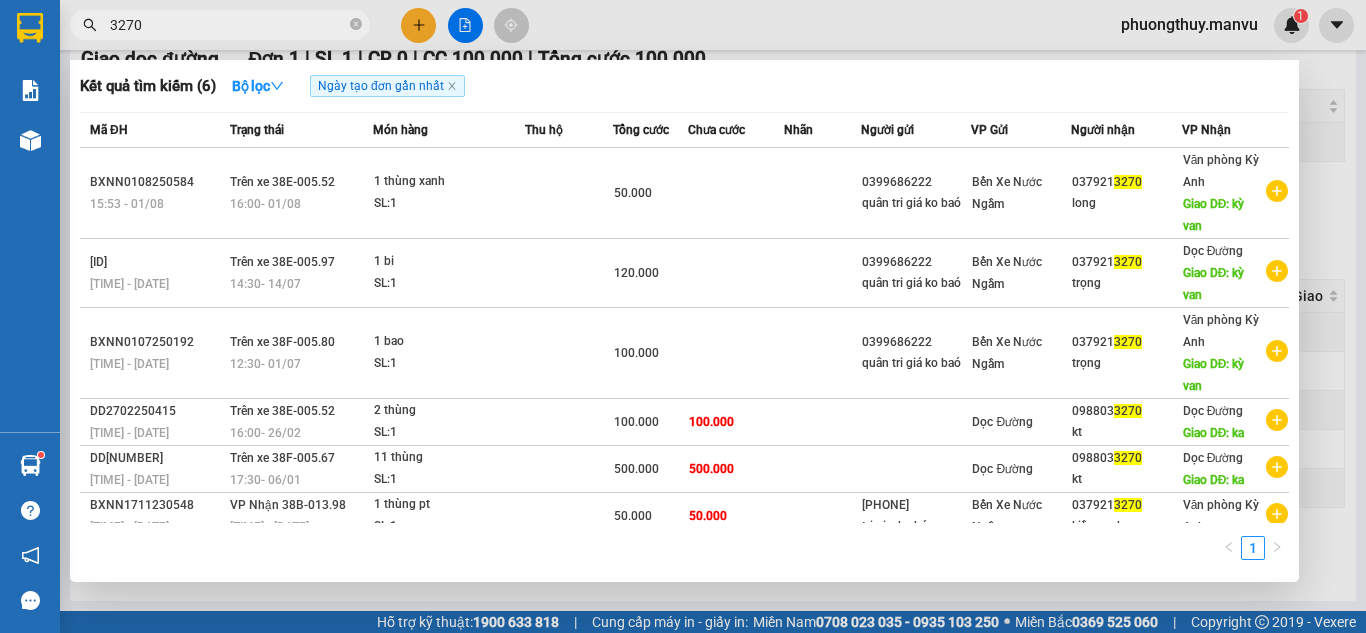 type on "3270" 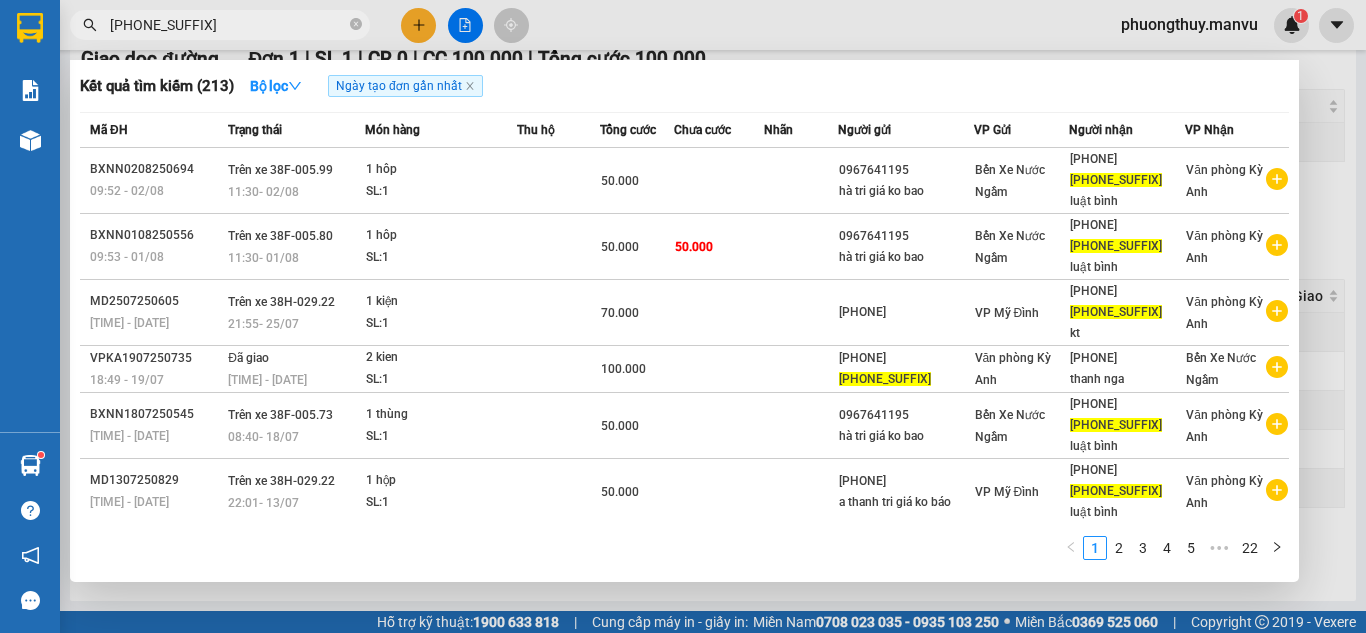 type on "[PHONE_SUFFIX]" 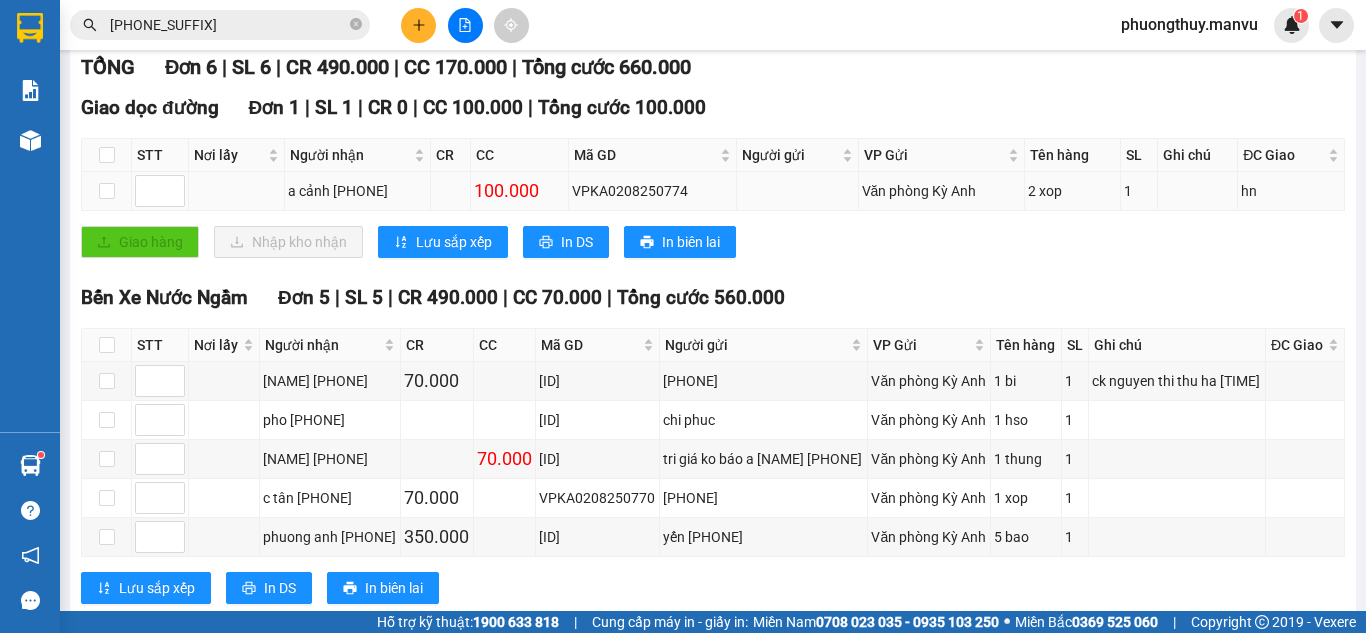 scroll, scrollTop: 363, scrollLeft: 0, axis: vertical 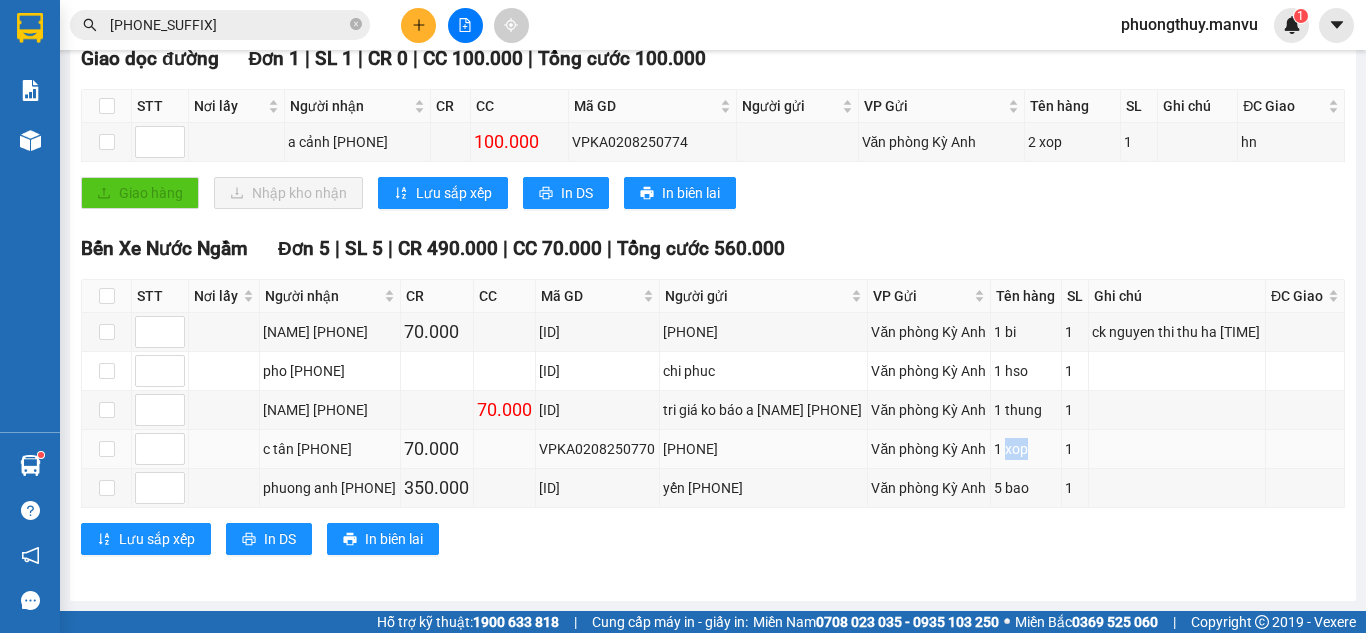 drag, startPoint x: 1013, startPoint y: 450, endPoint x: 1049, endPoint y: 446, distance: 36.221542 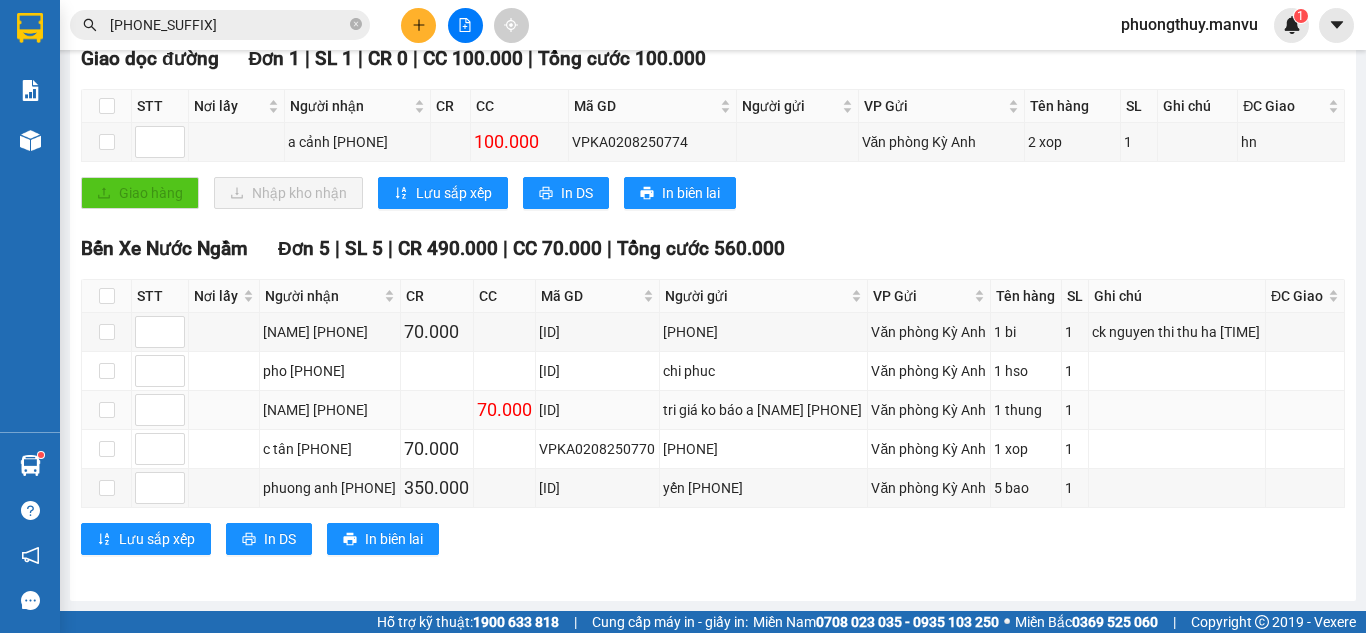 click at bounding box center (1177, 410) 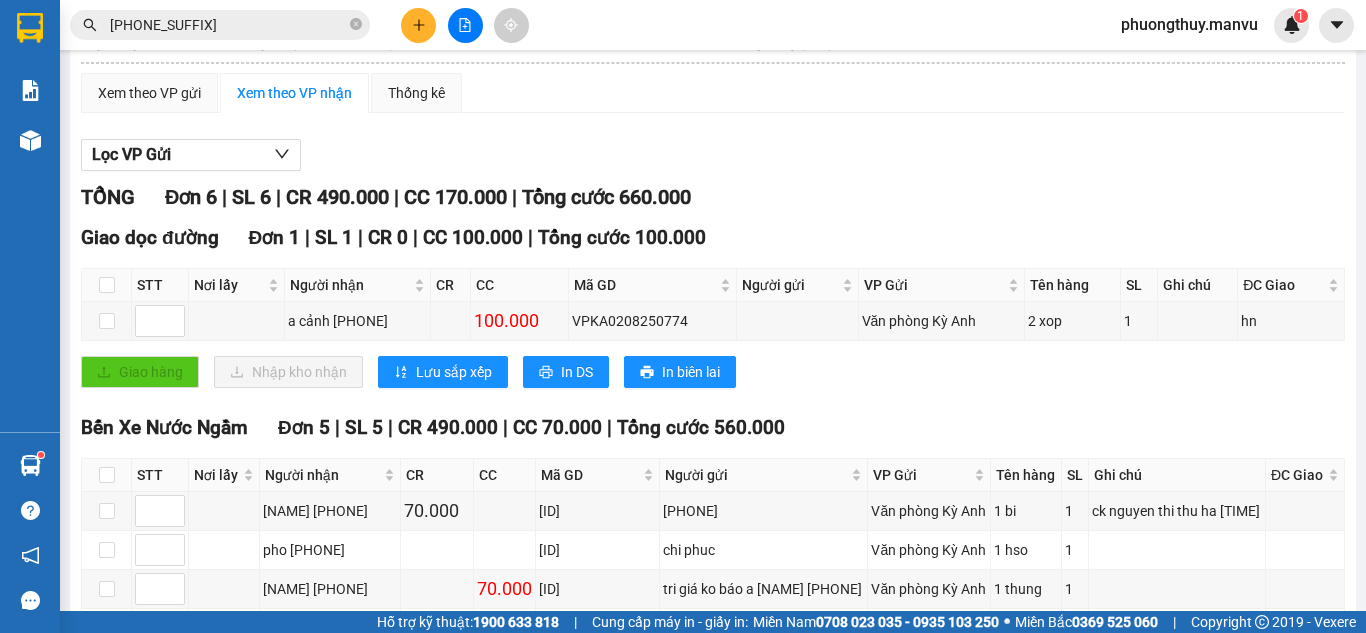 scroll, scrollTop: 0, scrollLeft: 0, axis: both 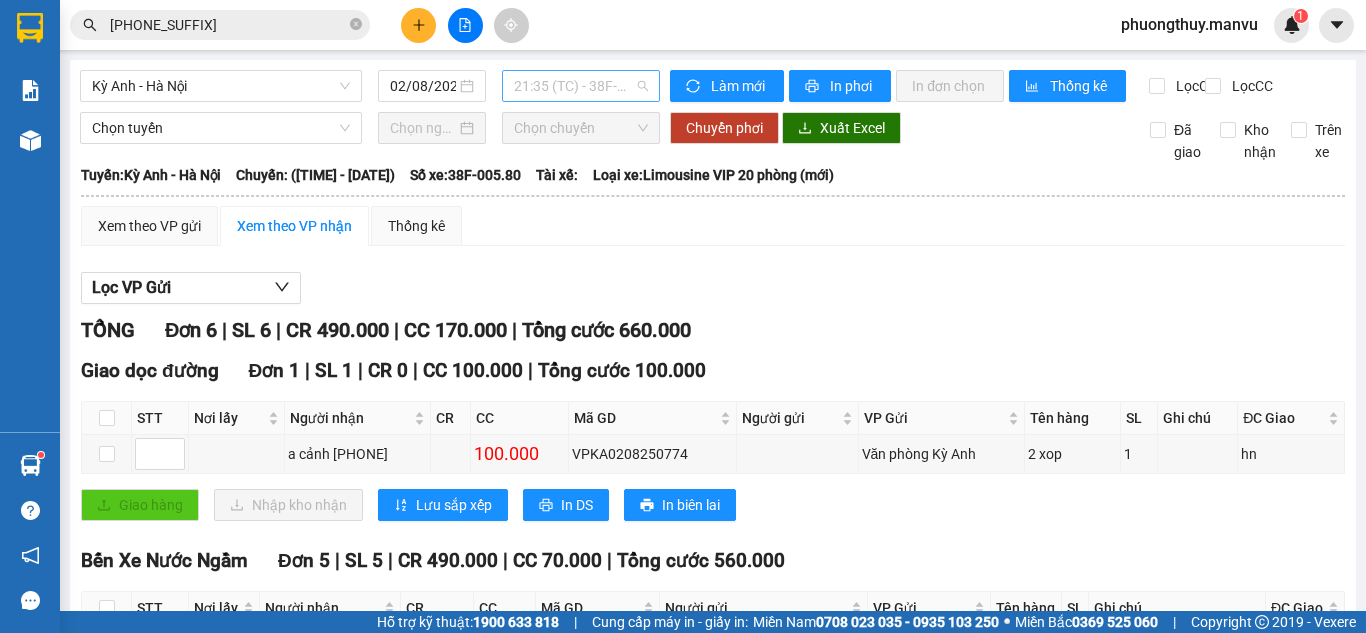 click on "[TIME]   (TC)   - 38F-005.80" at bounding box center [581, 86] 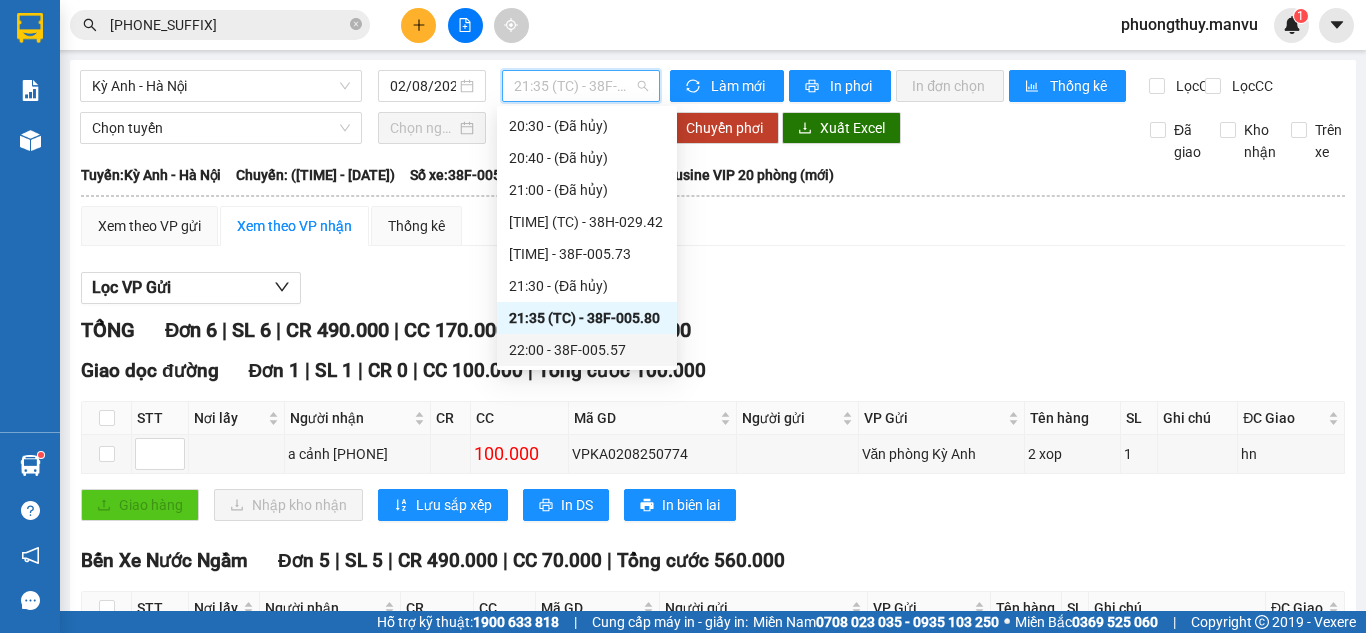 click on "22:00     - 38F-005.57" at bounding box center [587, 350] 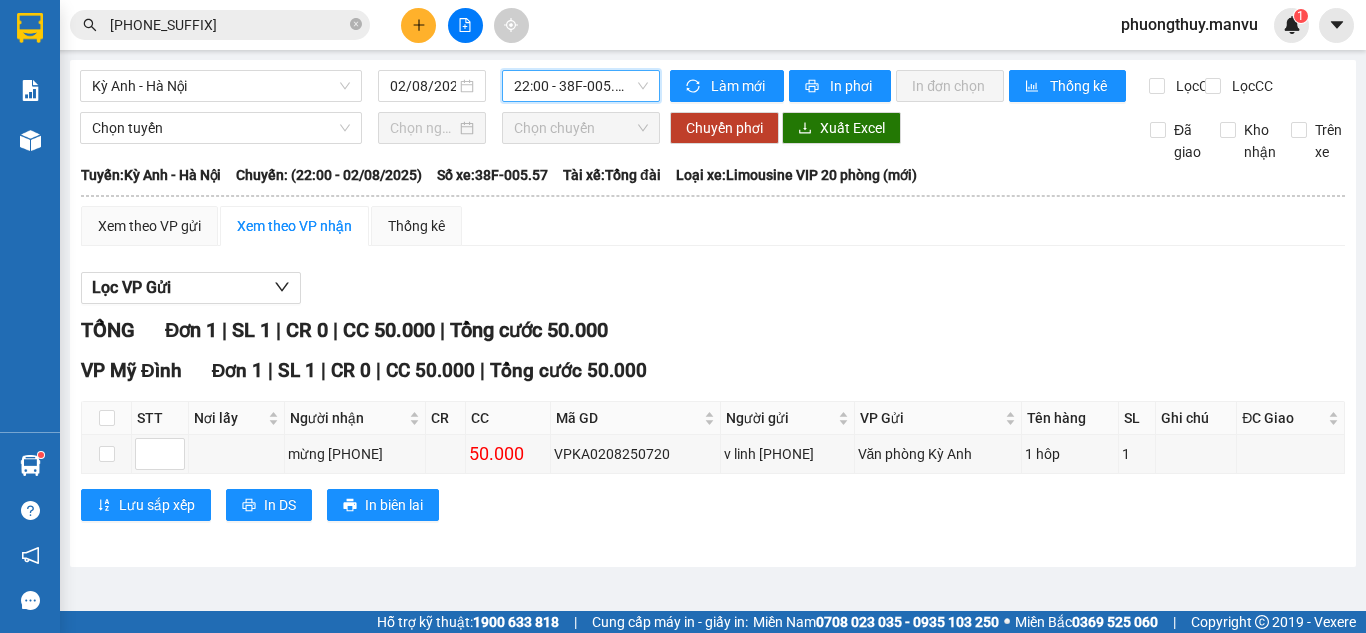 click on "22:00     - 38F-005.57" at bounding box center [581, 86] 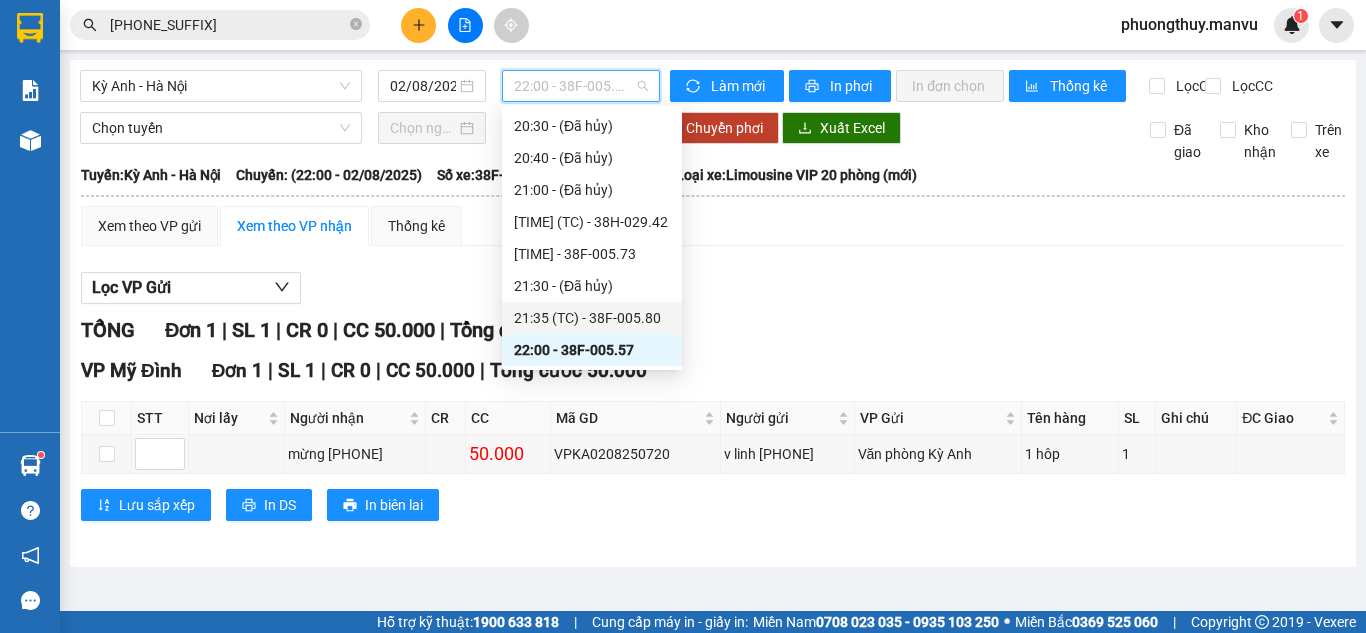 click on "[TIME]   (TC)   - 38F-005.80" at bounding box center (592, 318) 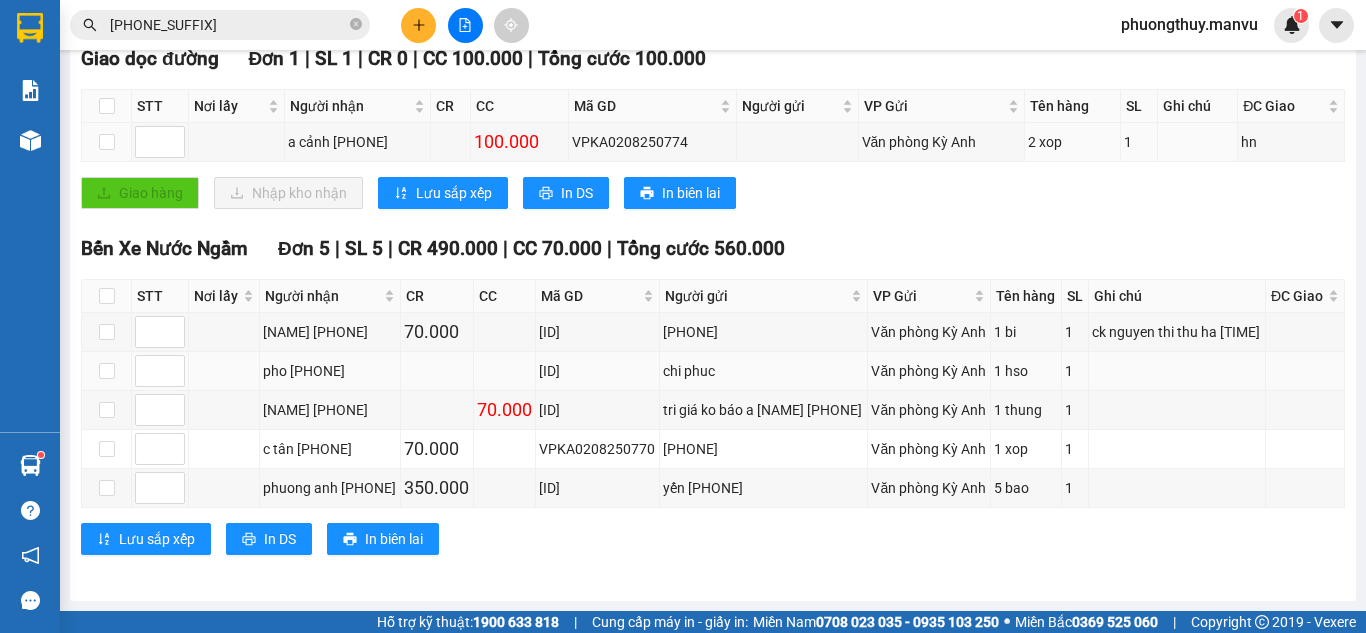 scroll, scrollTop: 363, scrollLeft: 0, axis: vertical 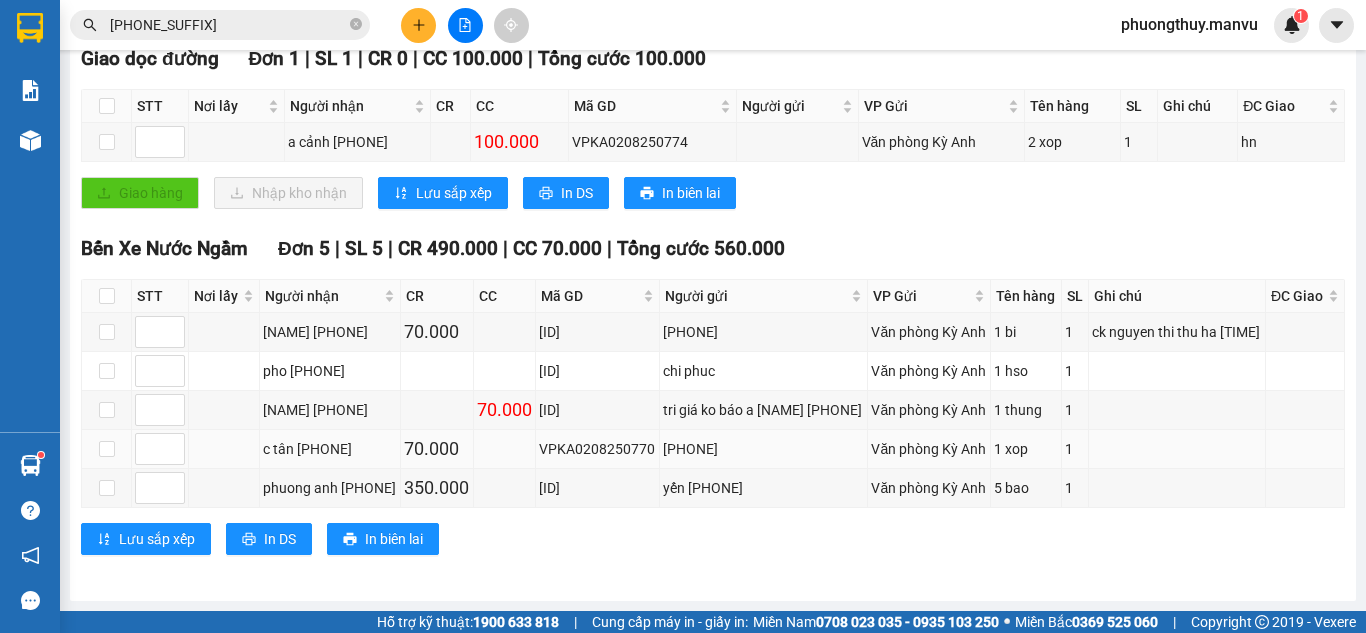 click on "Văn phòng Kỳ Anh" at bounding box center [929, 449] 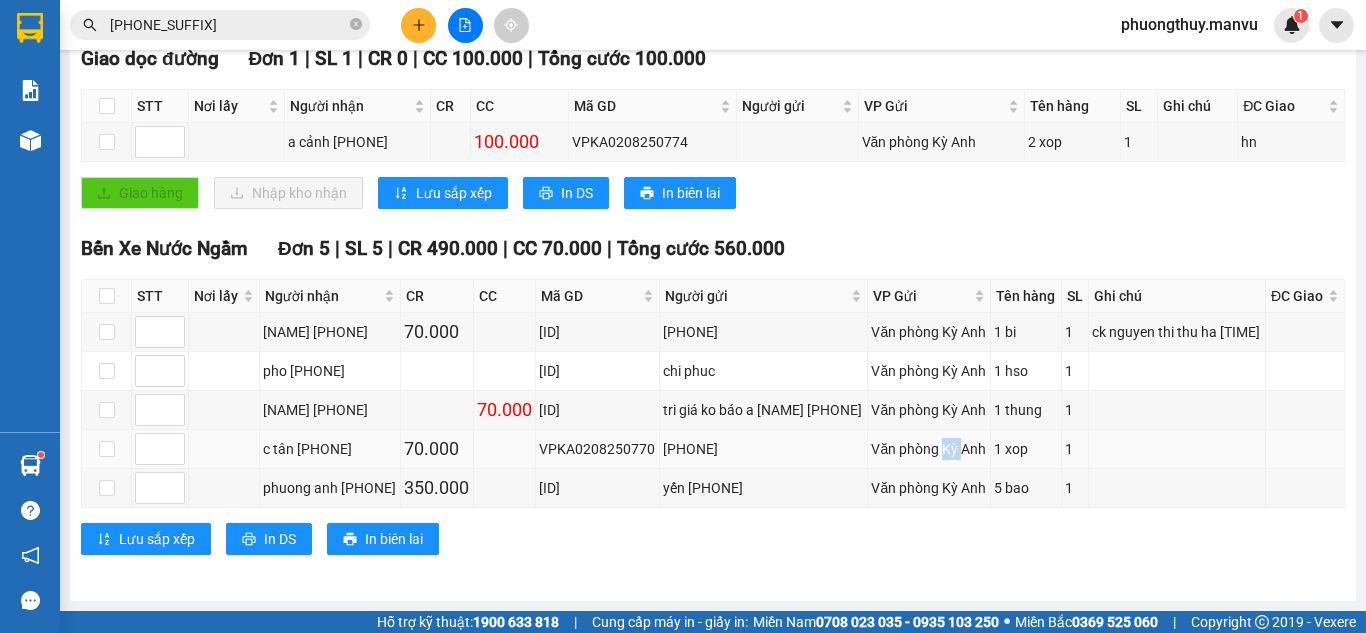 click on "Văn phòng Kỳ Anh" at bounding box center (929, 449) 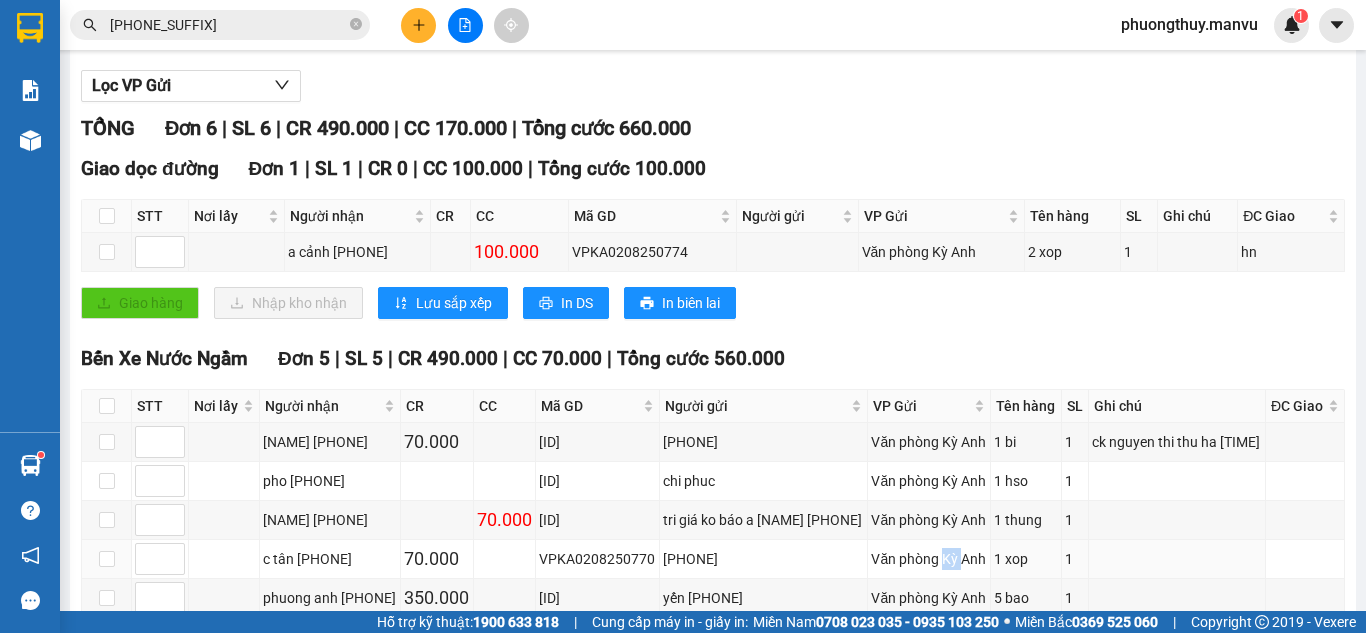 scroll, scrollTop: 0, scrollLeft: 0, axis: both 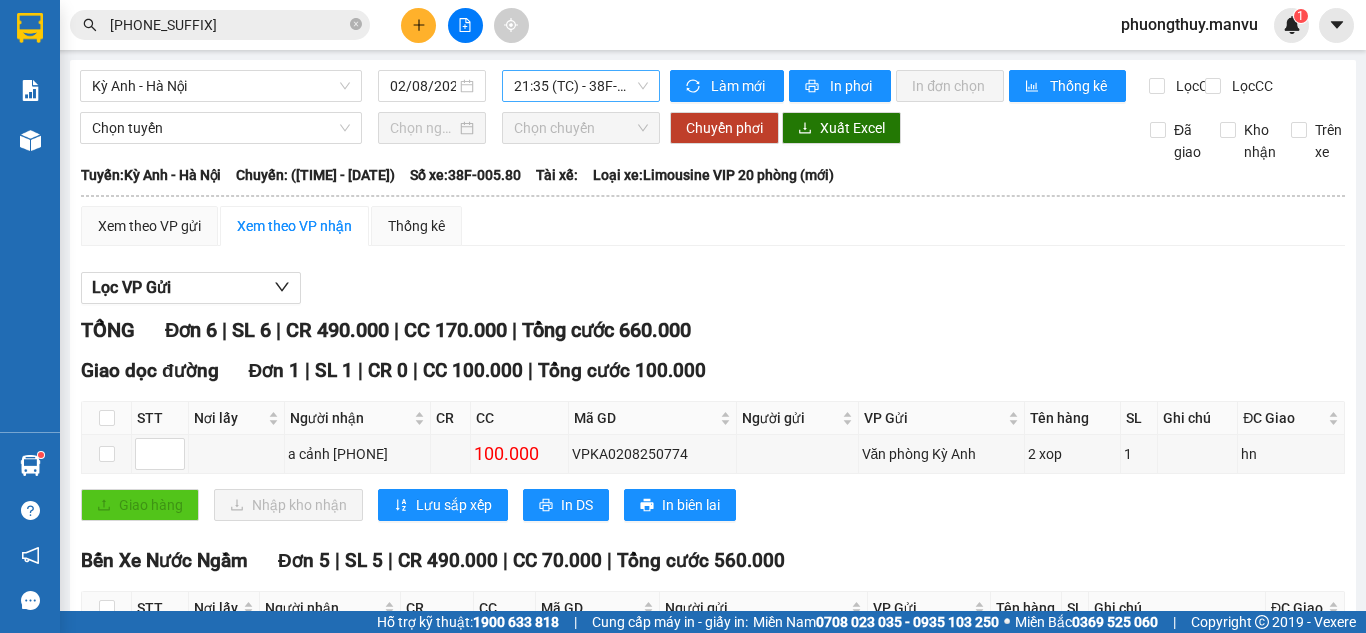 click on "[TIME]   (TC)   - 38F-005.80" at bounding box center (581, 86) 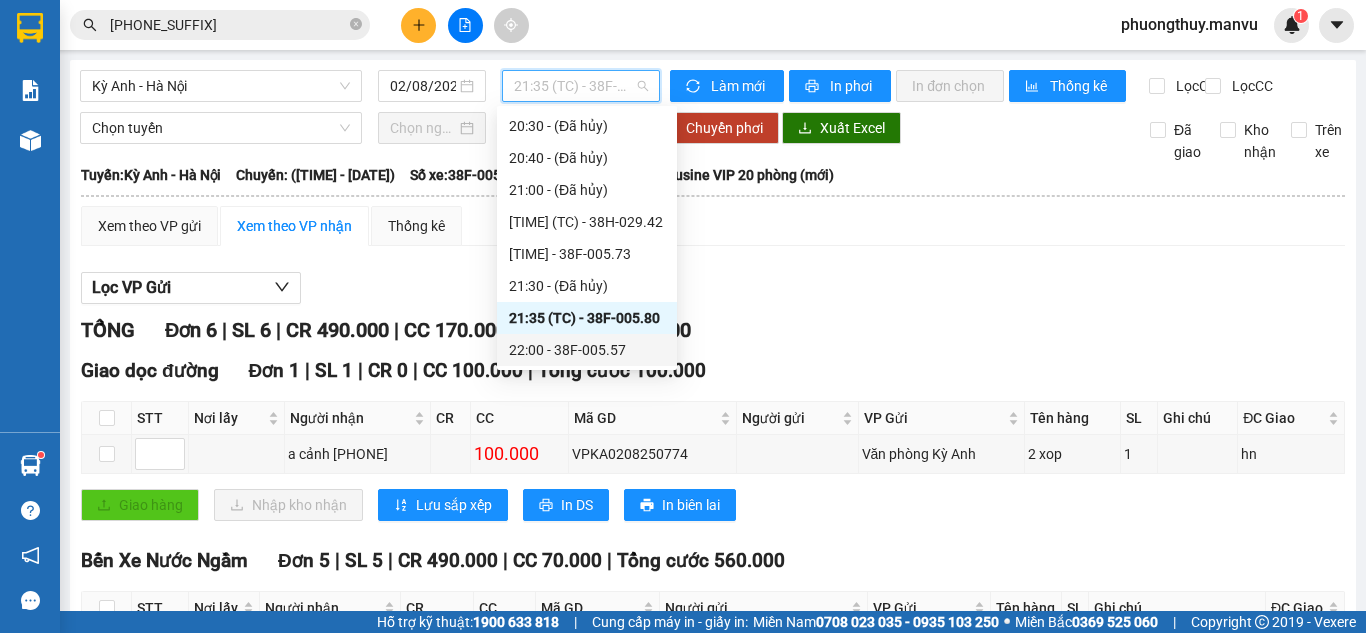 click on "22:00     - 38F-005.57" at bounding box center (587, 350) 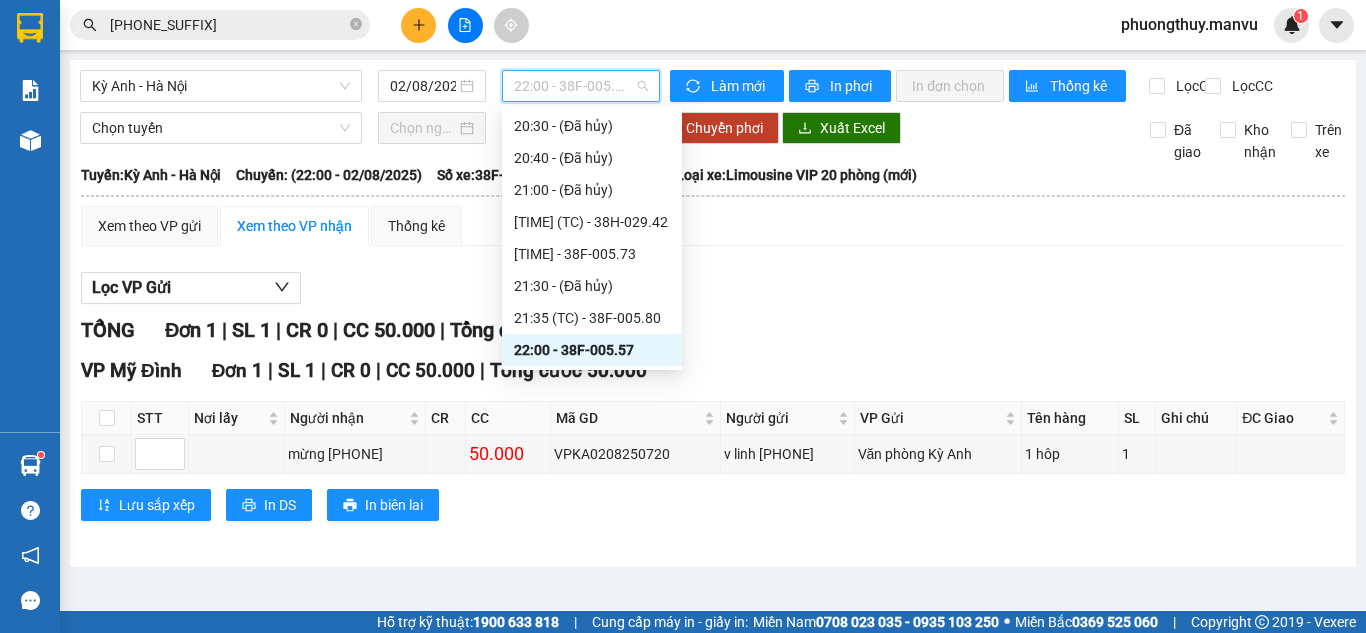 click on "22:00     - 38F-005.57" at bounding box center (581, 86) 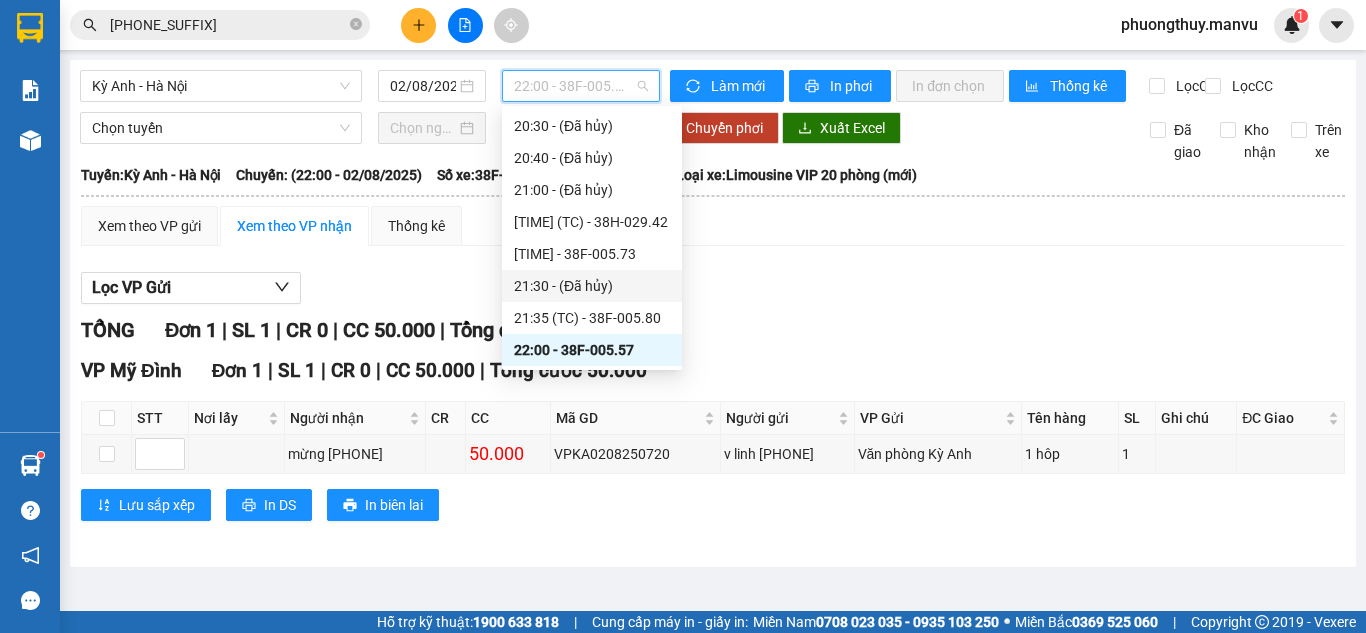 click on "Lọc VP Gửi" at bounding box center (713, 288) 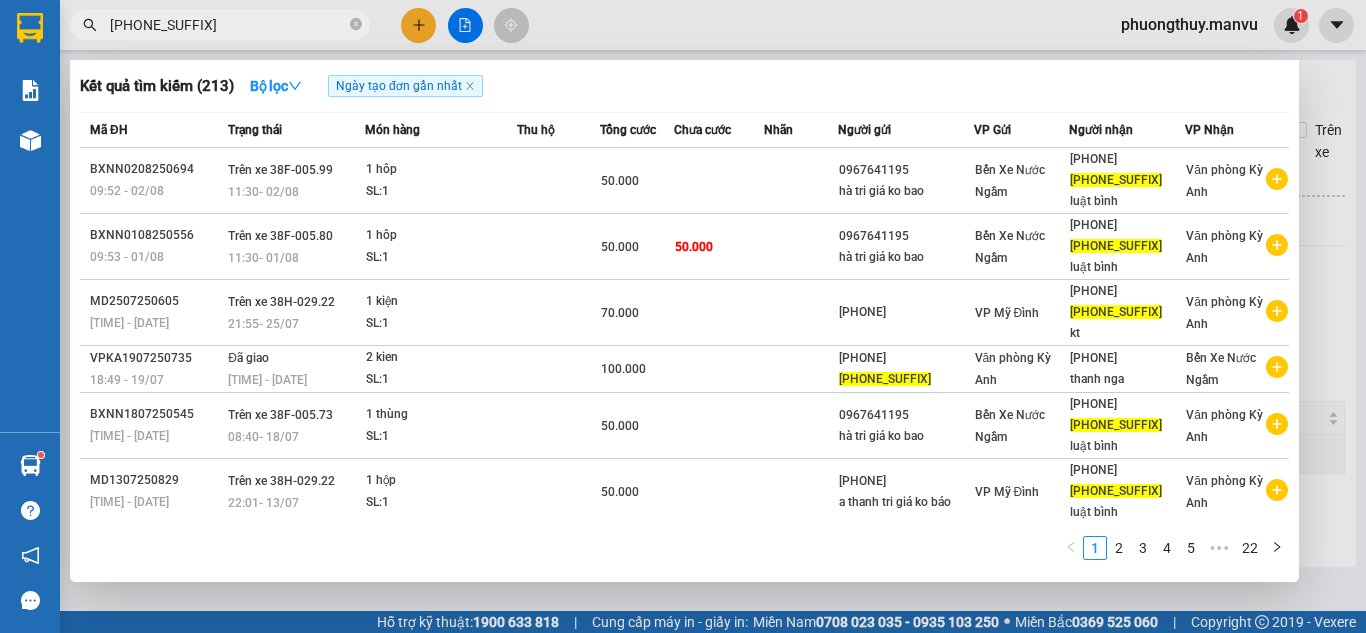 click on "[PHONE_SUFFIX]" at bounding box center (228, 25) 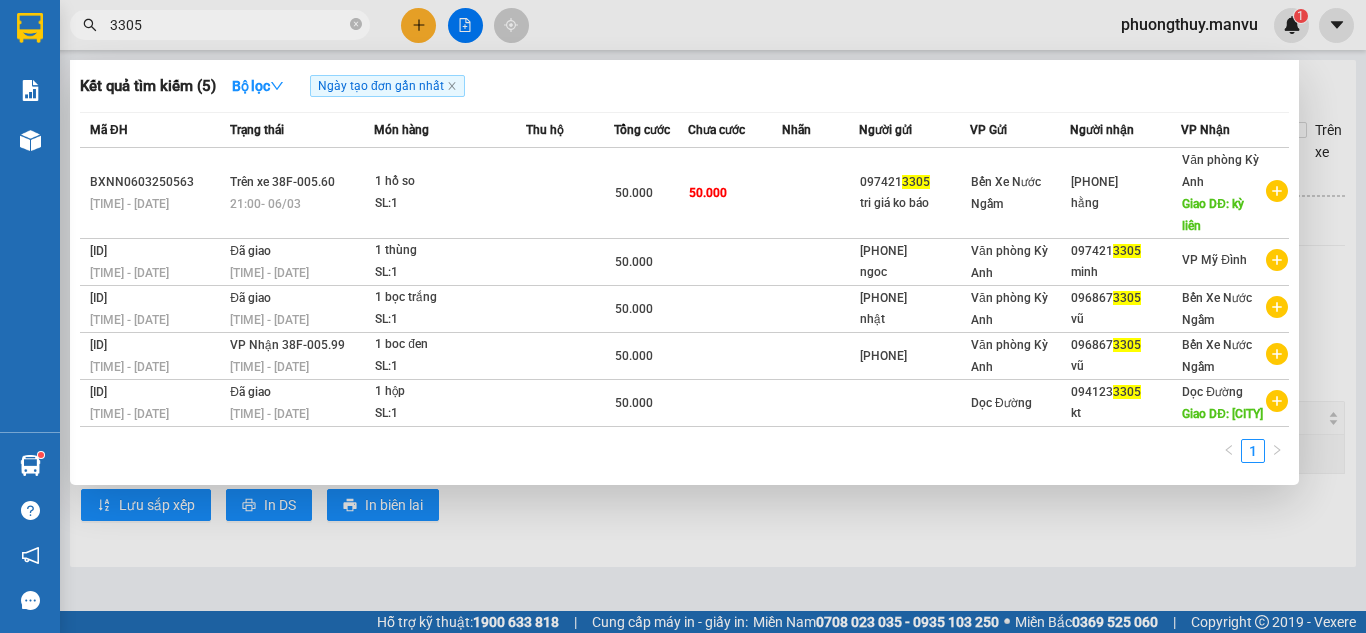 type on "3305" 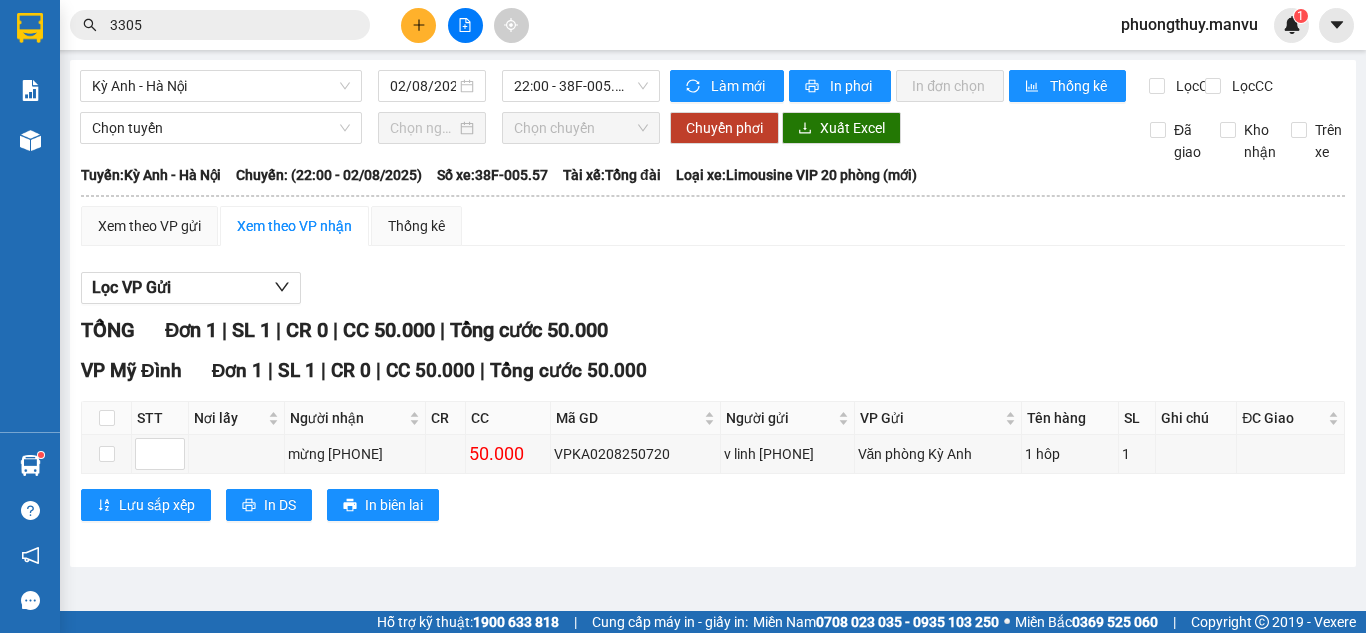 type 